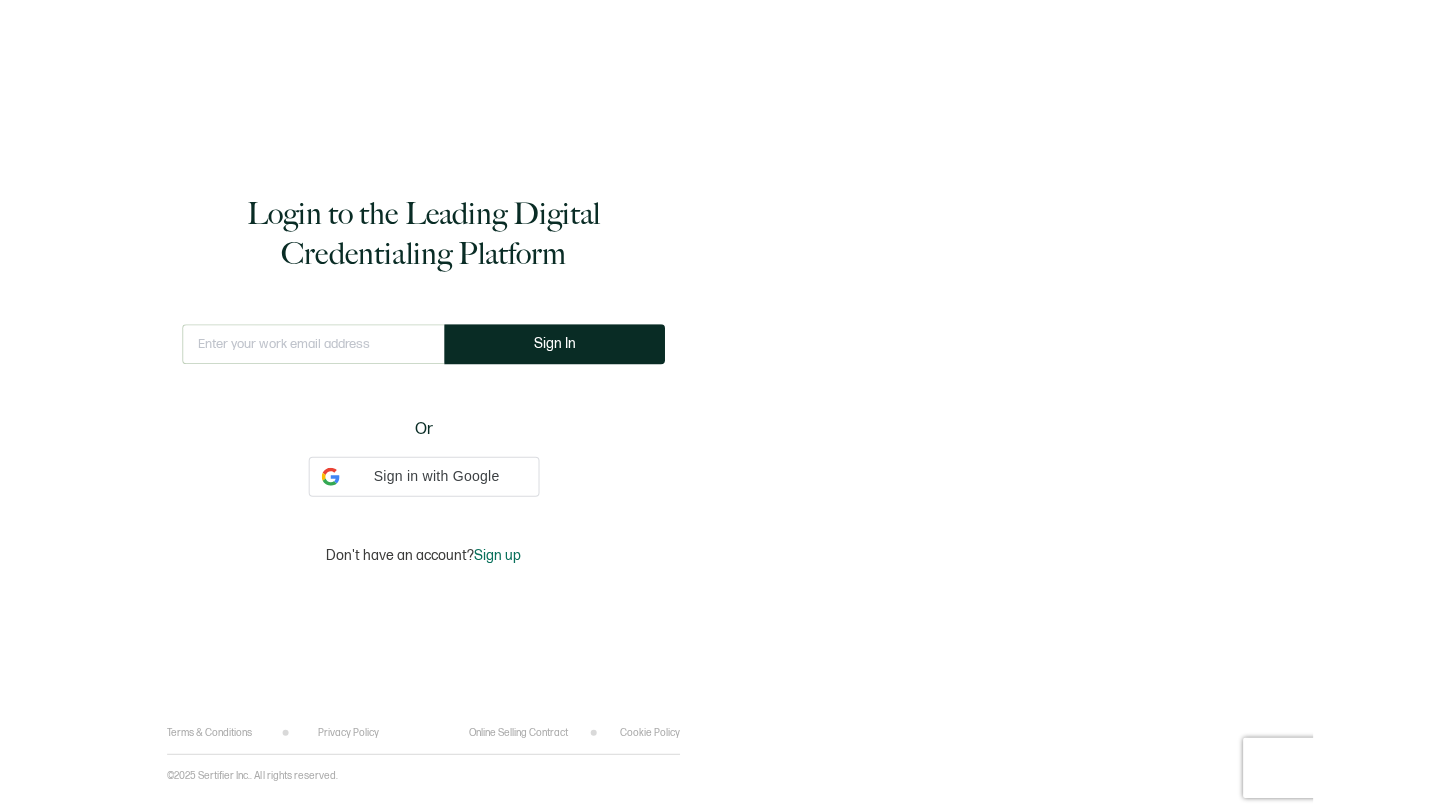 scroll, scrollTop: 0, scrollLeft: 0, axis: both 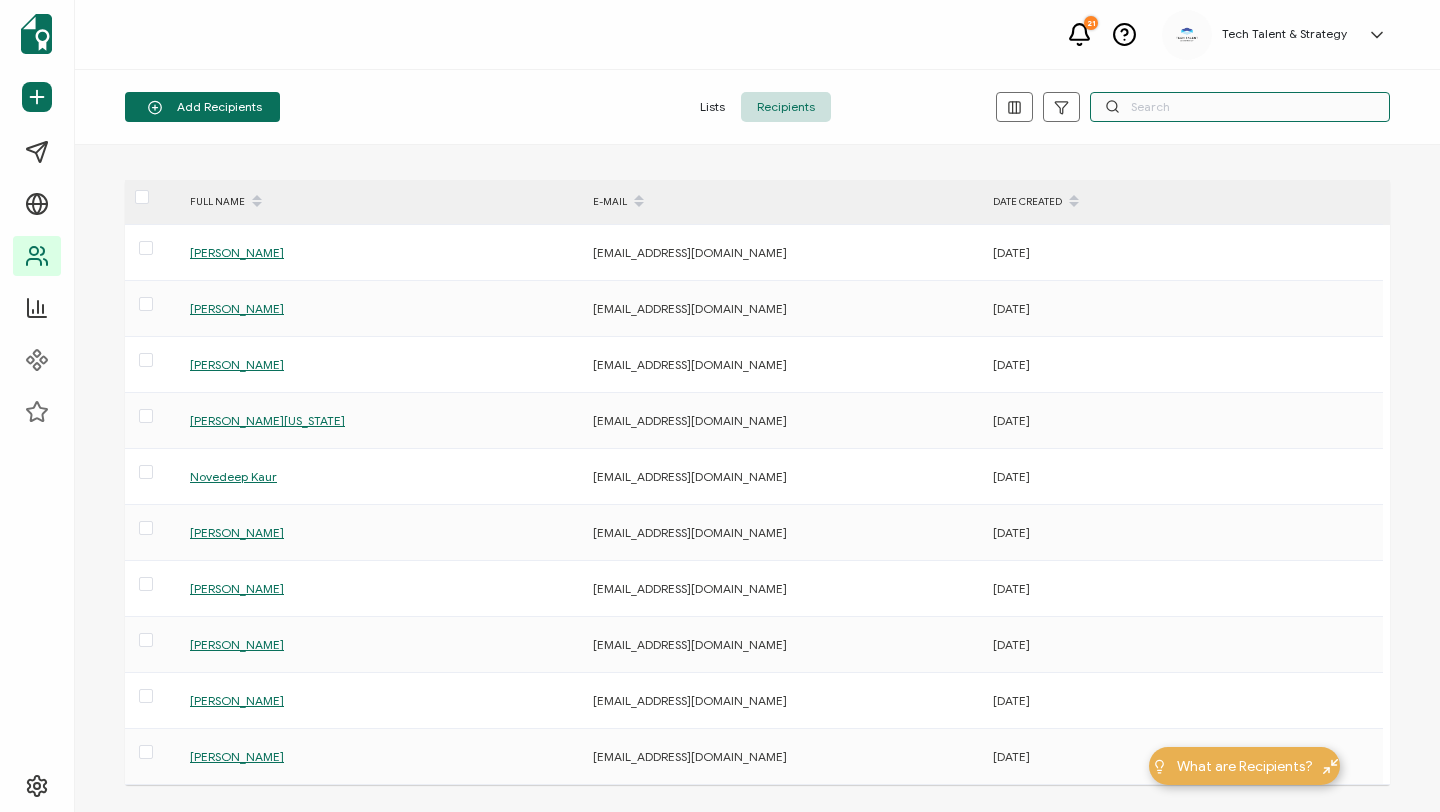 click at bounding box center (1240, 107) 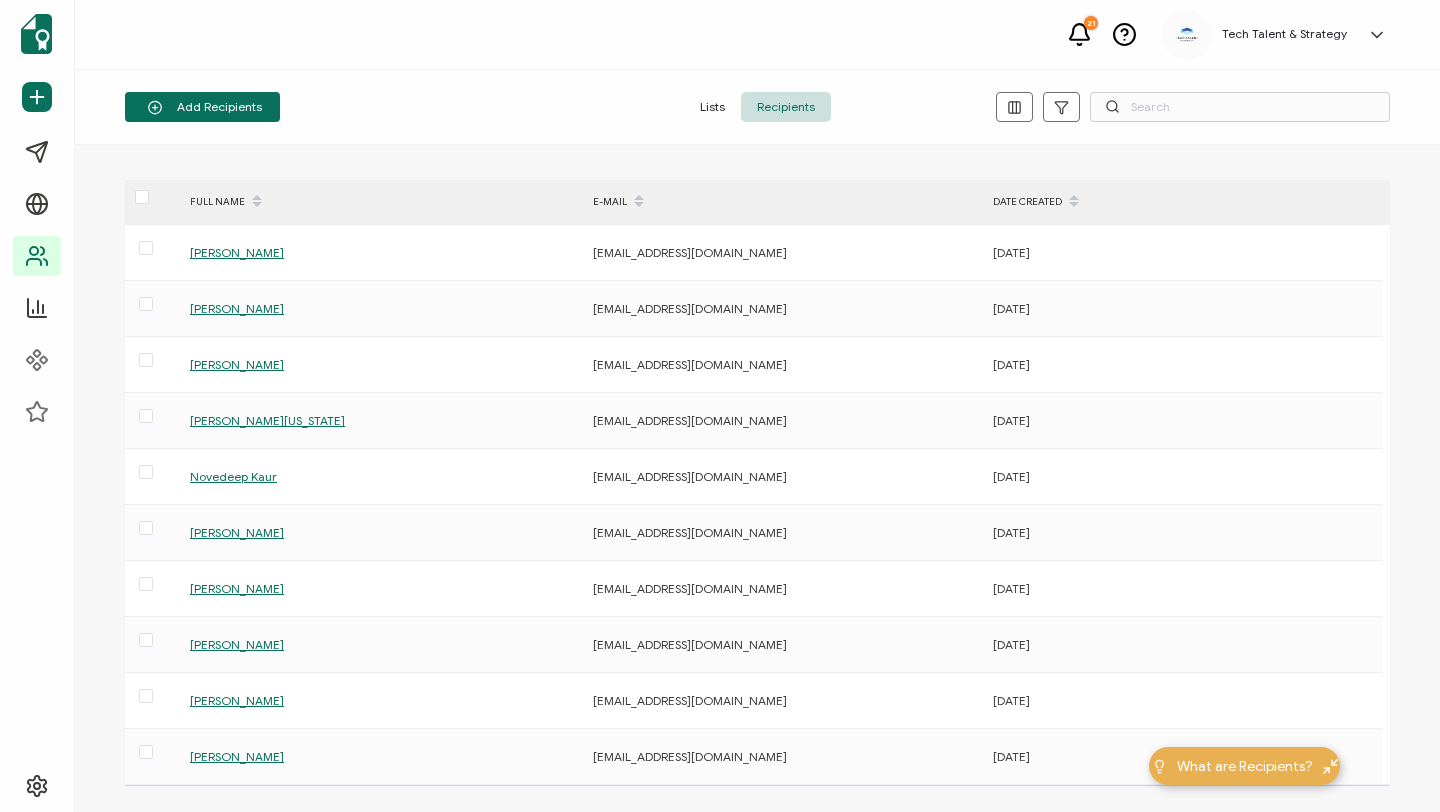 click on "Lists" at bounding box center (712, 107) 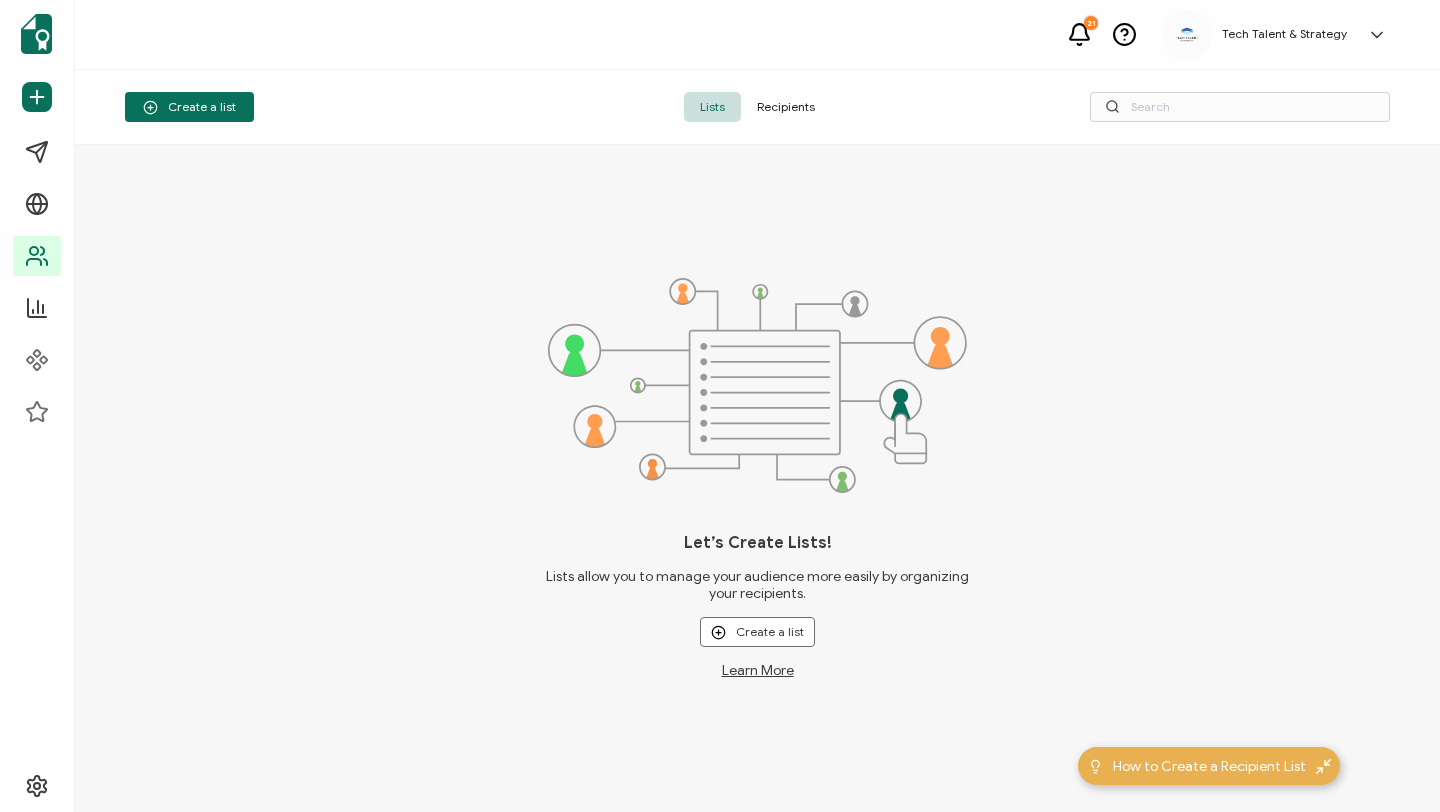 click on "Recipients" at bounding box center [786, 107] 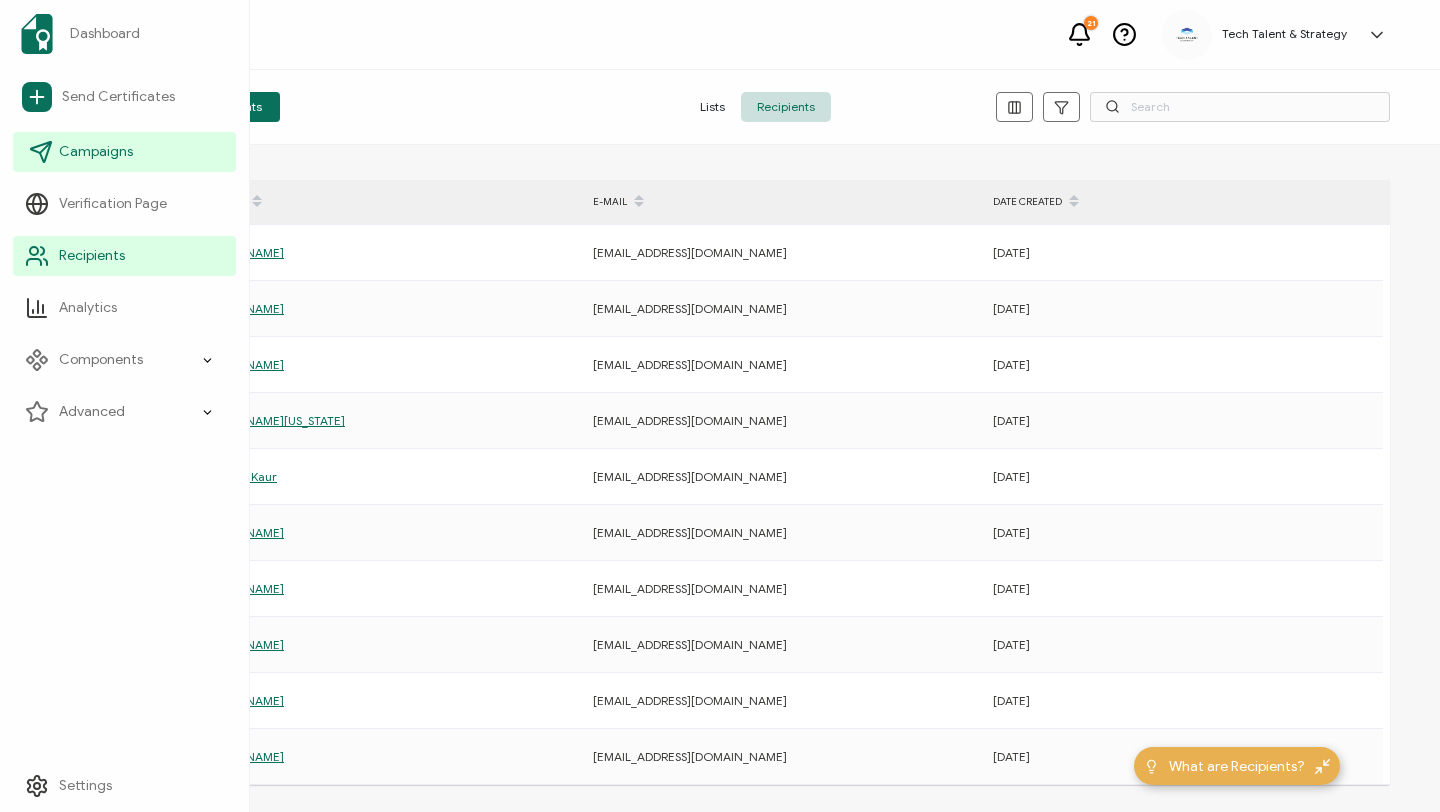 click 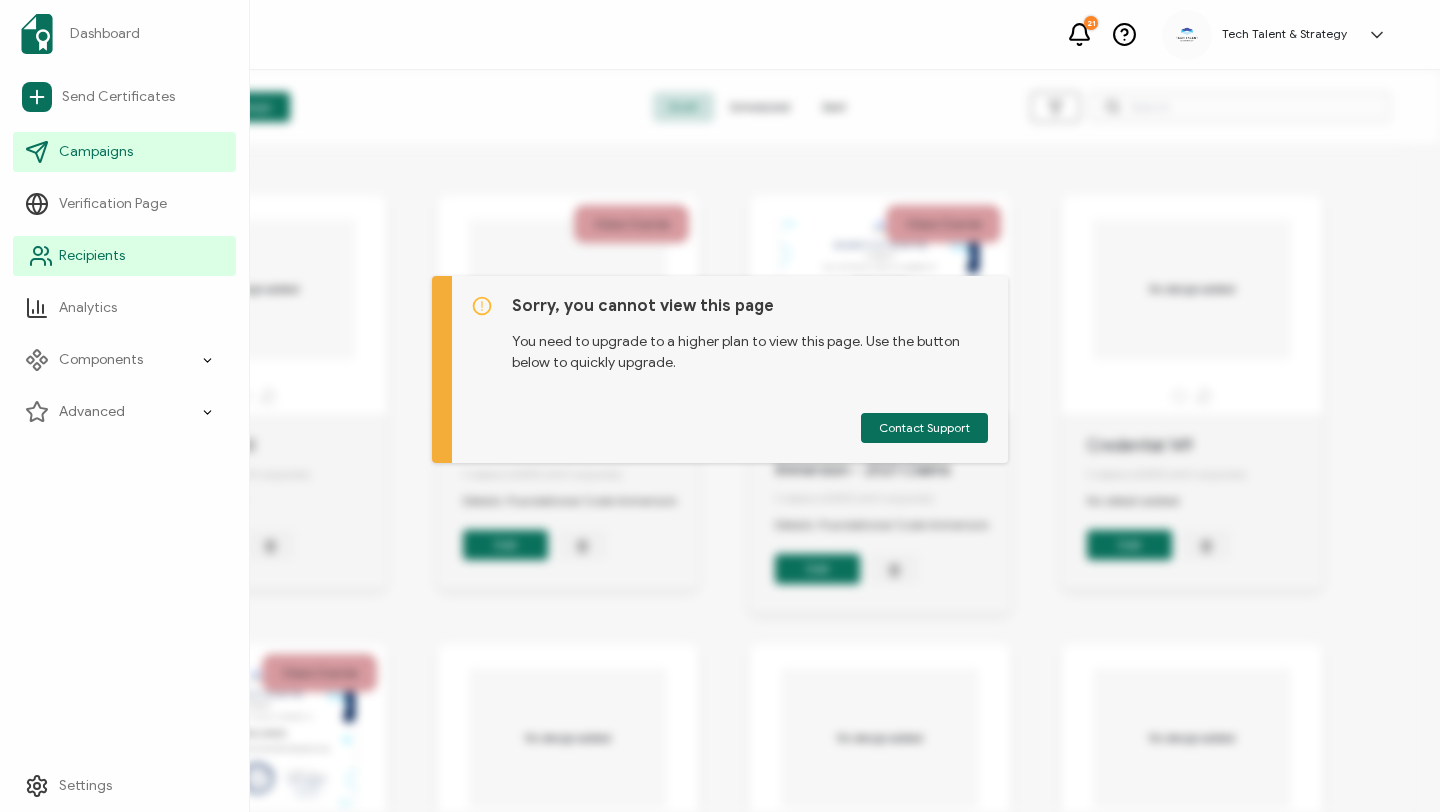 click on "Recipients" at bounding box center (92, 256) 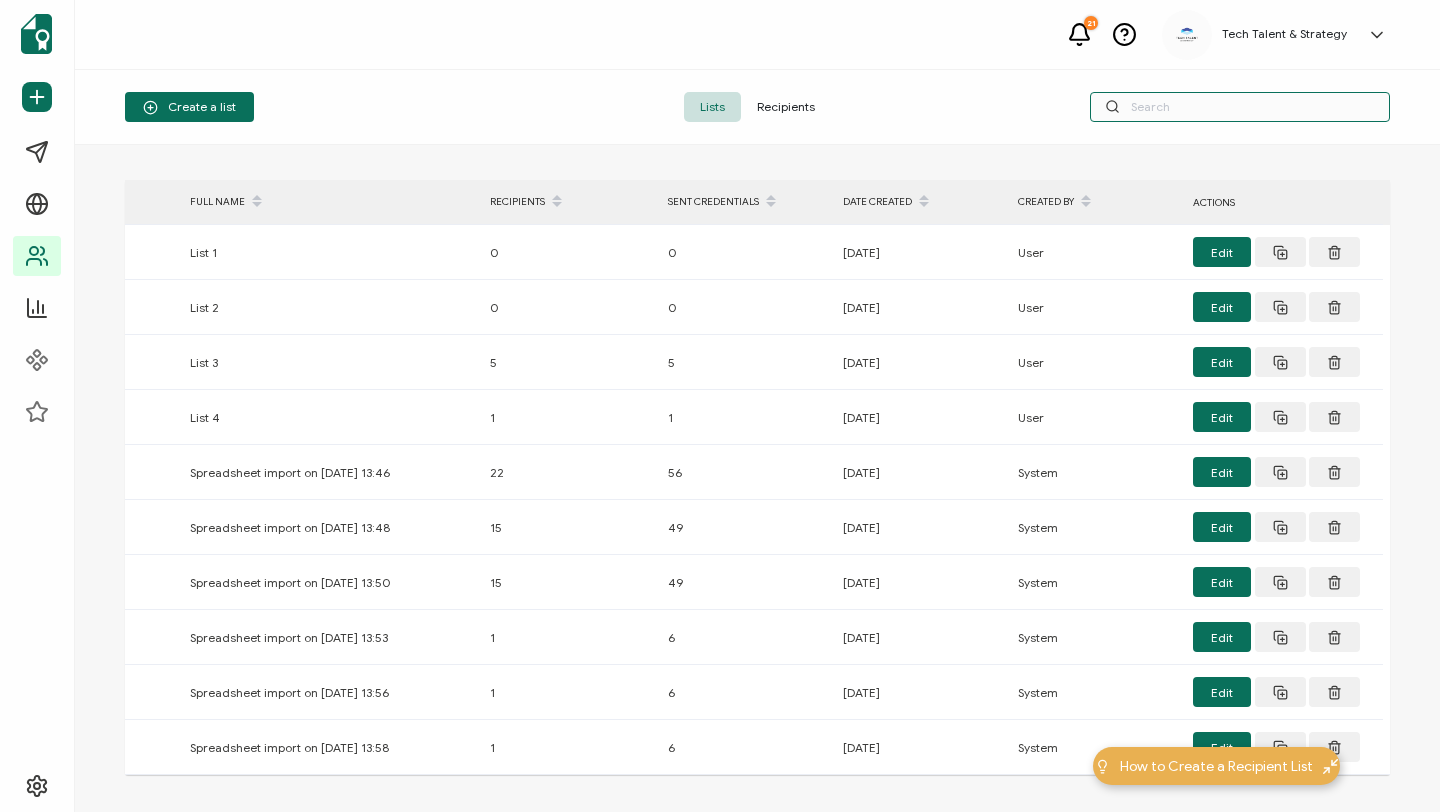 click at bounding box center (1240, 107) 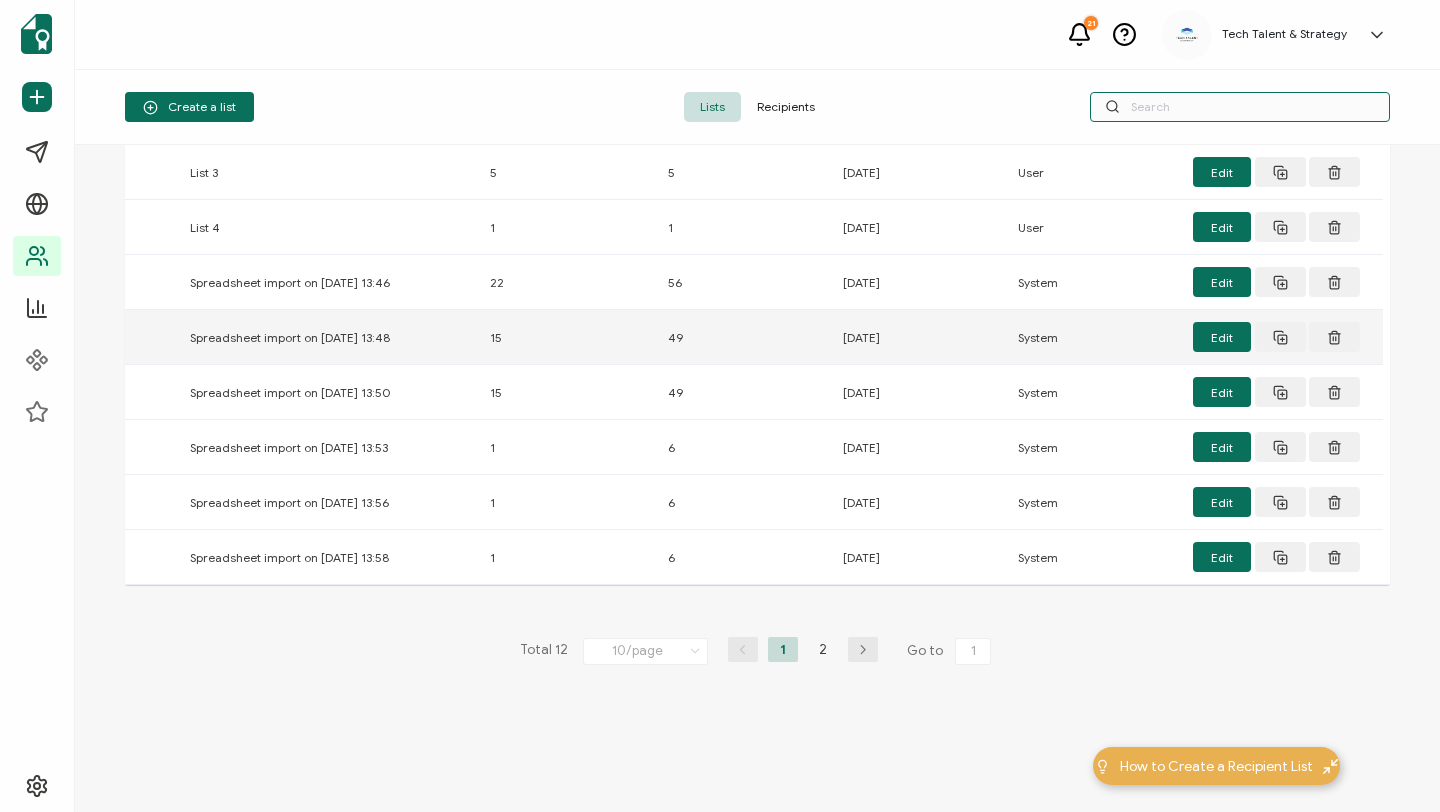 scroll, scrollTop: 0, scrollLeft: 0, axis: both 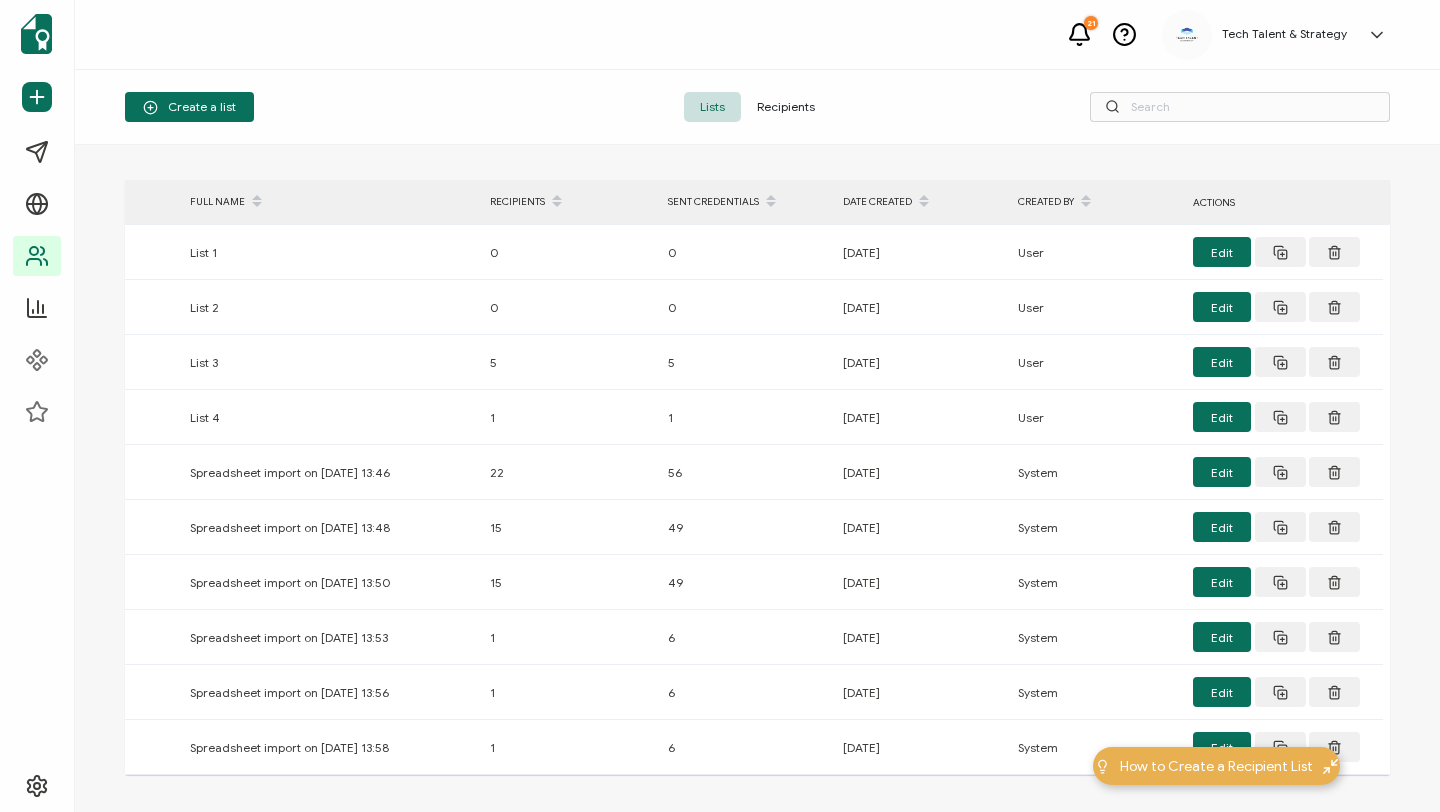 click on "Recipients" at bounding box center [786, 107] 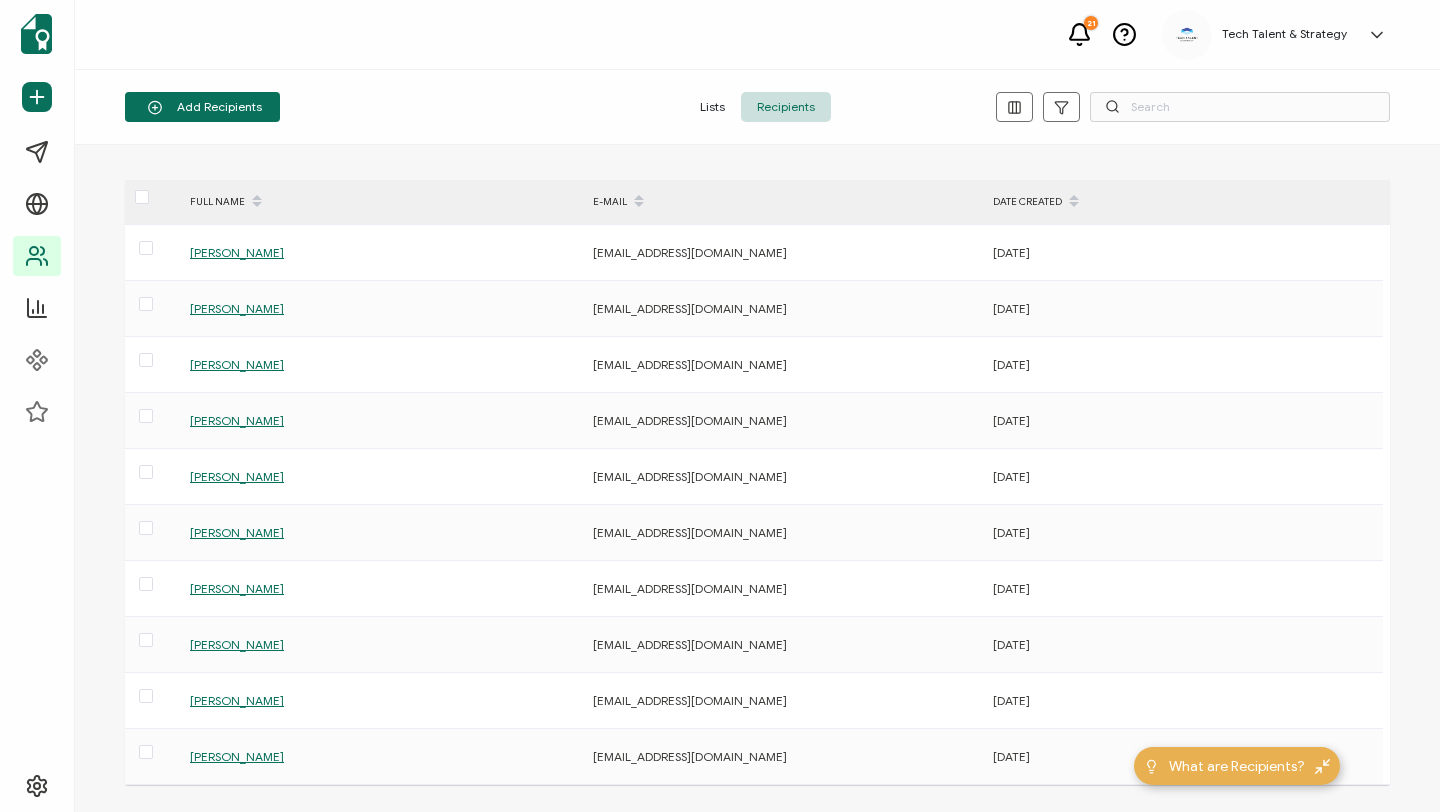 click on "Lists" at bounding box center (712, 107) 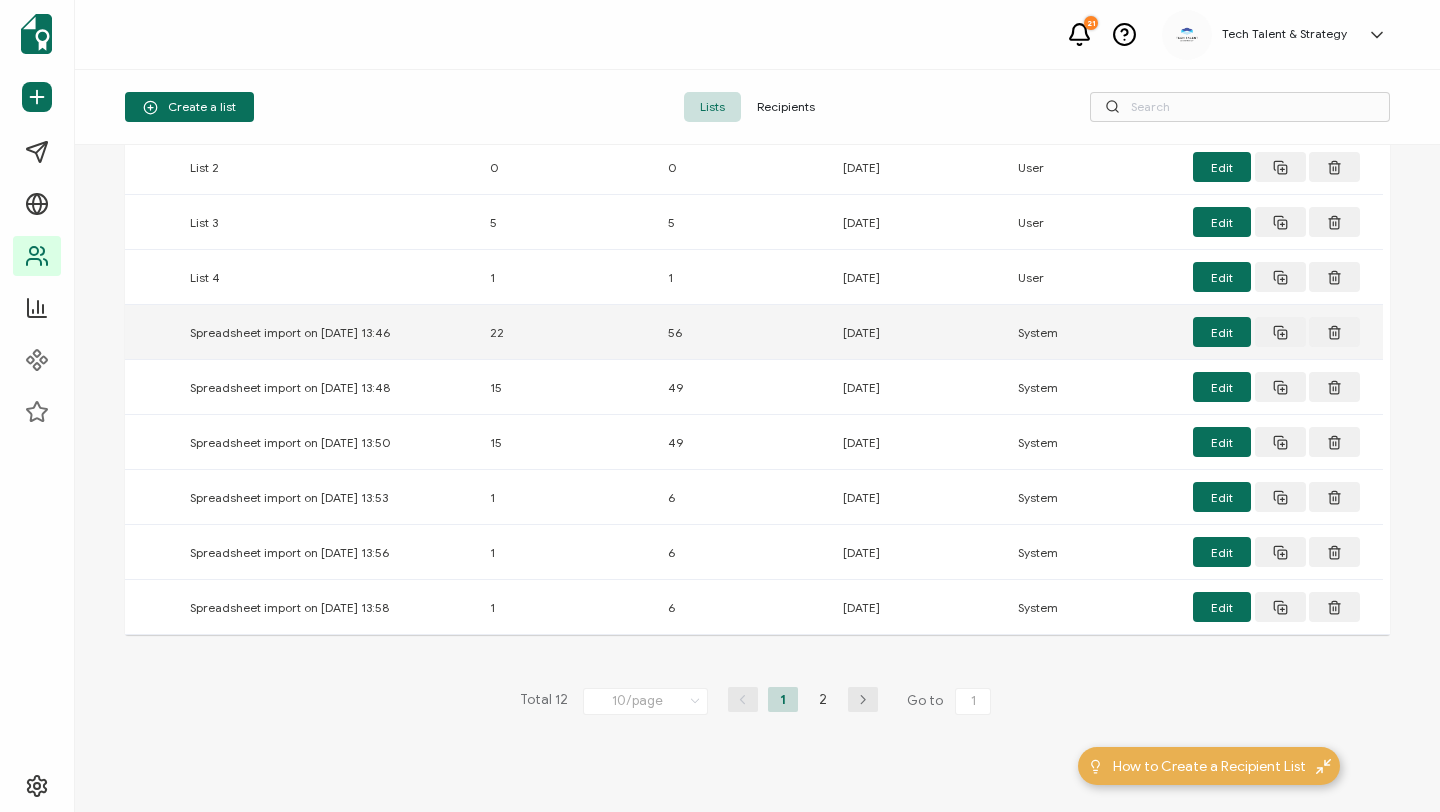scroll, scrollTop: 190, scrollLeft: 0, axis: vertical 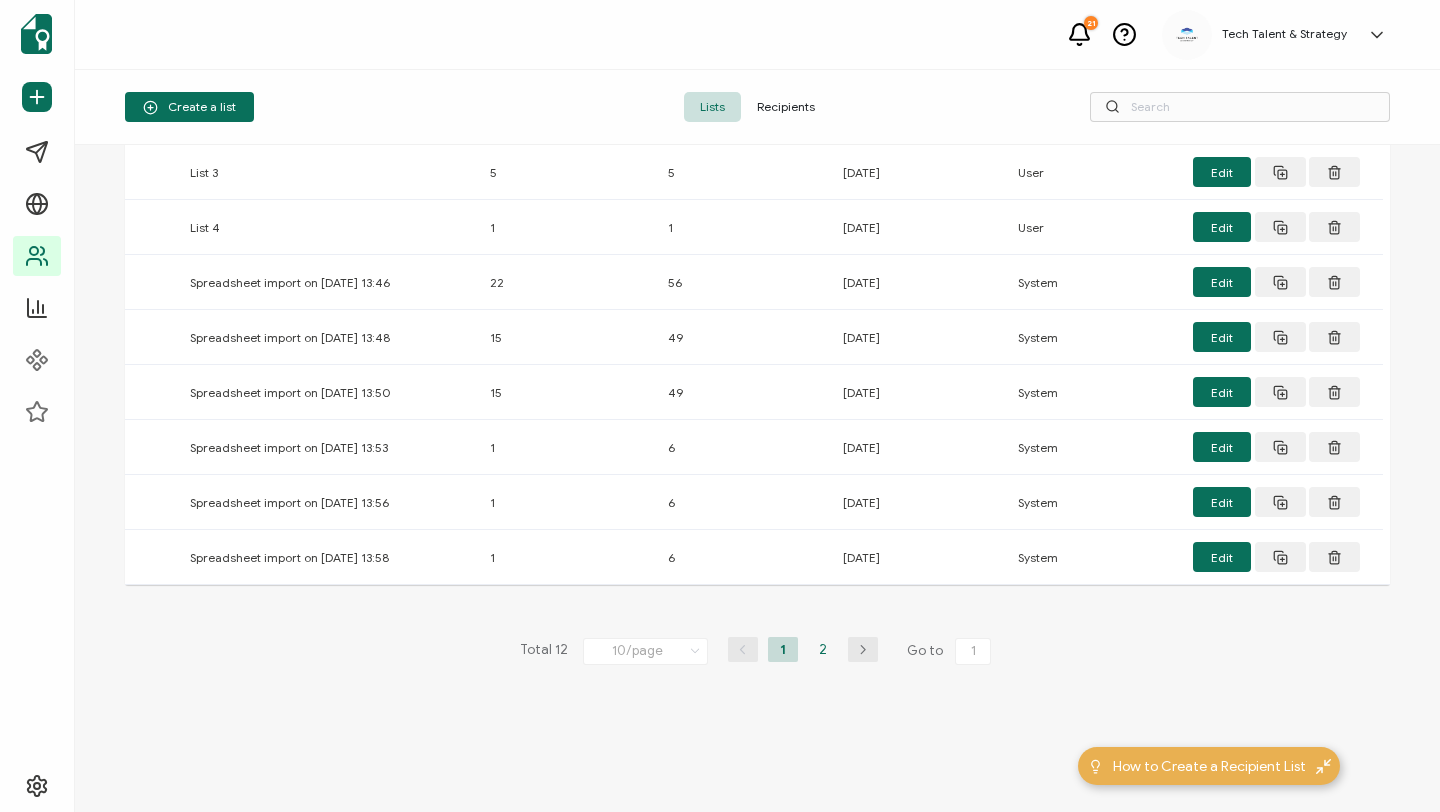 click on "2" at bounding box center (823, 649) 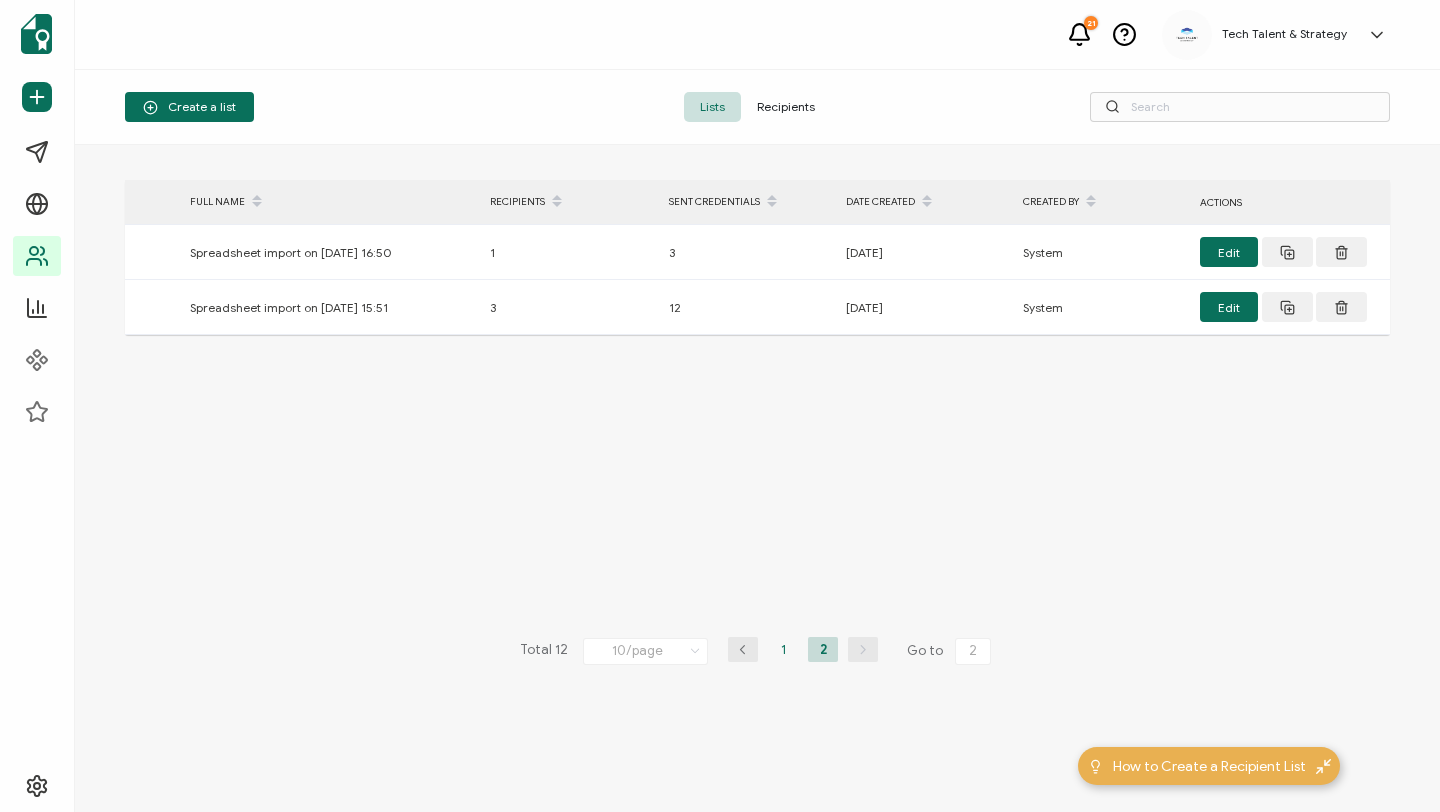 click on "1" at bounding box center [783, 649] 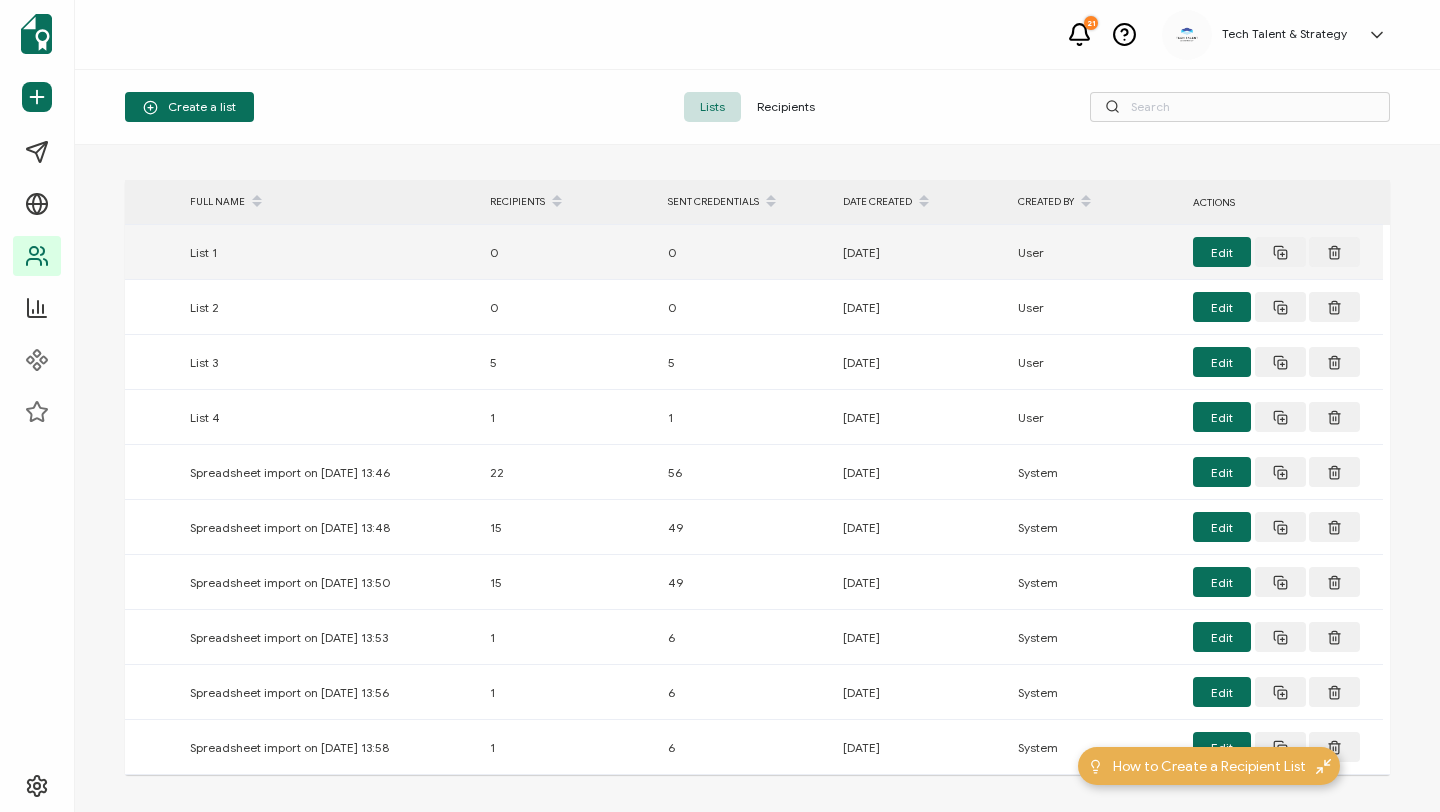 click on "List 1" at bounding box center (330, 252) 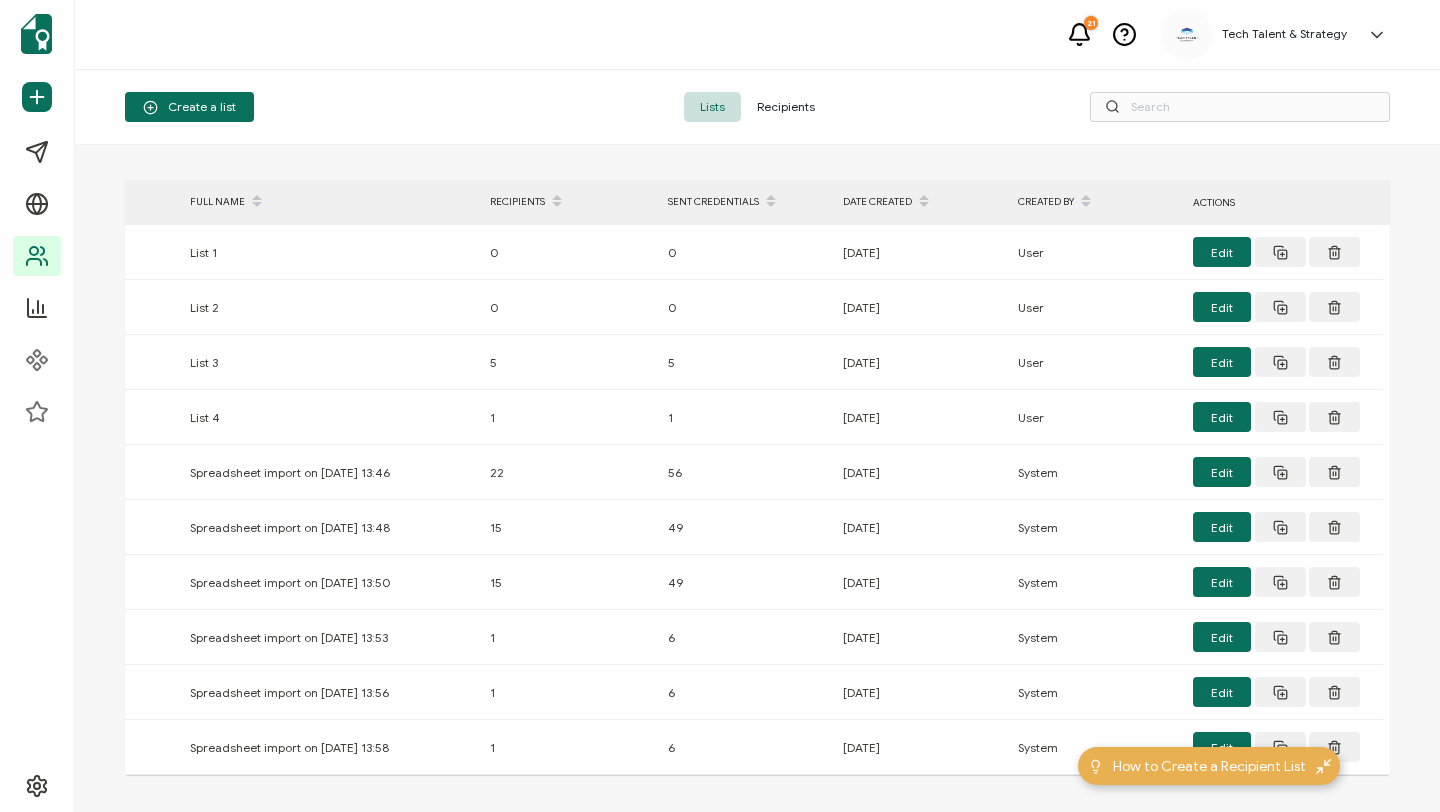 click on "Recipients" at bounding box center (786, 107) 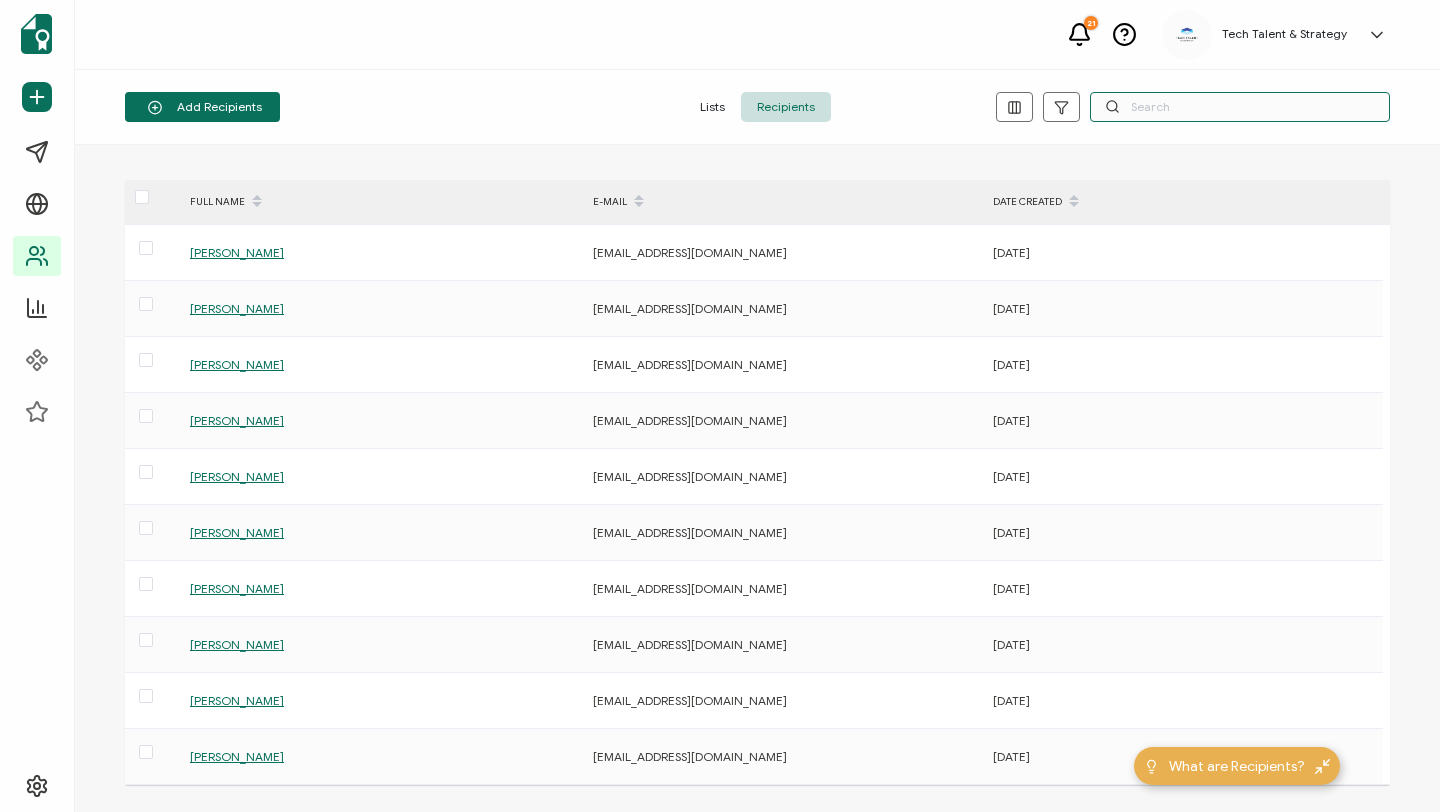 click at bounding box center [1240, 107] 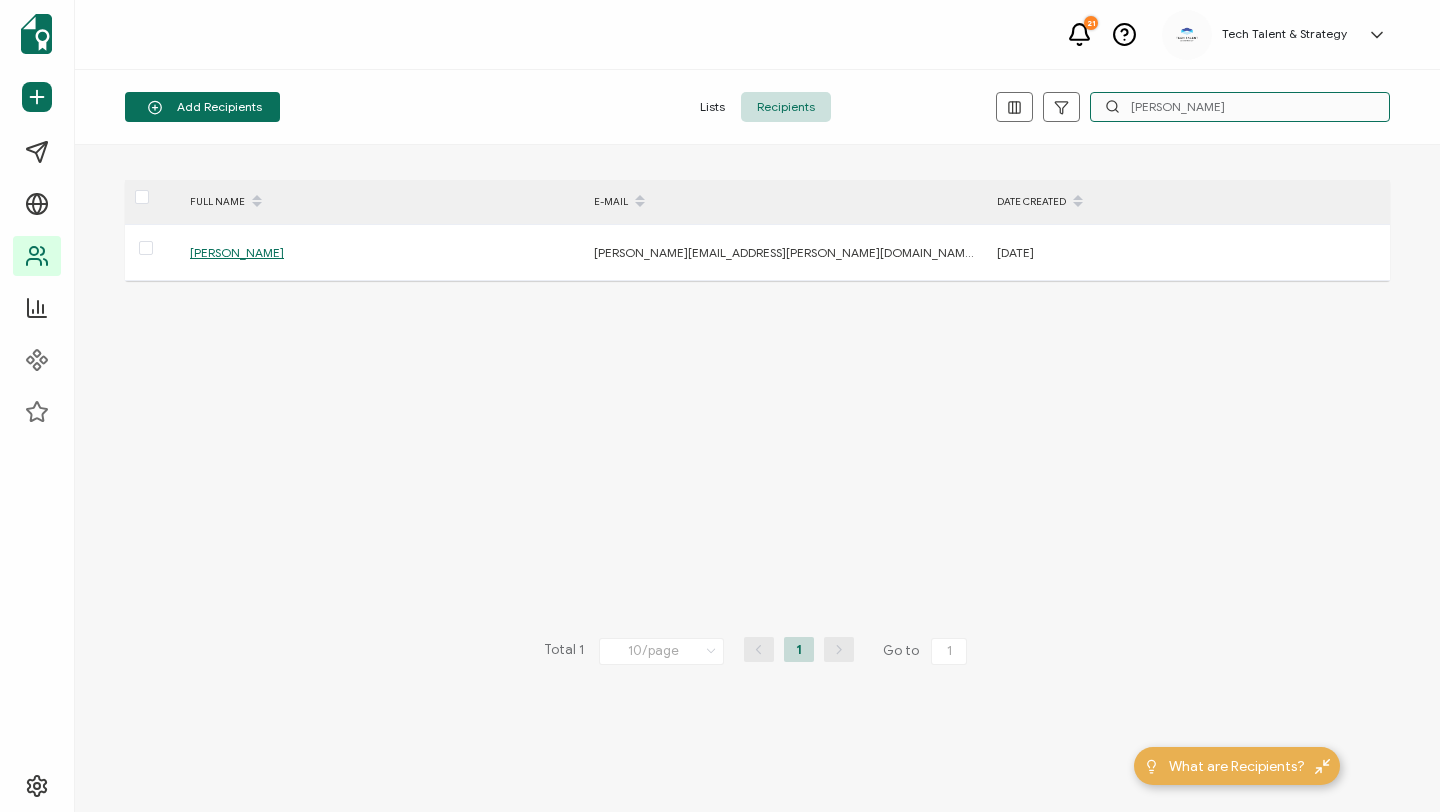 click on "[PERSON_NAME]" at bounding box center (1240, 107) 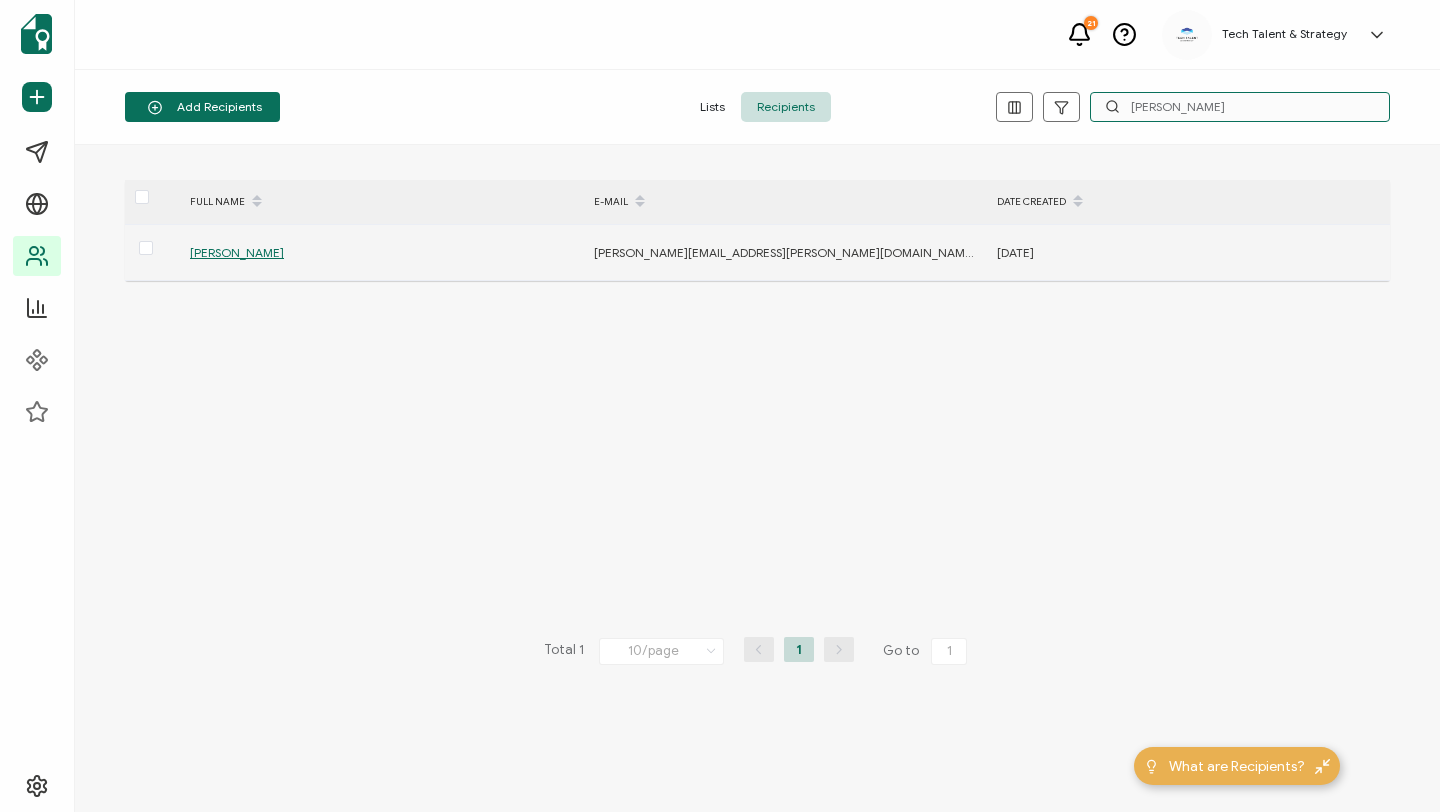 type on "[PERSON_NAME]" 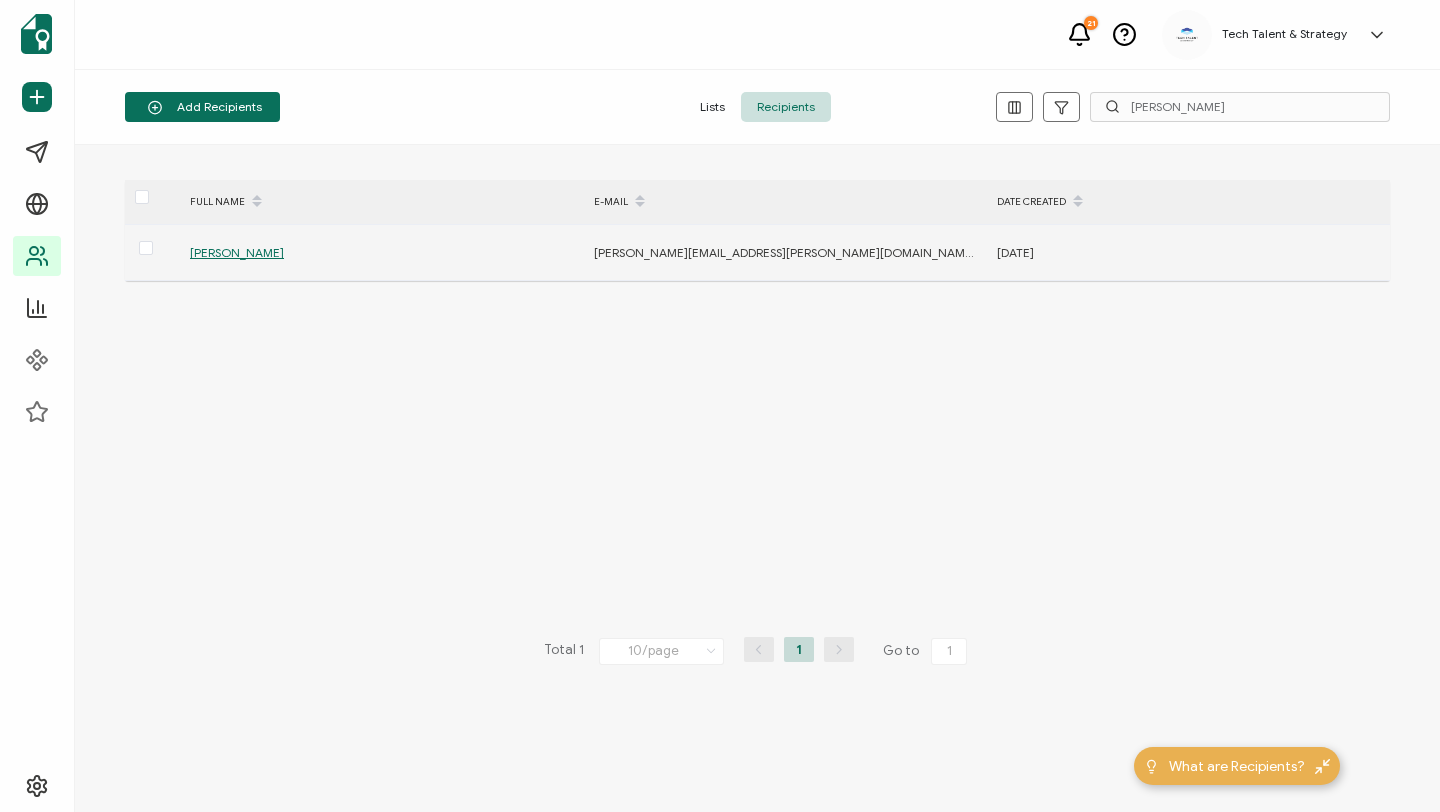 click on "[PERSON_NAME]" at bounding box center [237, 252] 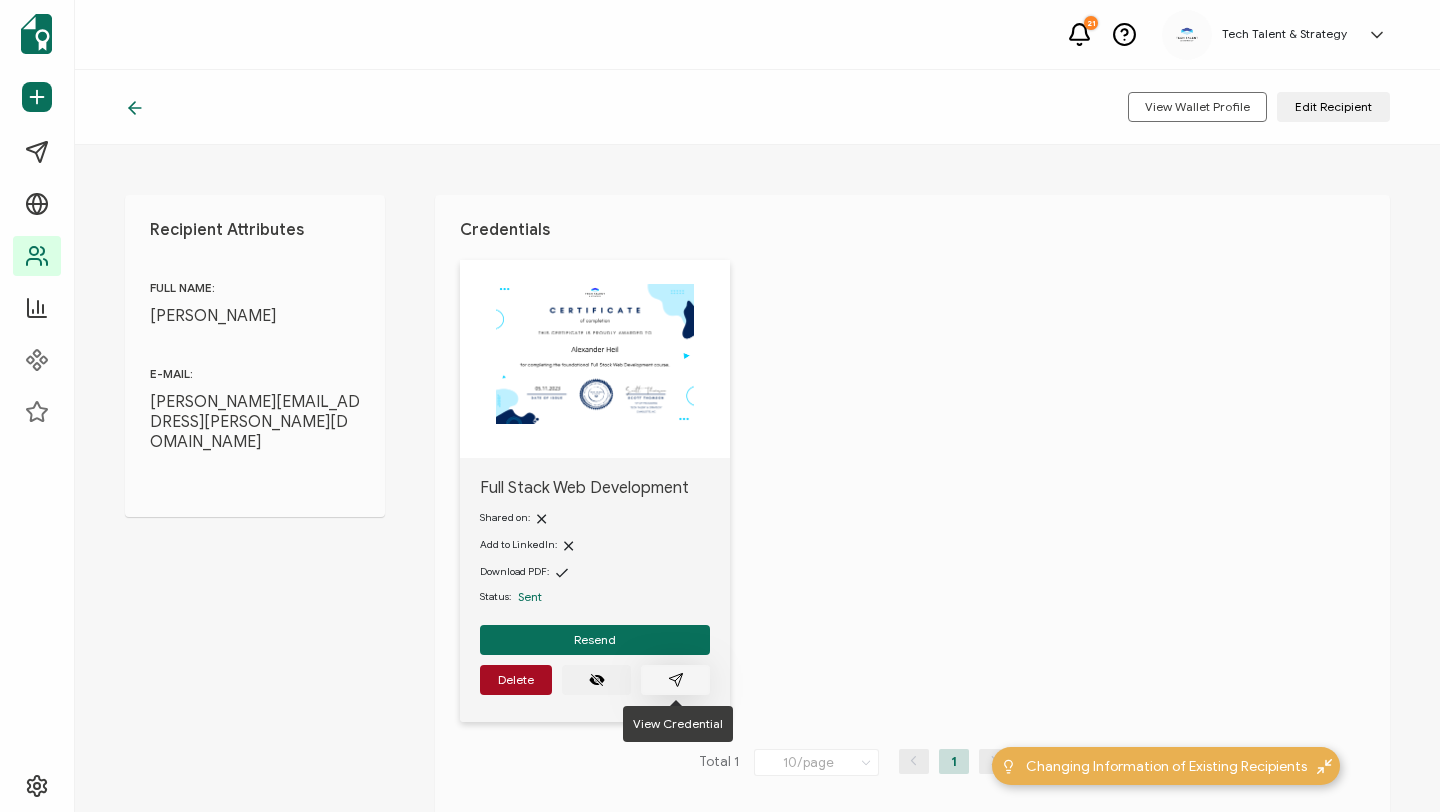 click at bounding box center (675, 680) 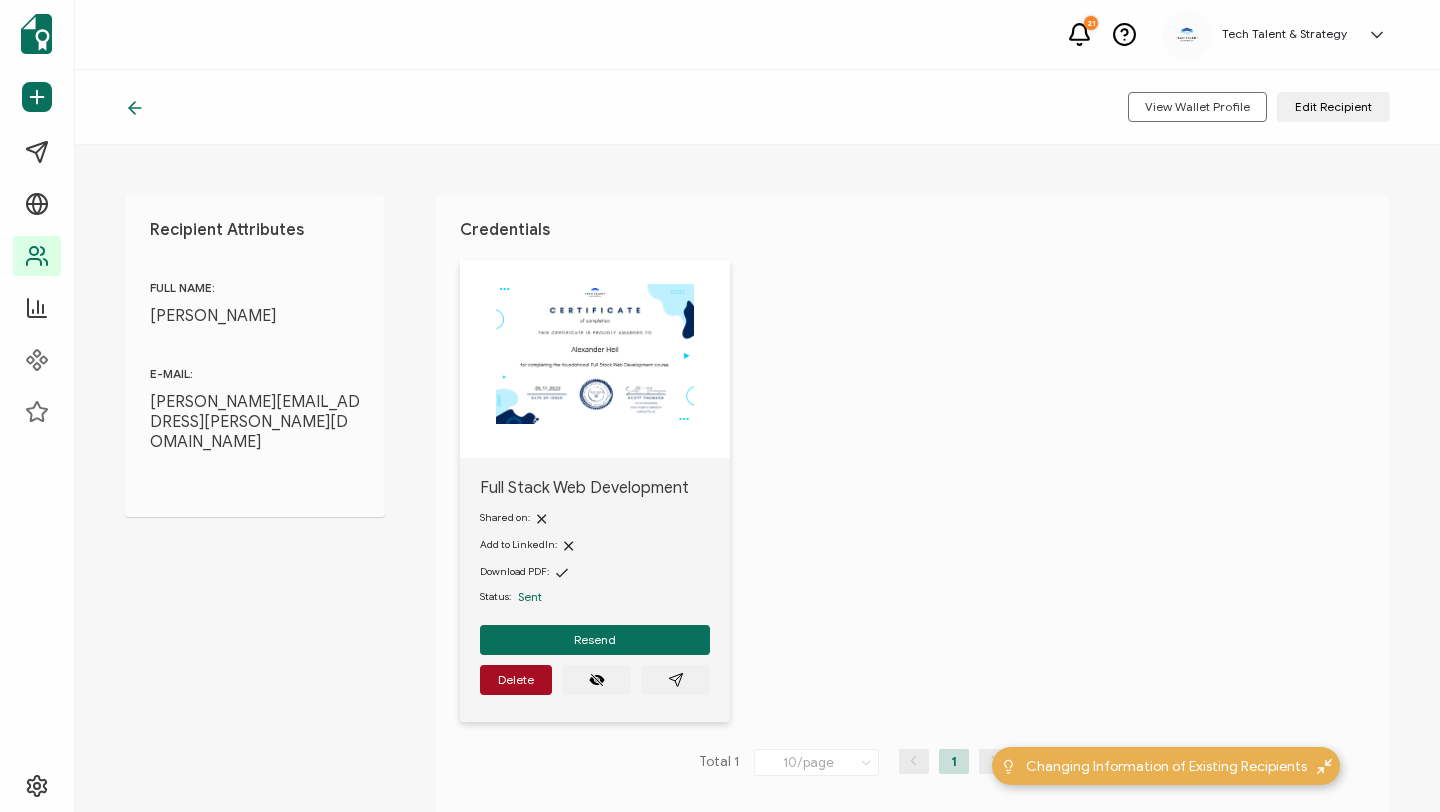 click at bounding box center (140, 107) 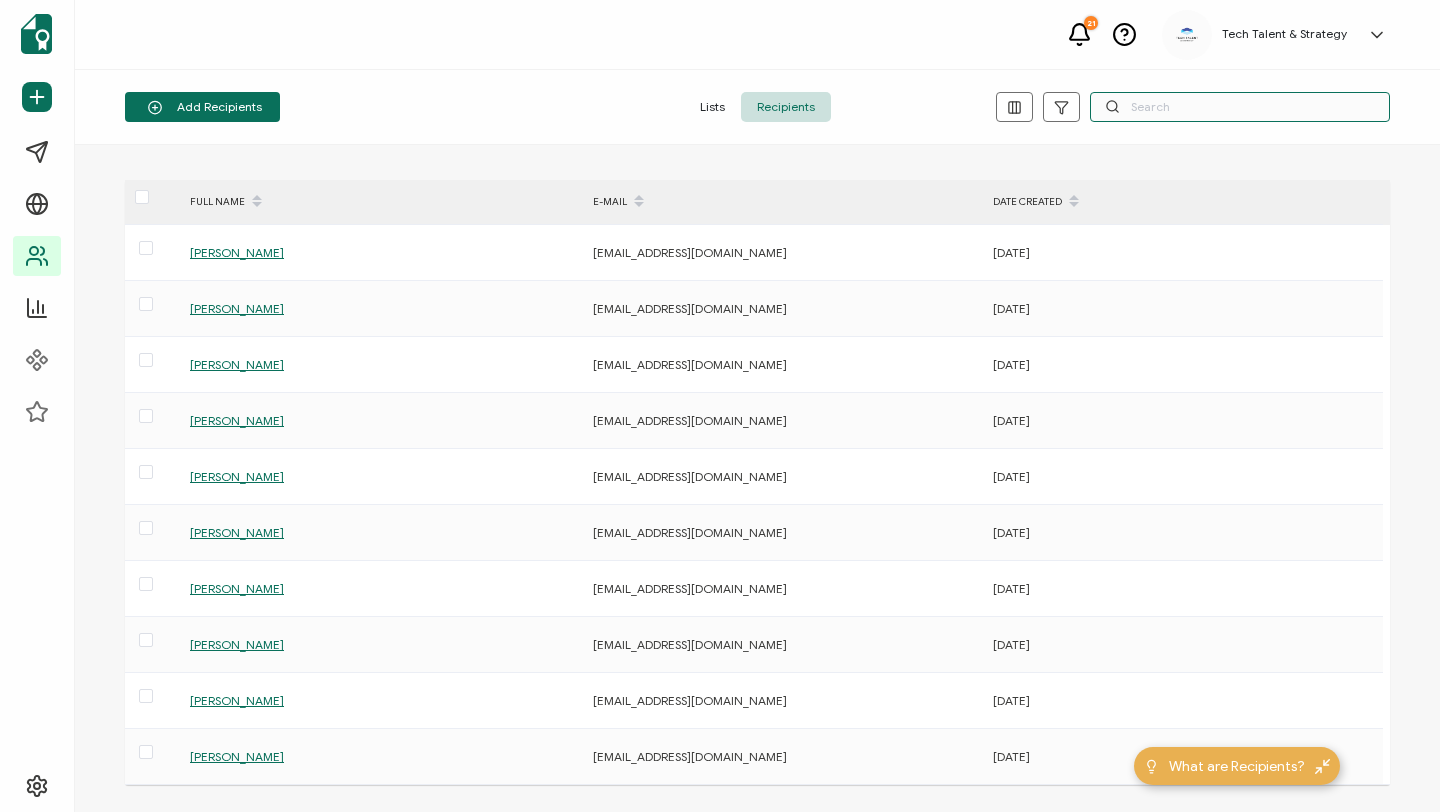 click at bounding box center (1240, 107) 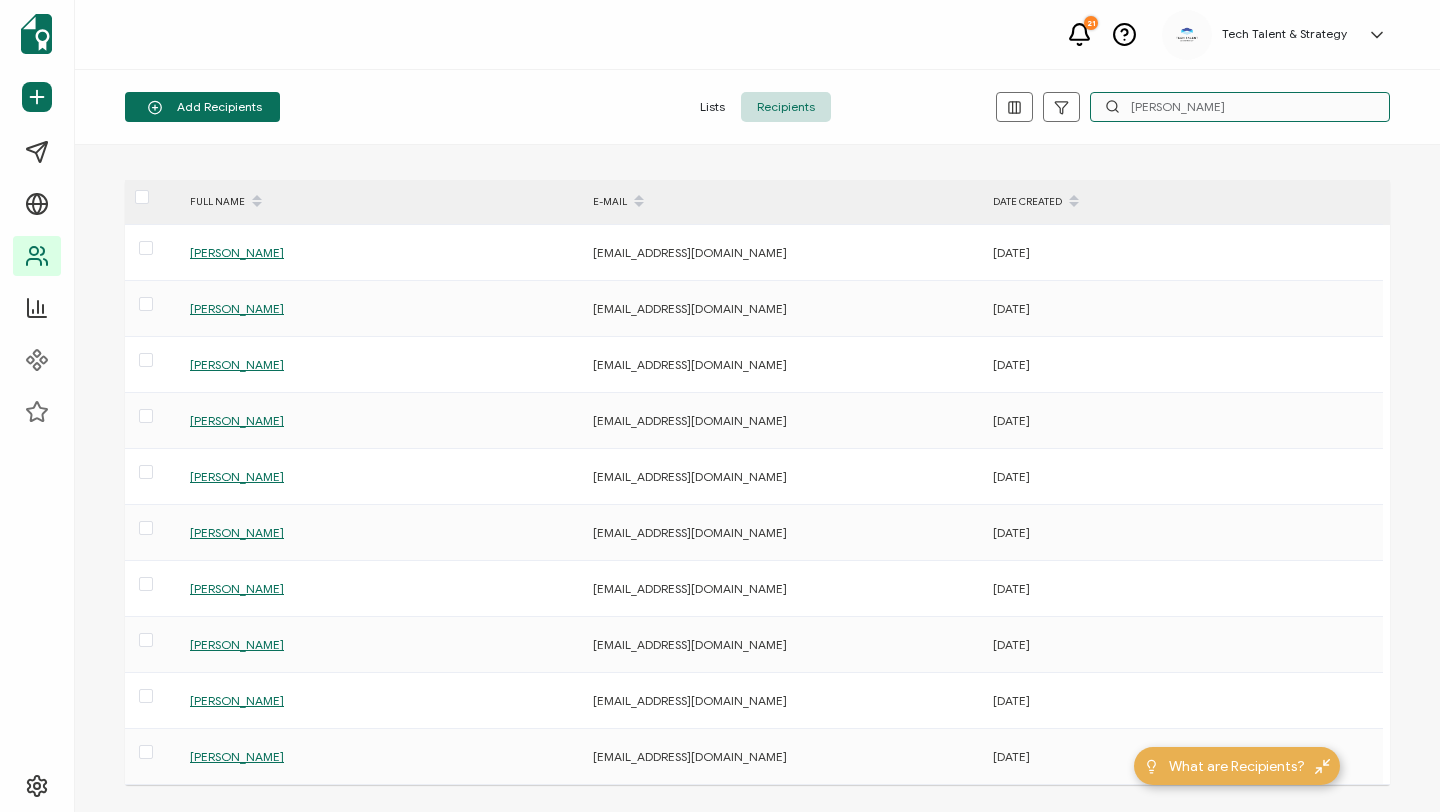 type on "[PERSON_NAME]" 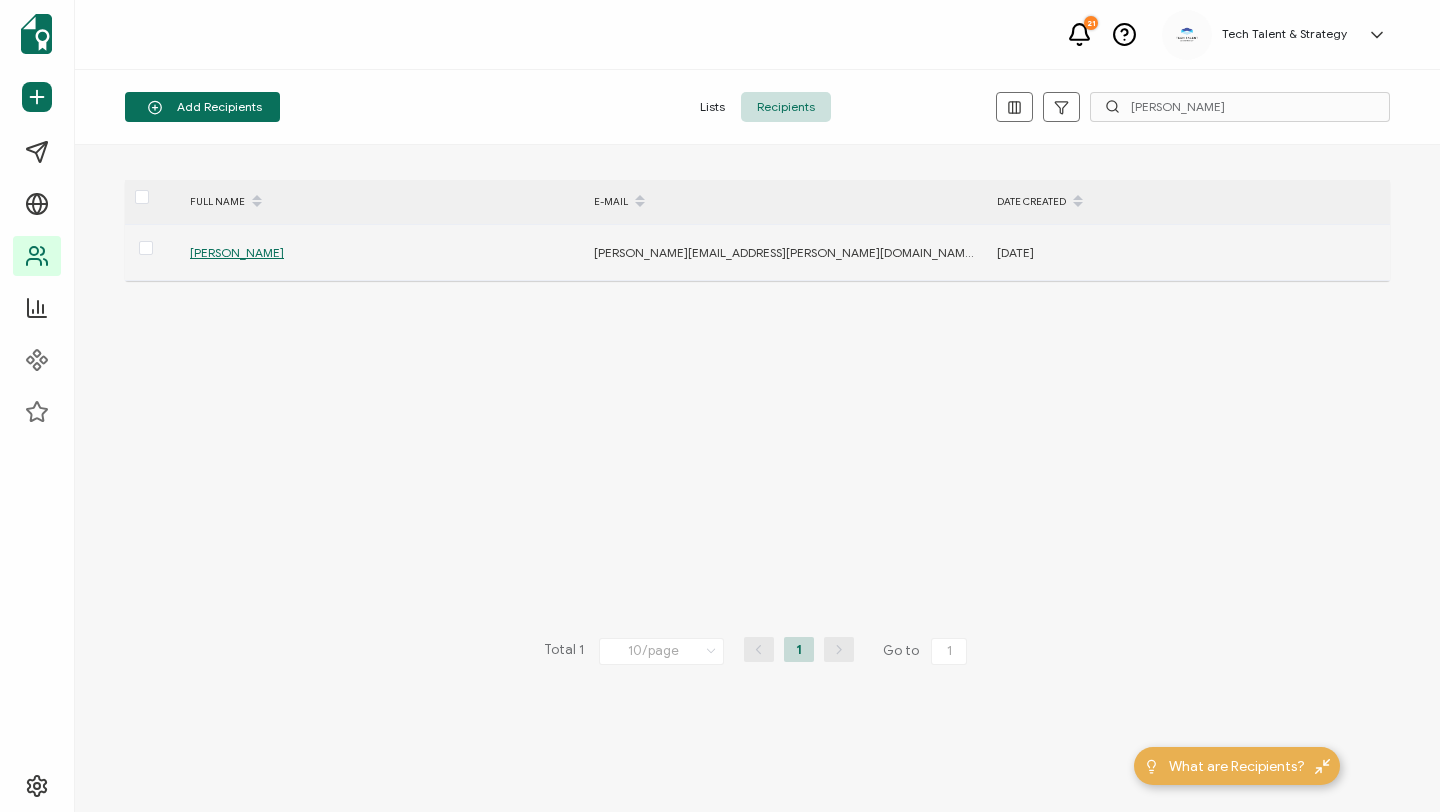 click on "[PERSON_NAME]" at bounding box center [237, 252] 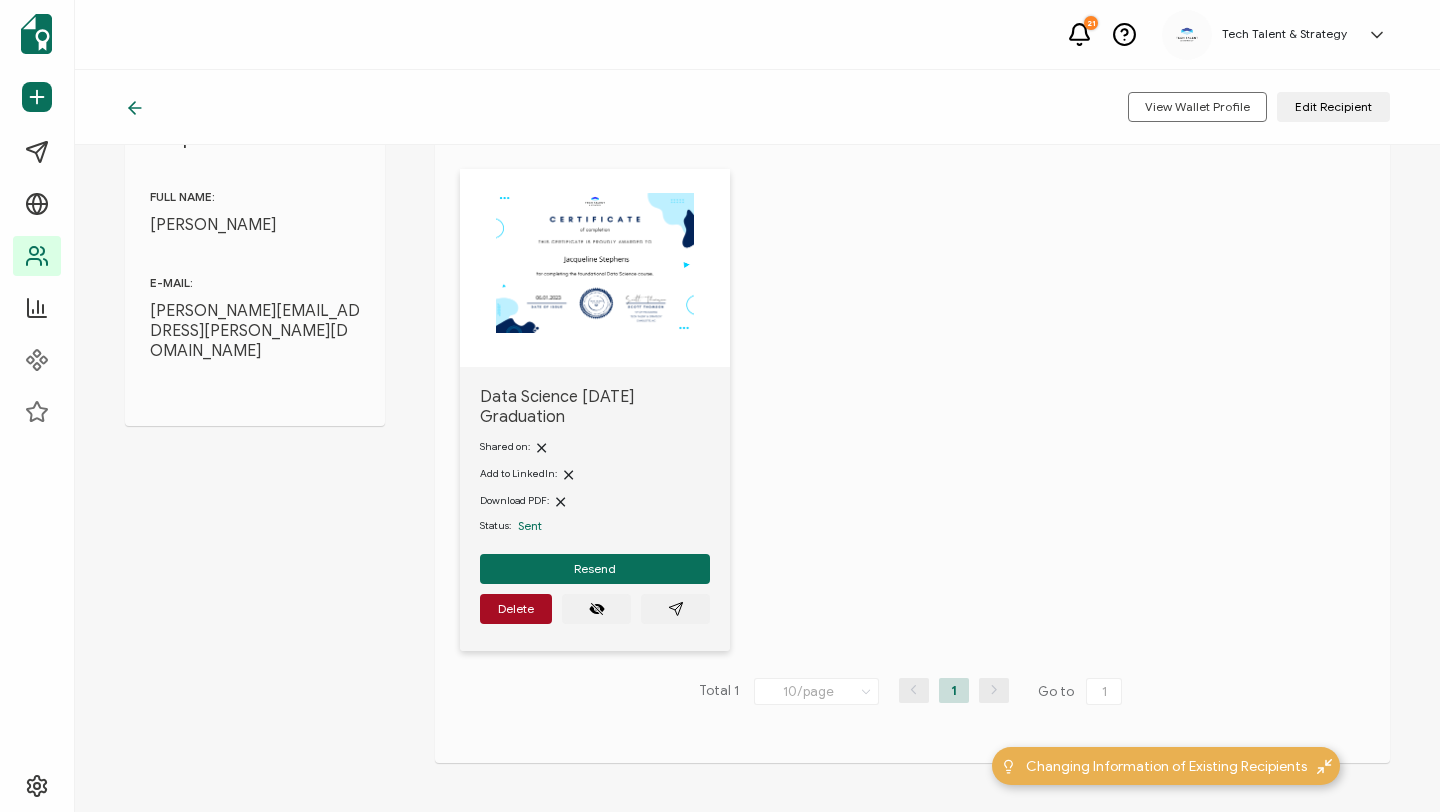 scroll, scrollTop: 92, scrollLeft: 0, axis: vertical 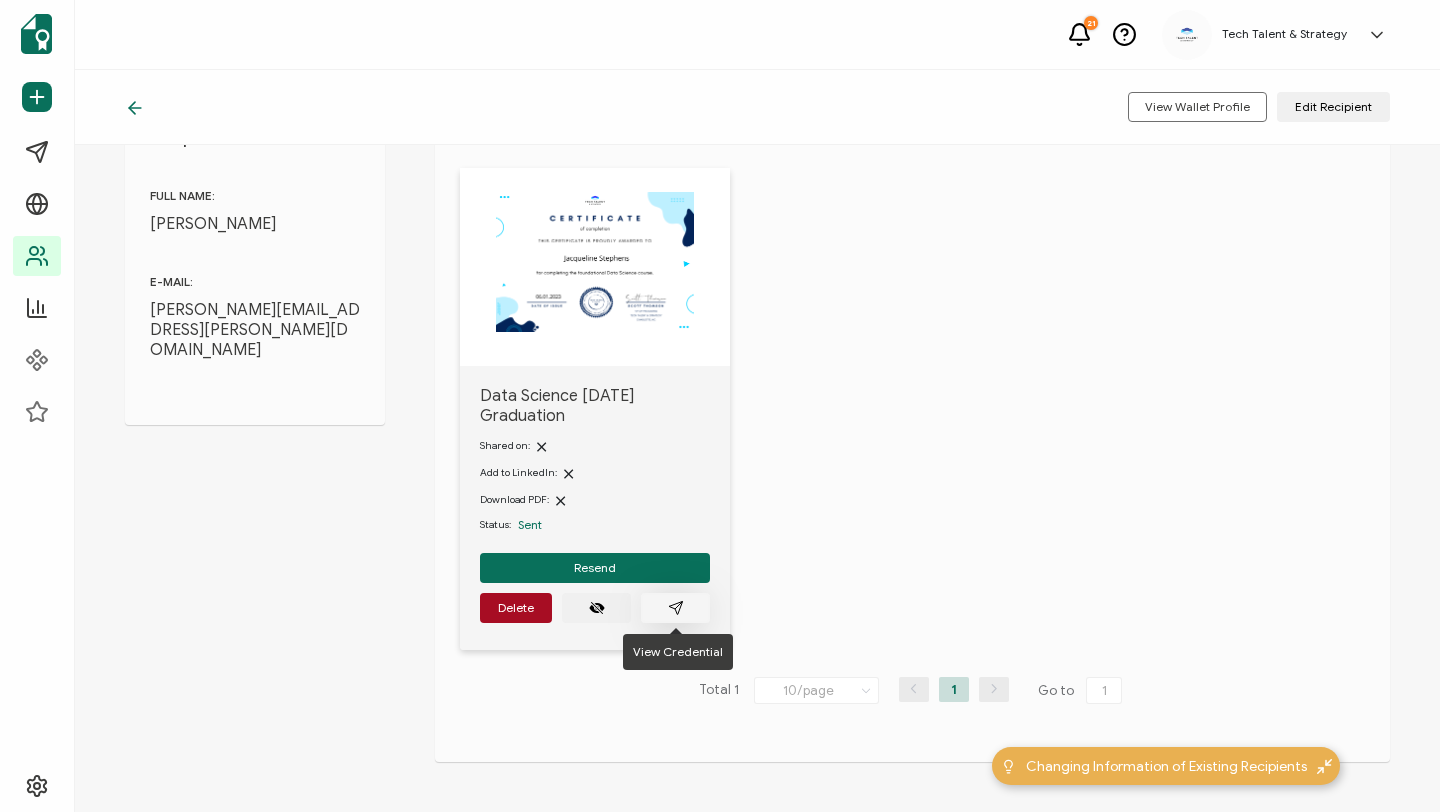 click 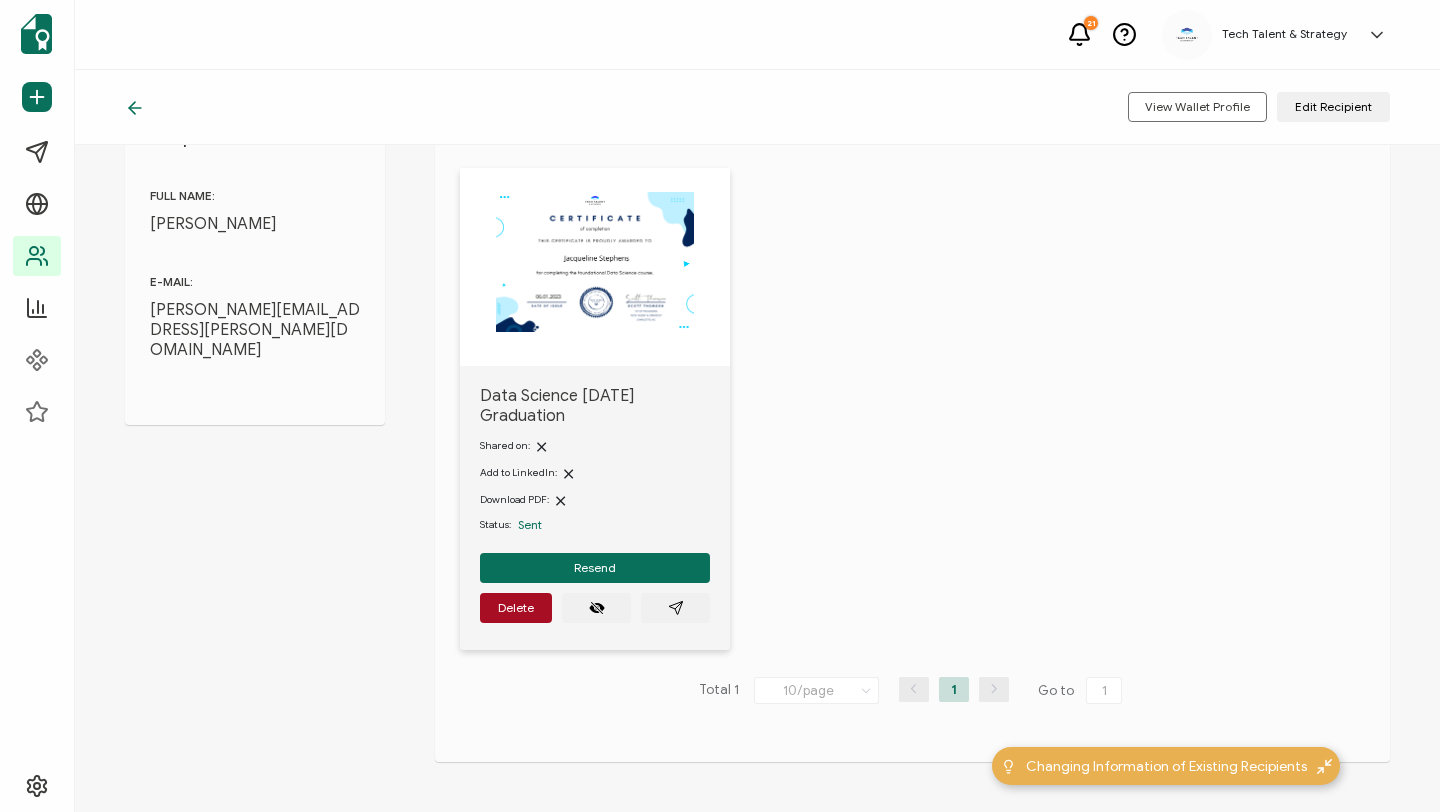 click 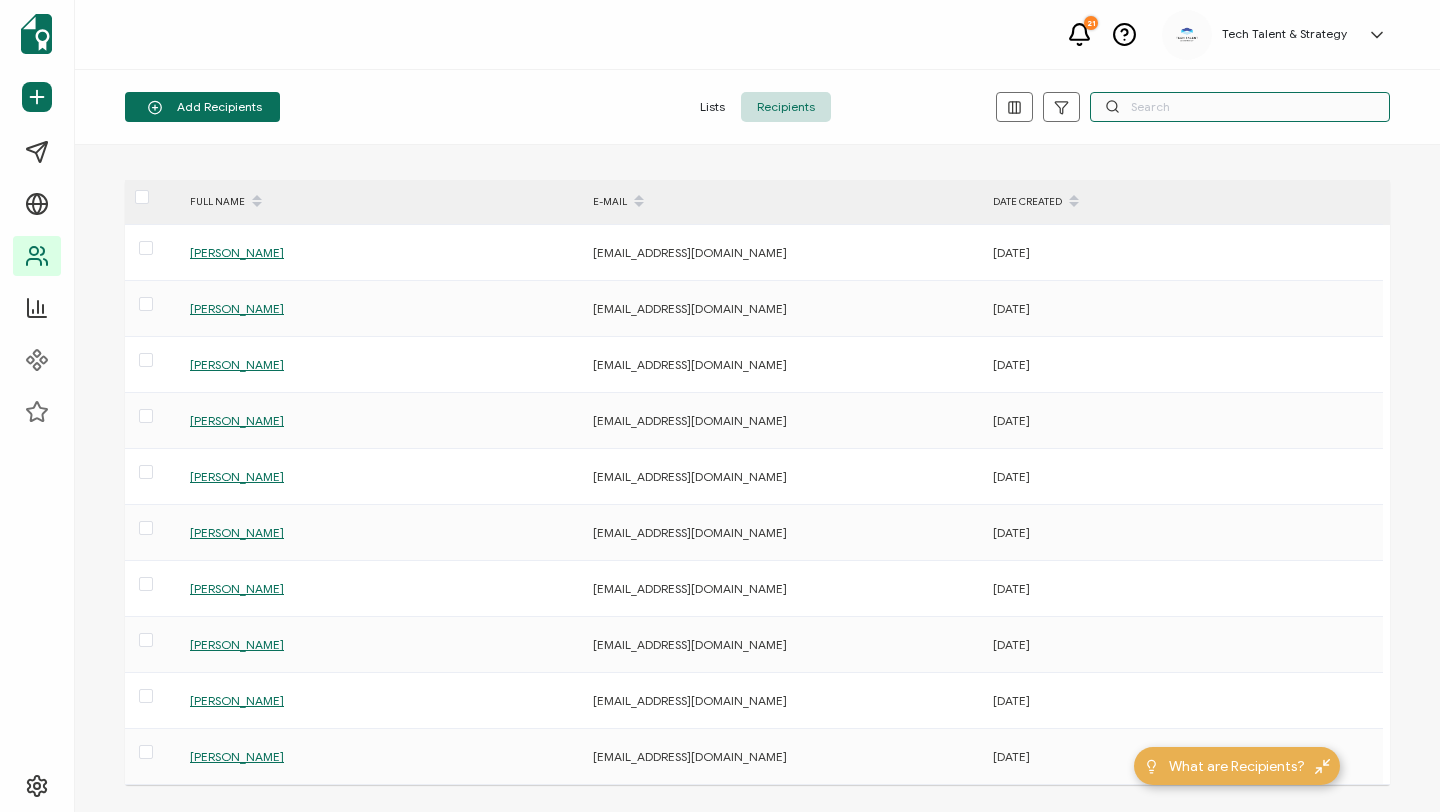 click at bounding box center (1240, 107) 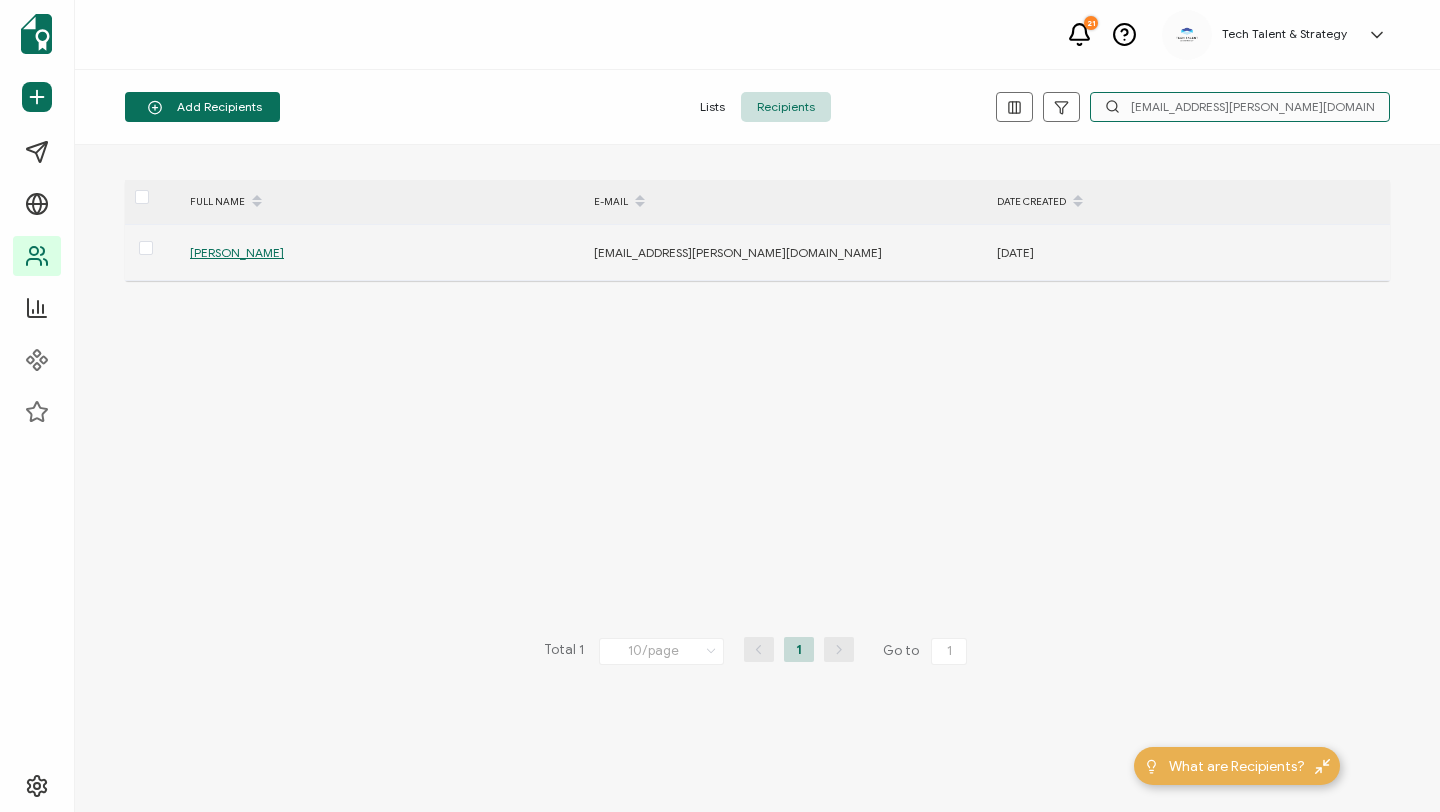 type on "[EMAIL_ADDRESS][PERSON_NAME][DOMAIN_NAME]" 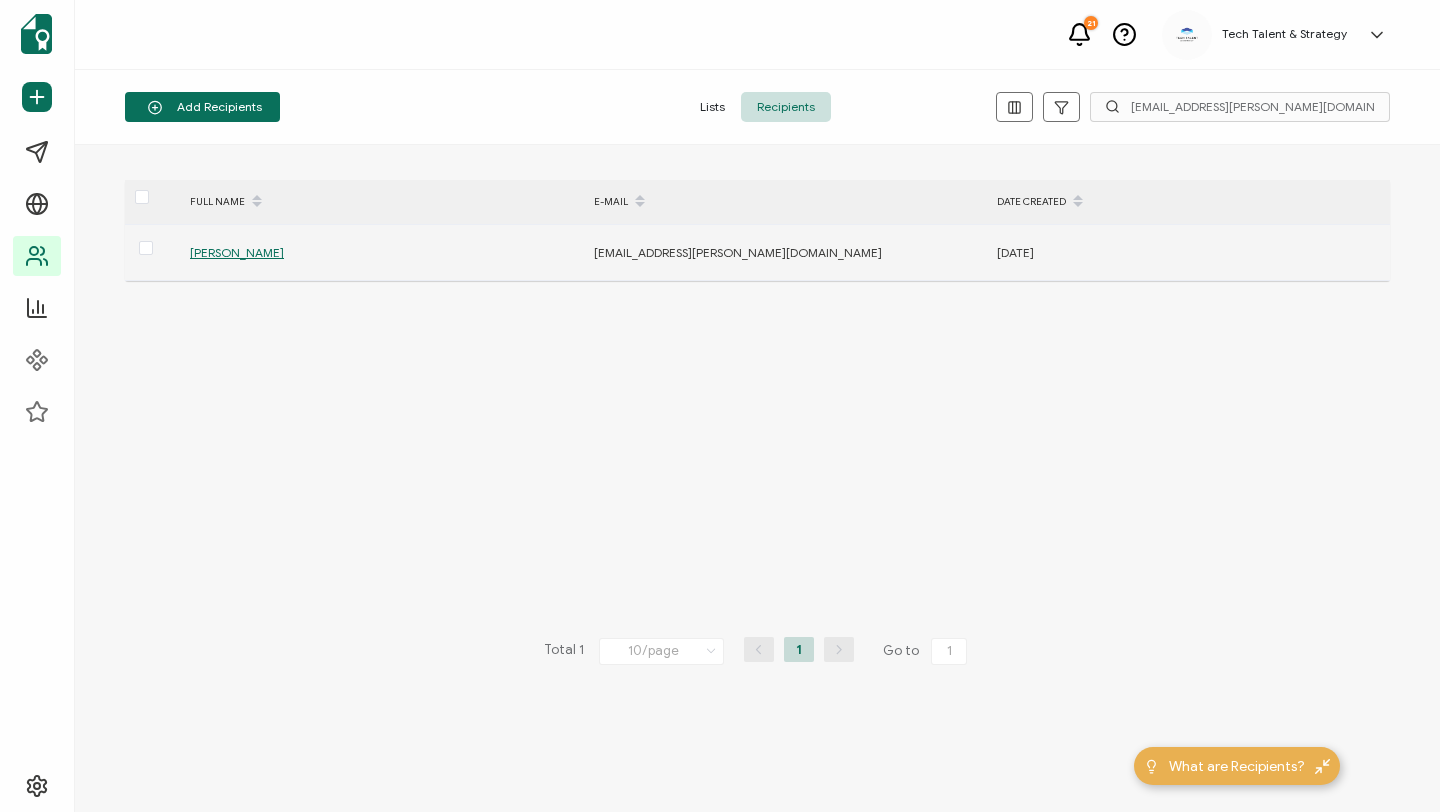 click on "[PERSON_NAME]" at bounding box center (237, 252) 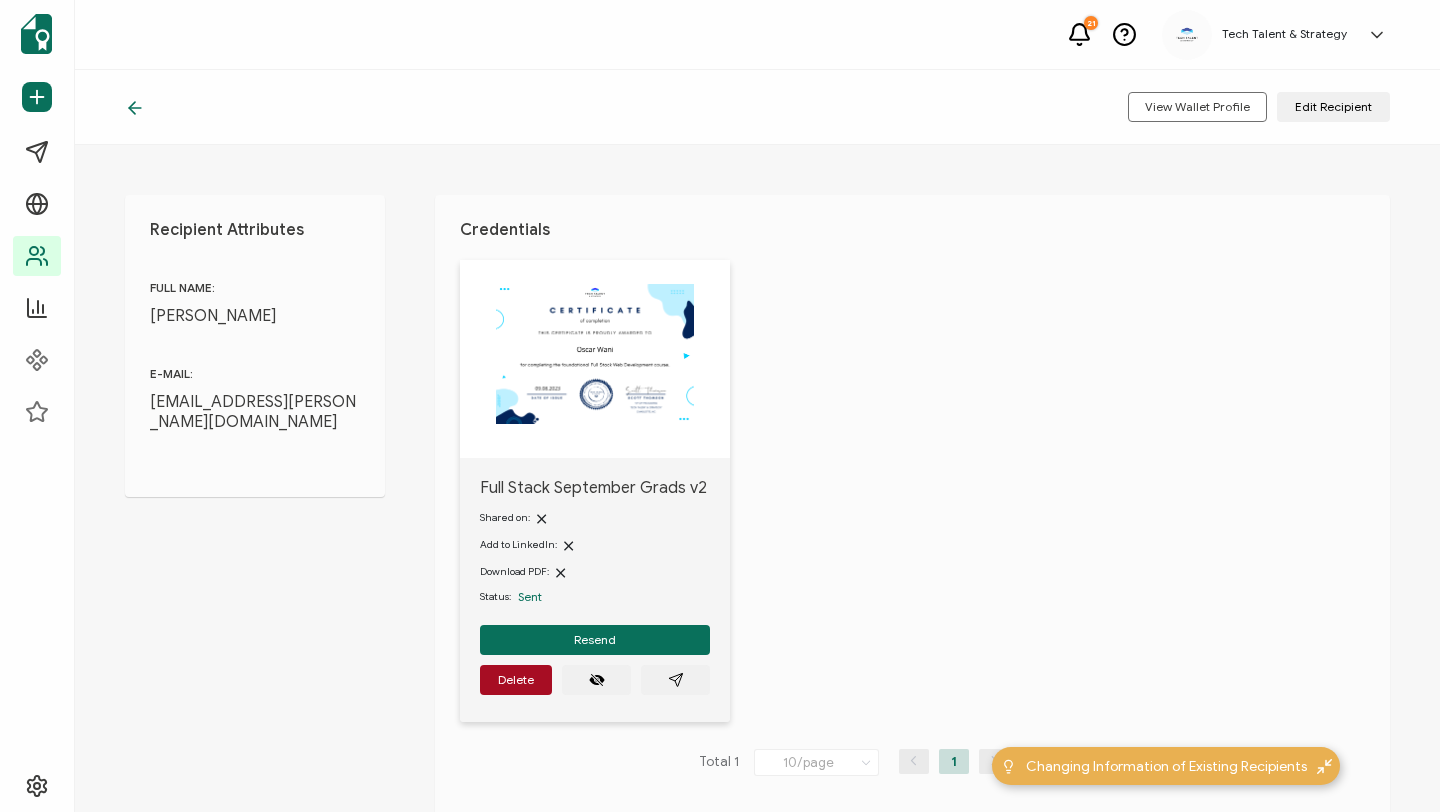 click 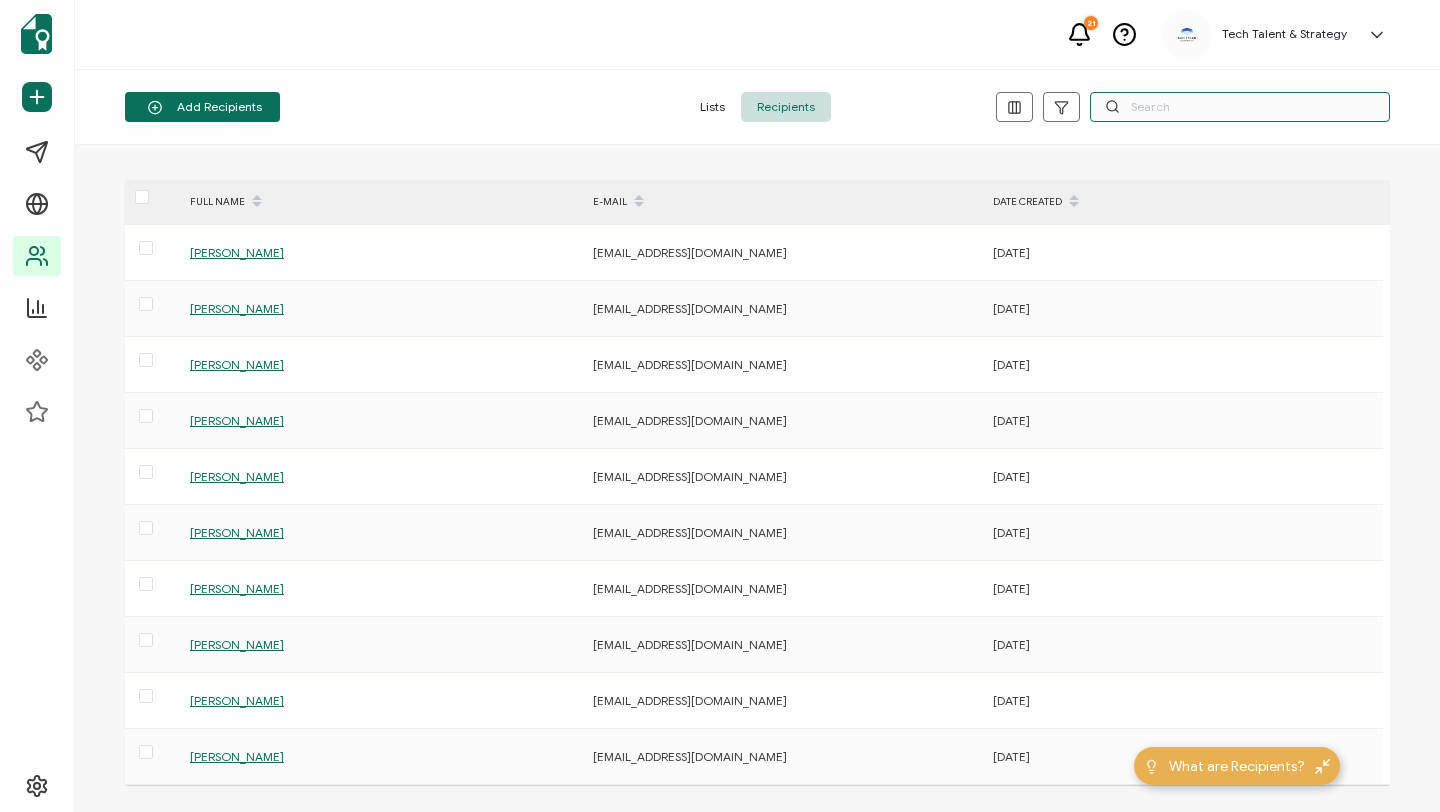 click at bounding box center (1240, 107) 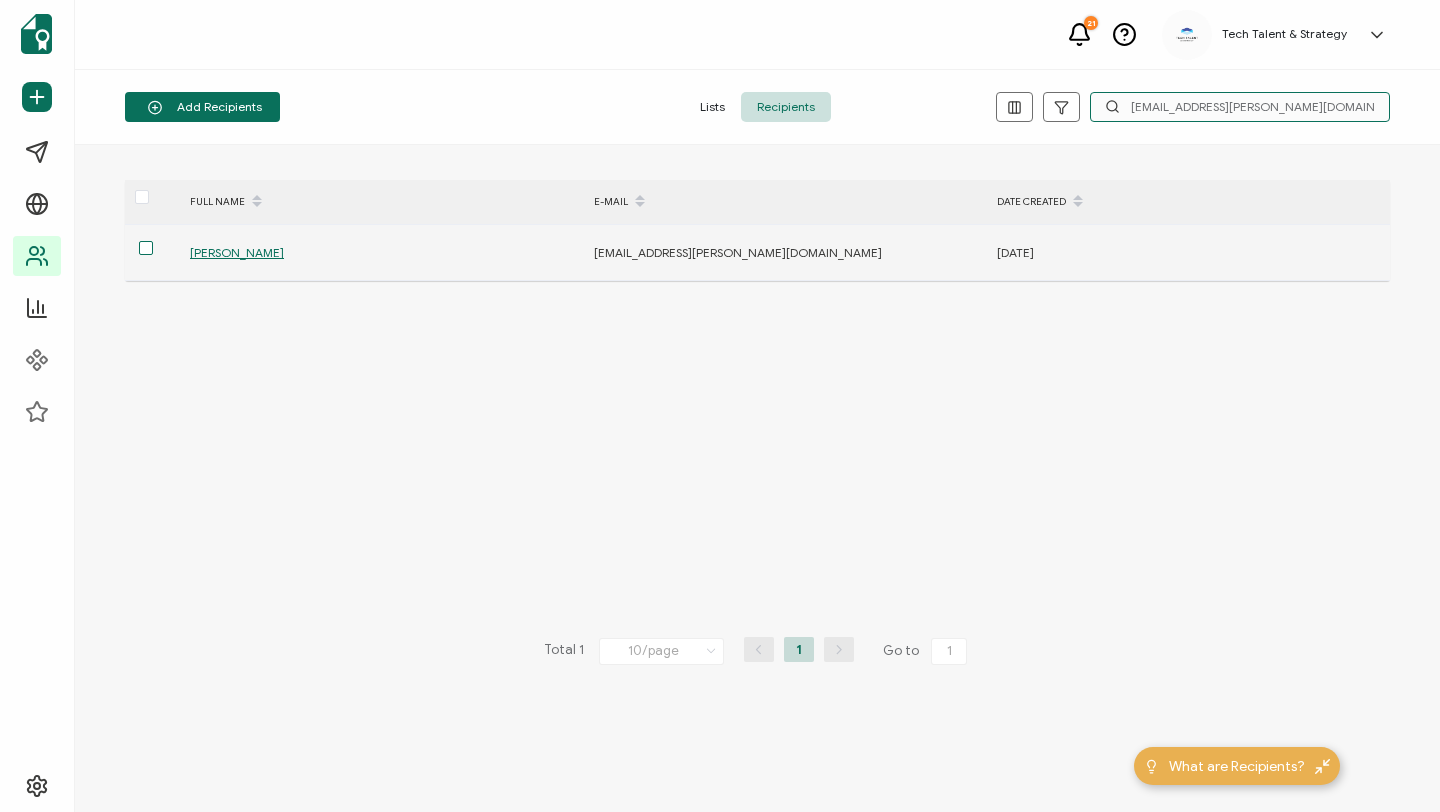 type on "[EMAIL_ADDRESS][PERSON_NAME][DOMAIN_NAME]" 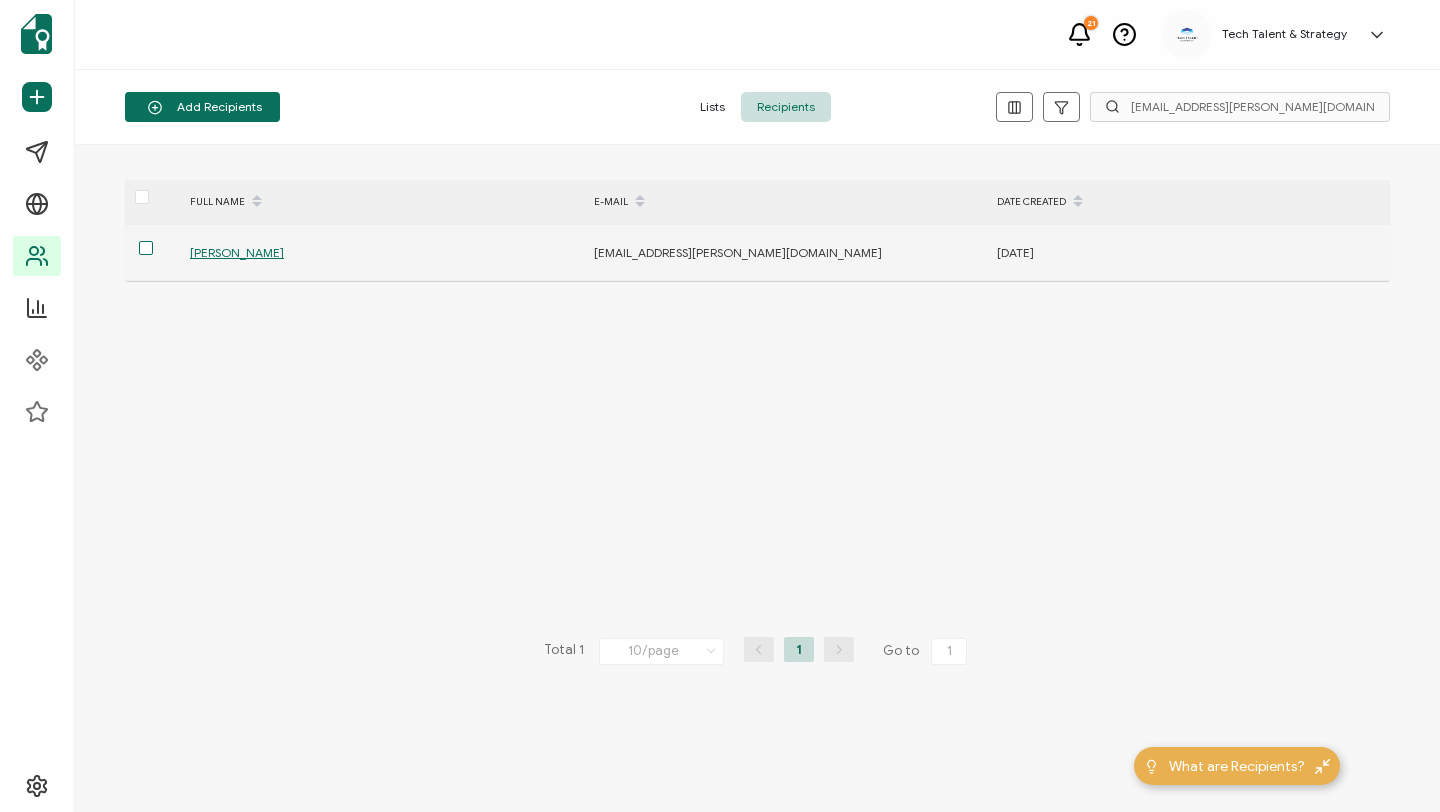click at bounding box center [146, 248] 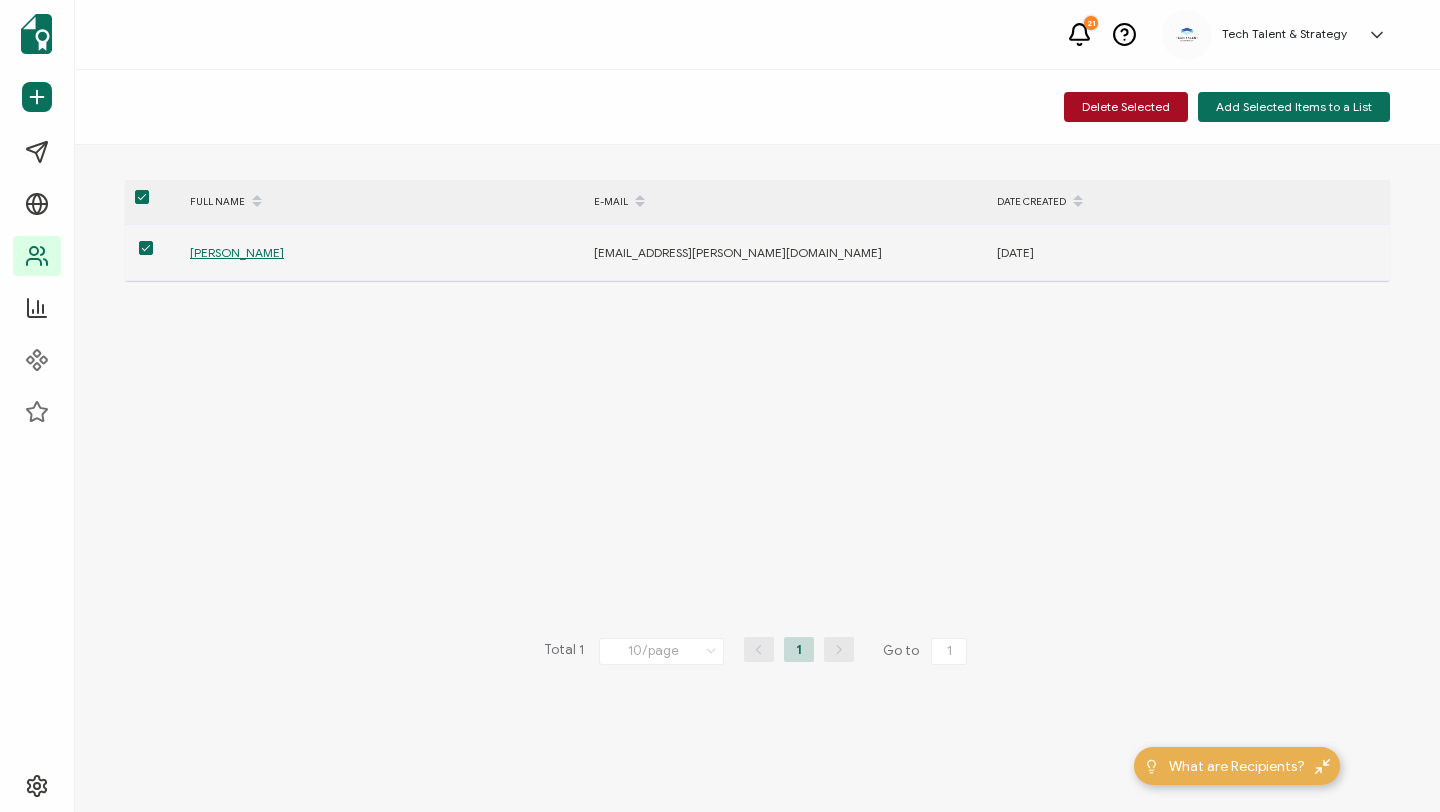 click at bounding box center (146, 248) 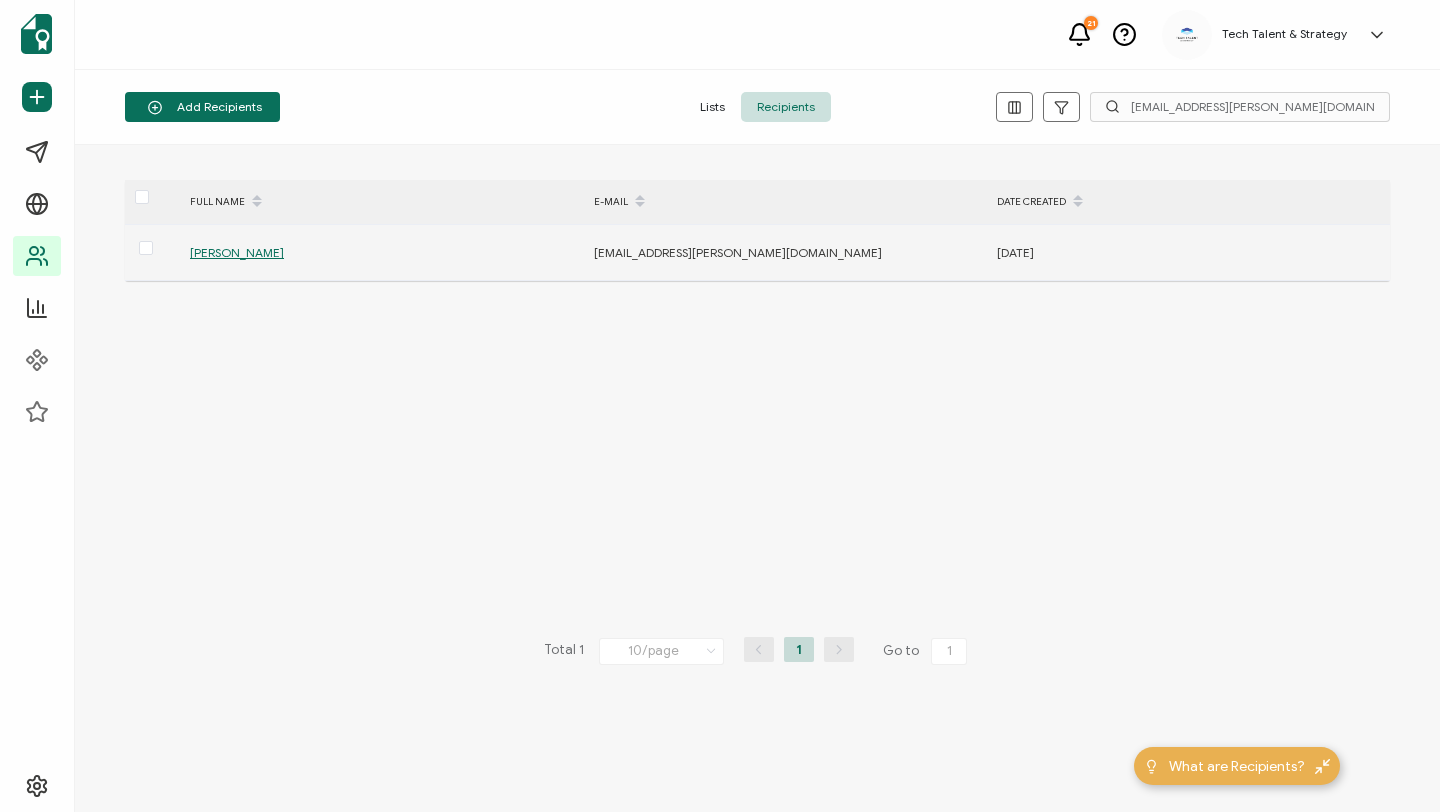 click on "[PERSON_NAME]" at bounding box center [237, 252] 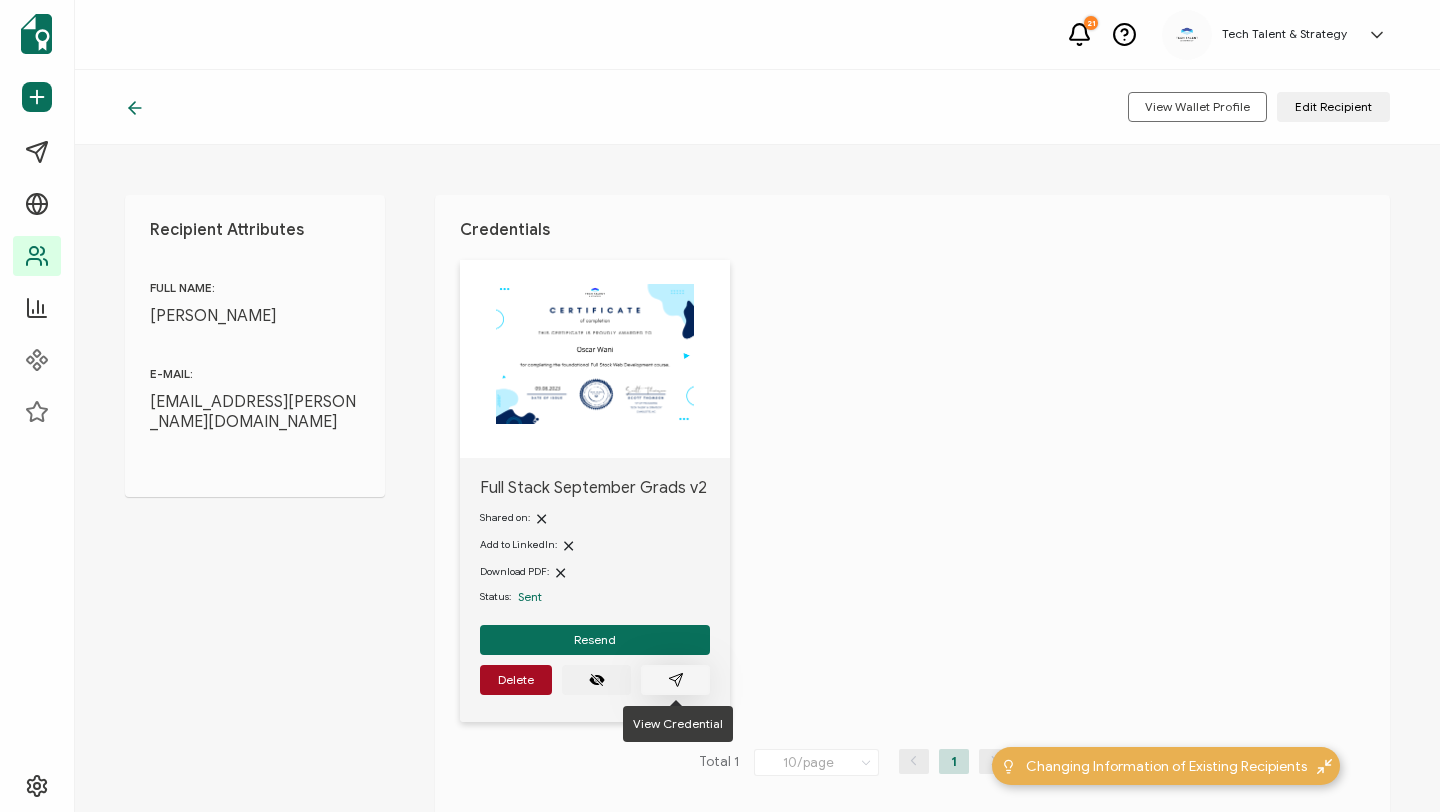 click at bounding box center (675, 680) 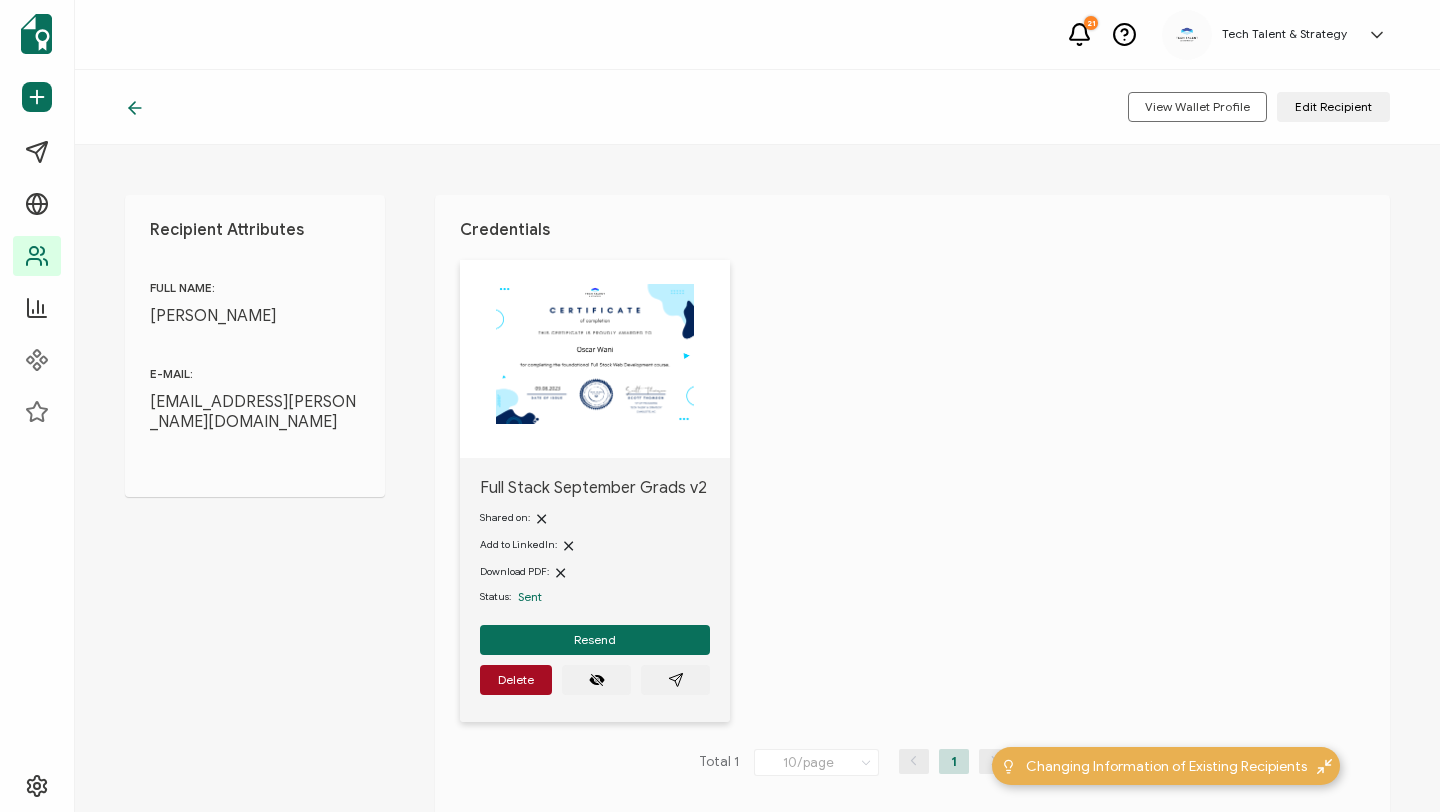 drag, startPoint x: 148, startPoint y: 106, endPoint x: 281, endPoint y: 47, distance: 145.49915 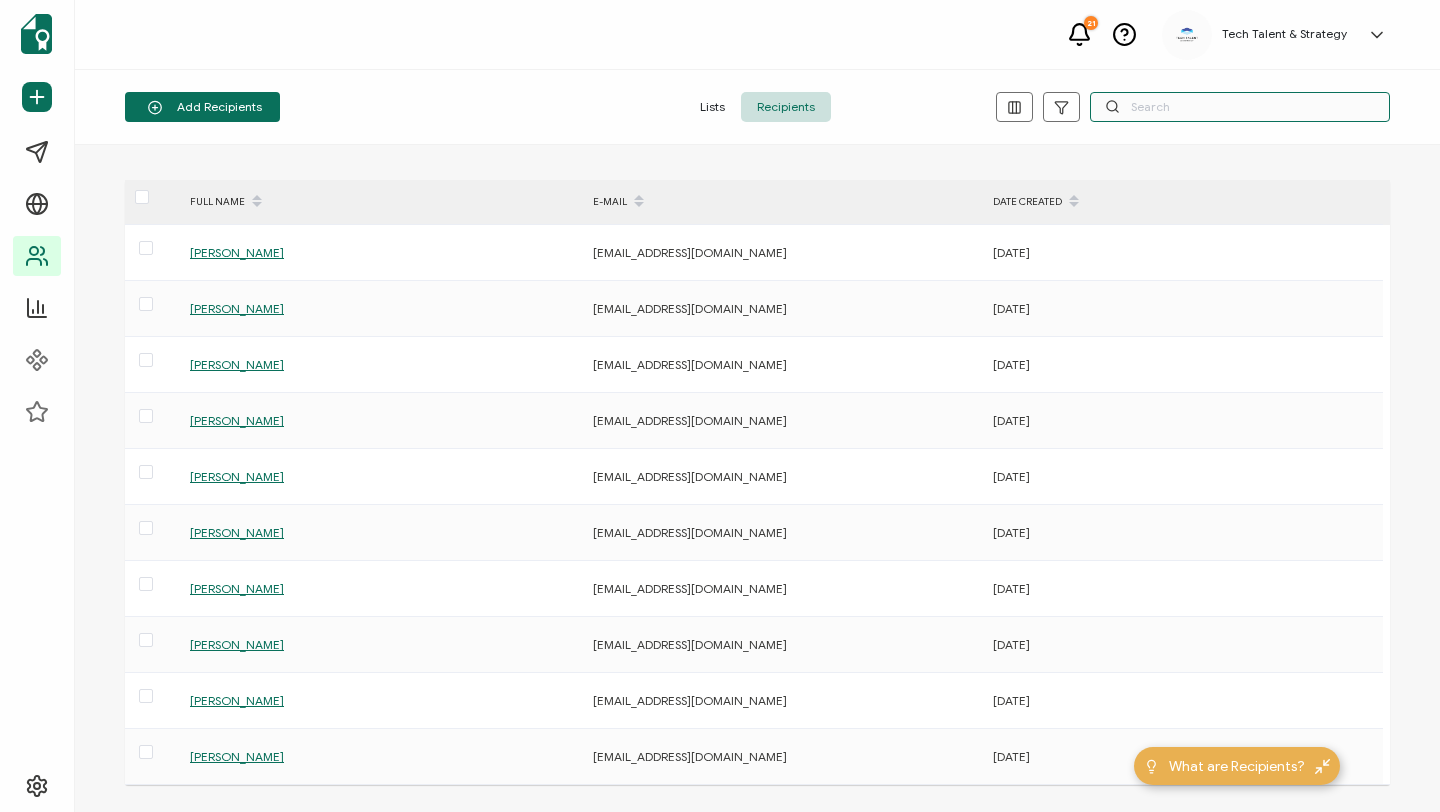 click at bounding box center (1240, 107) 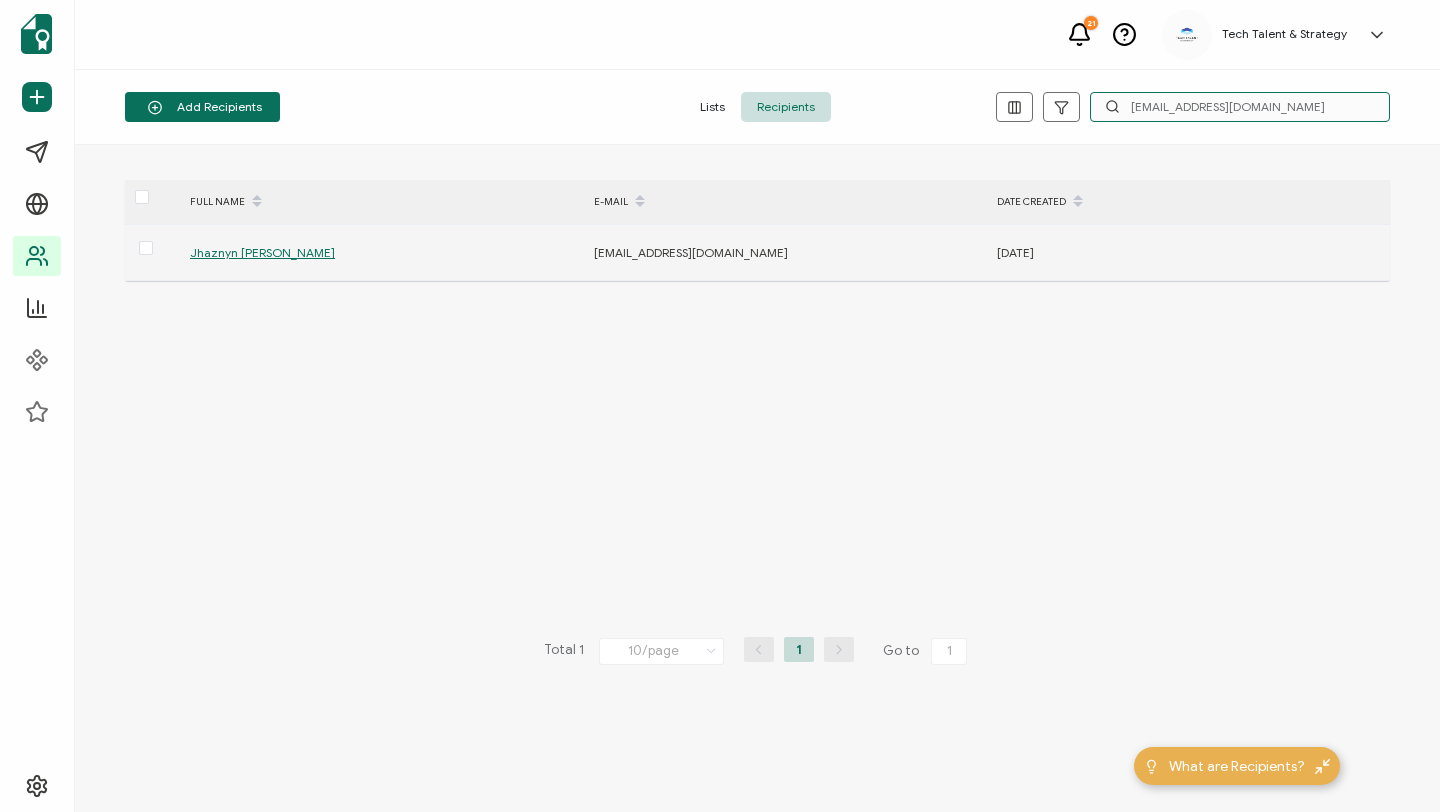 type on "[EMAIL_ADDRESS][DOMAIN_NAME]" 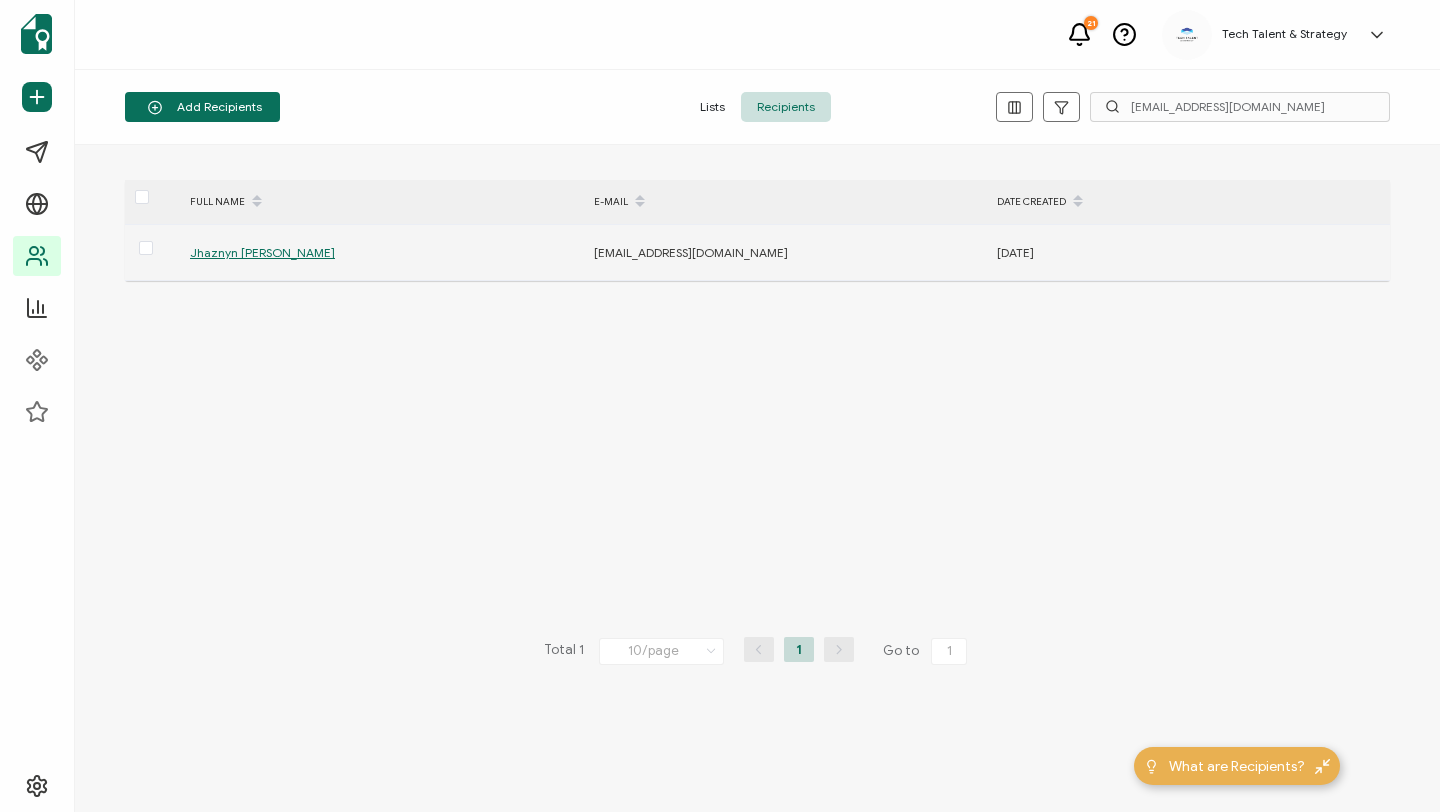 click on "Jhaznyn [PERSON_NAME]" at bounding box center (262, 252) 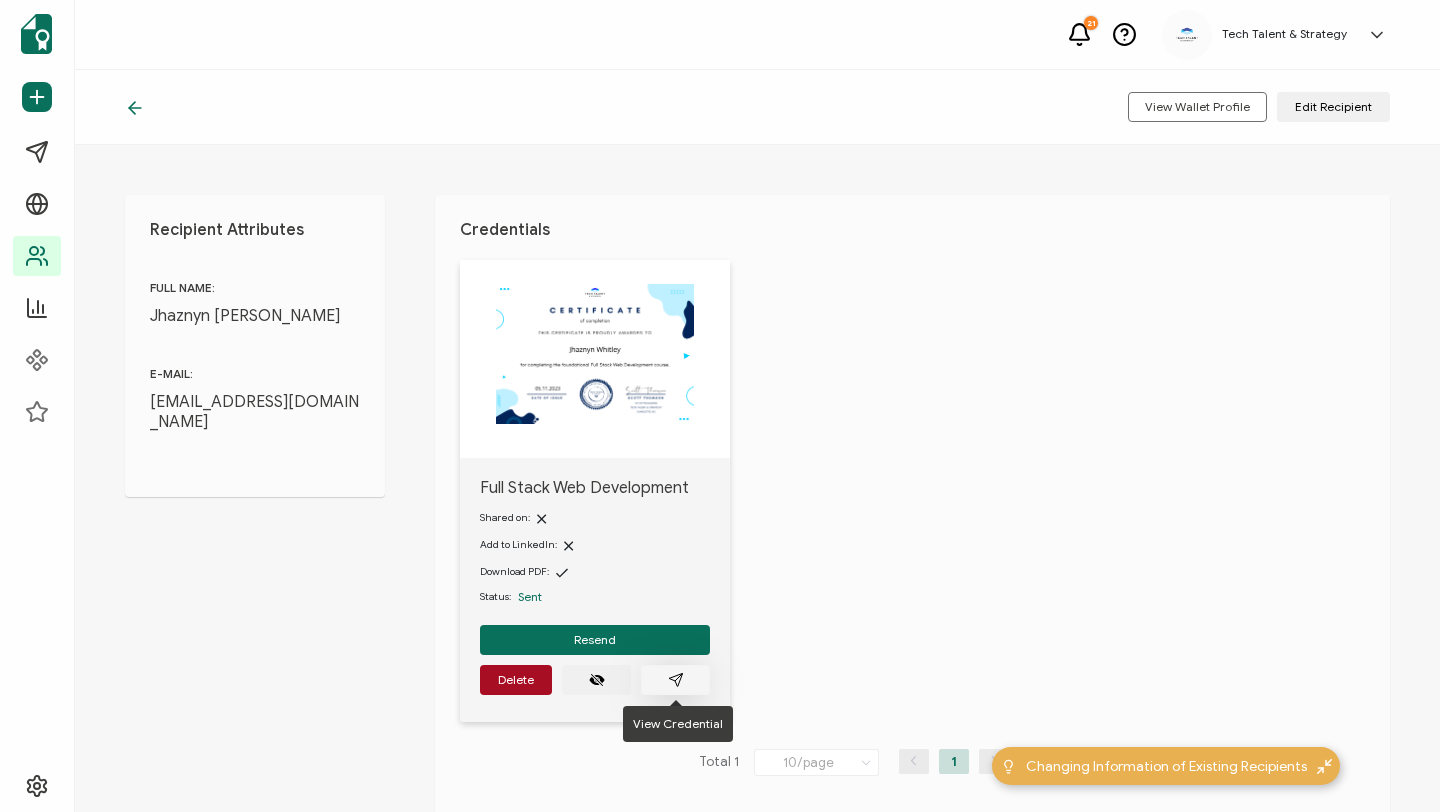 click 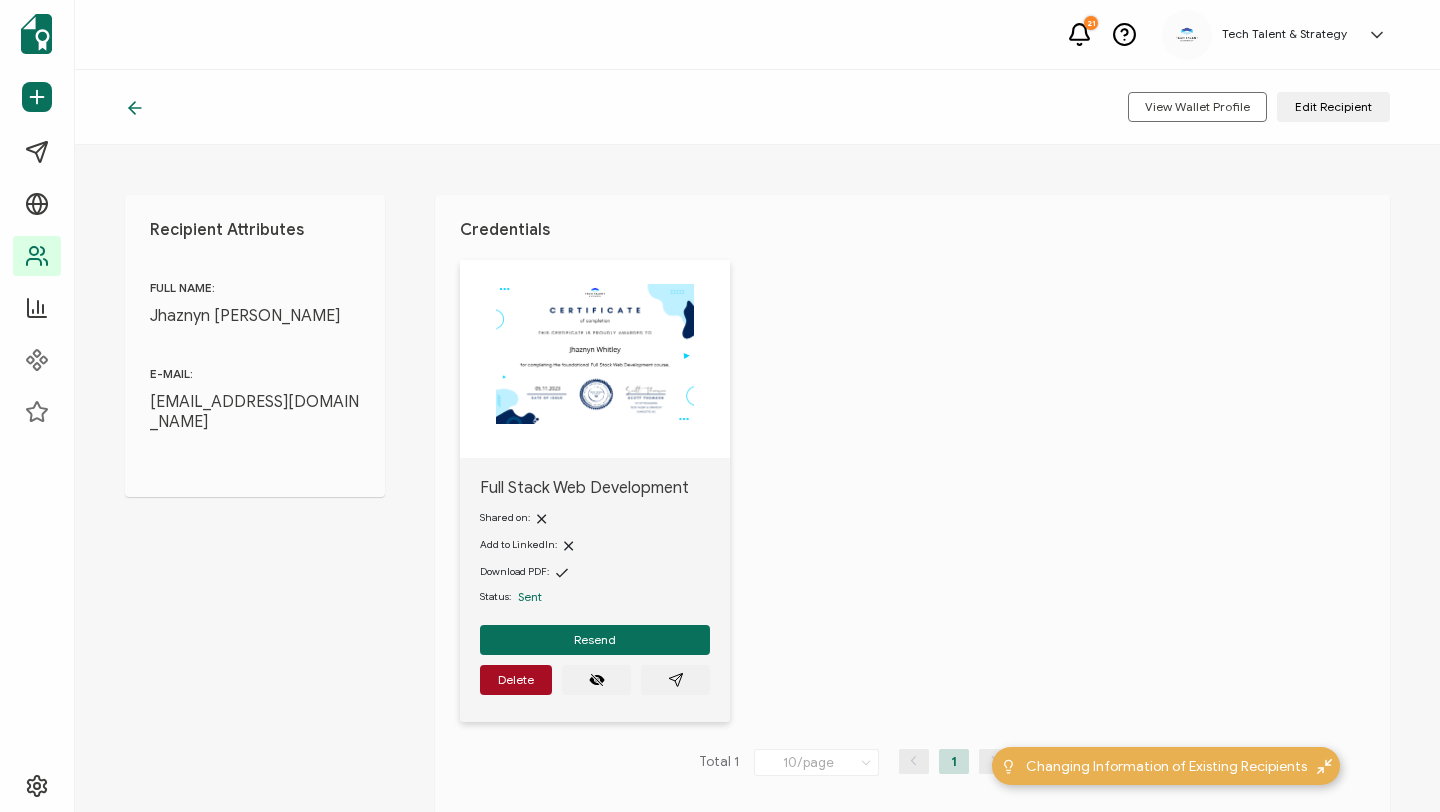 click on "View Wallet Profile
Edit Recipient" at bounding box center [757, 107] 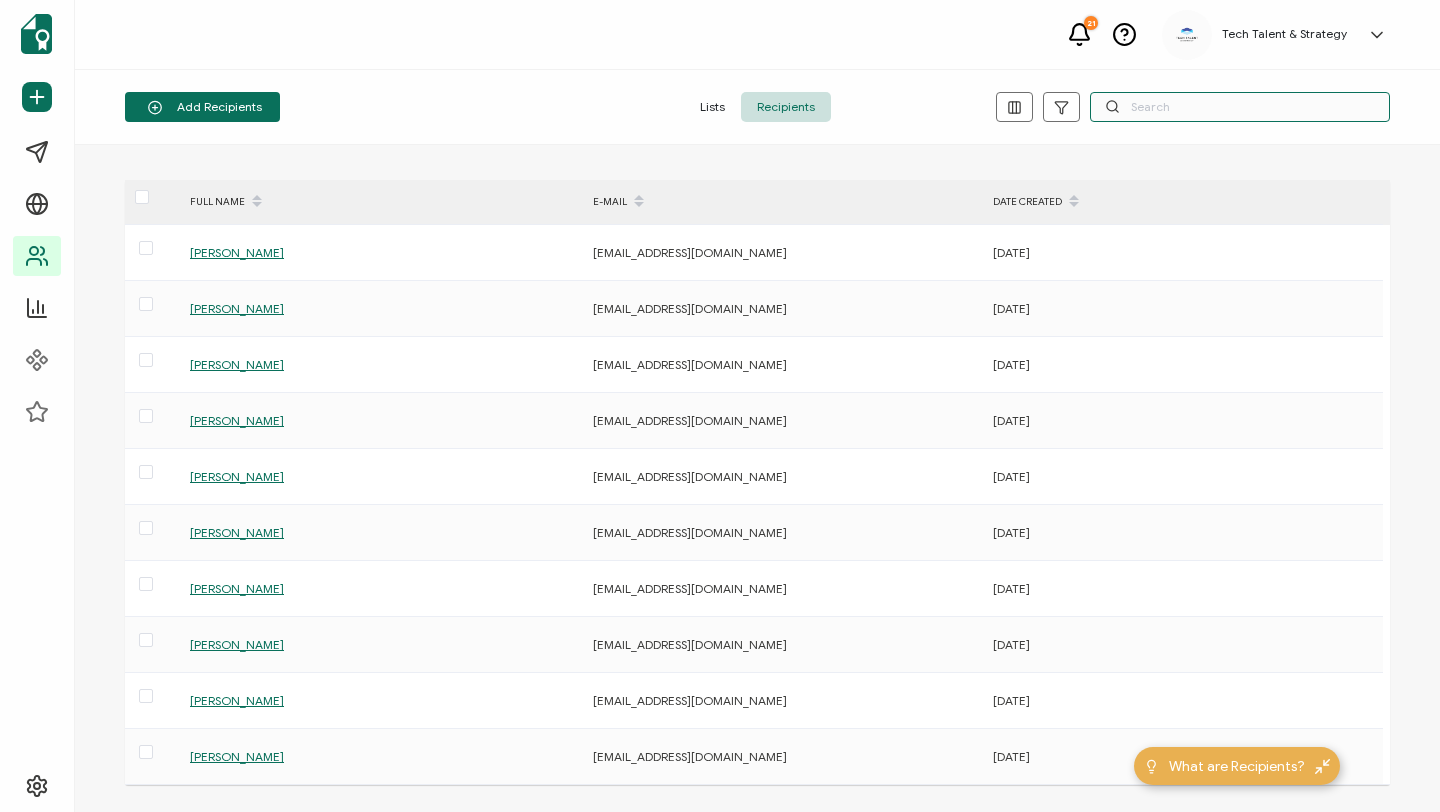 click at bounding box center (1240, 107) 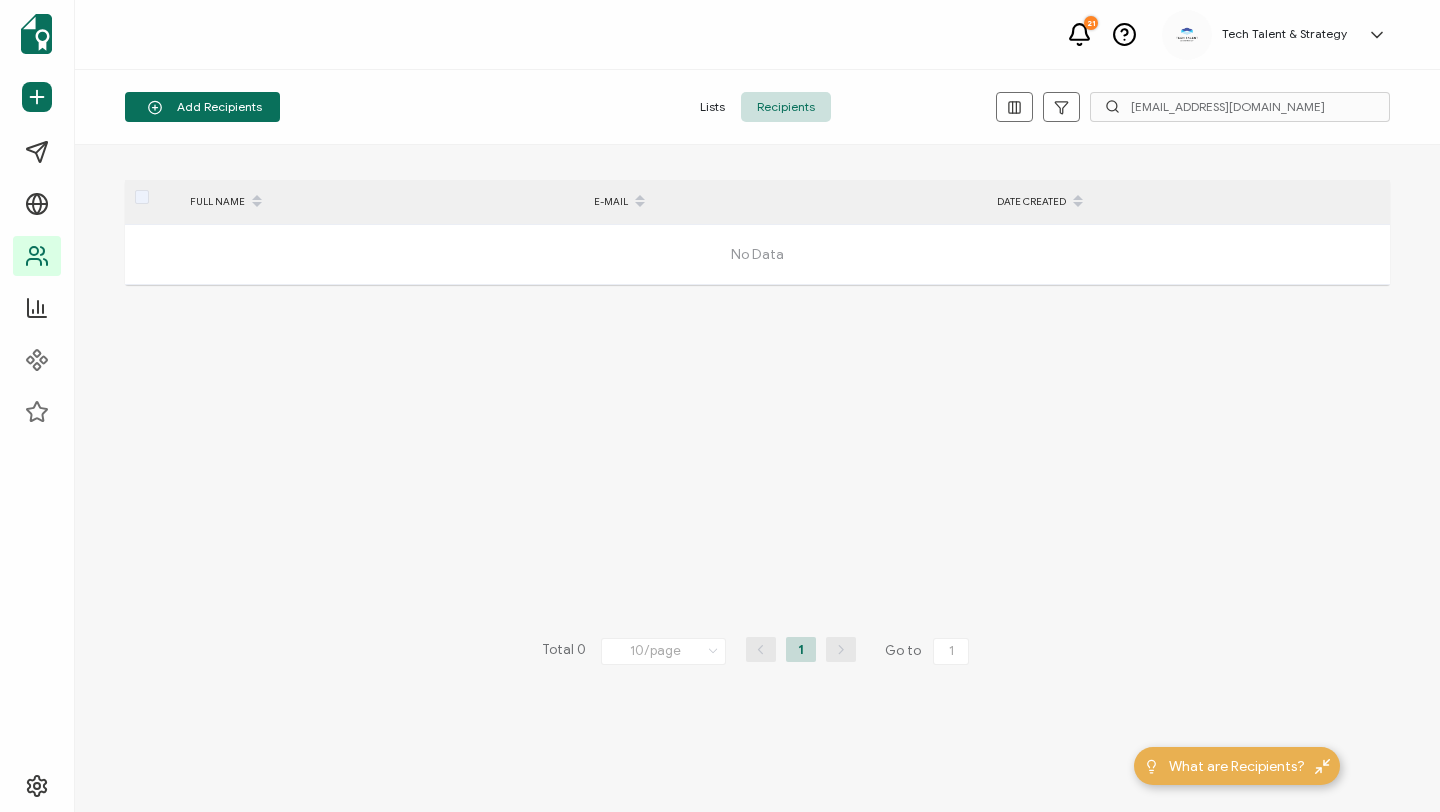 click on "Add Recipients
Lists
Recipients
[EMAIL_ADDRESS][DOMAIN_NAME]" at bounding box center [757, 107] 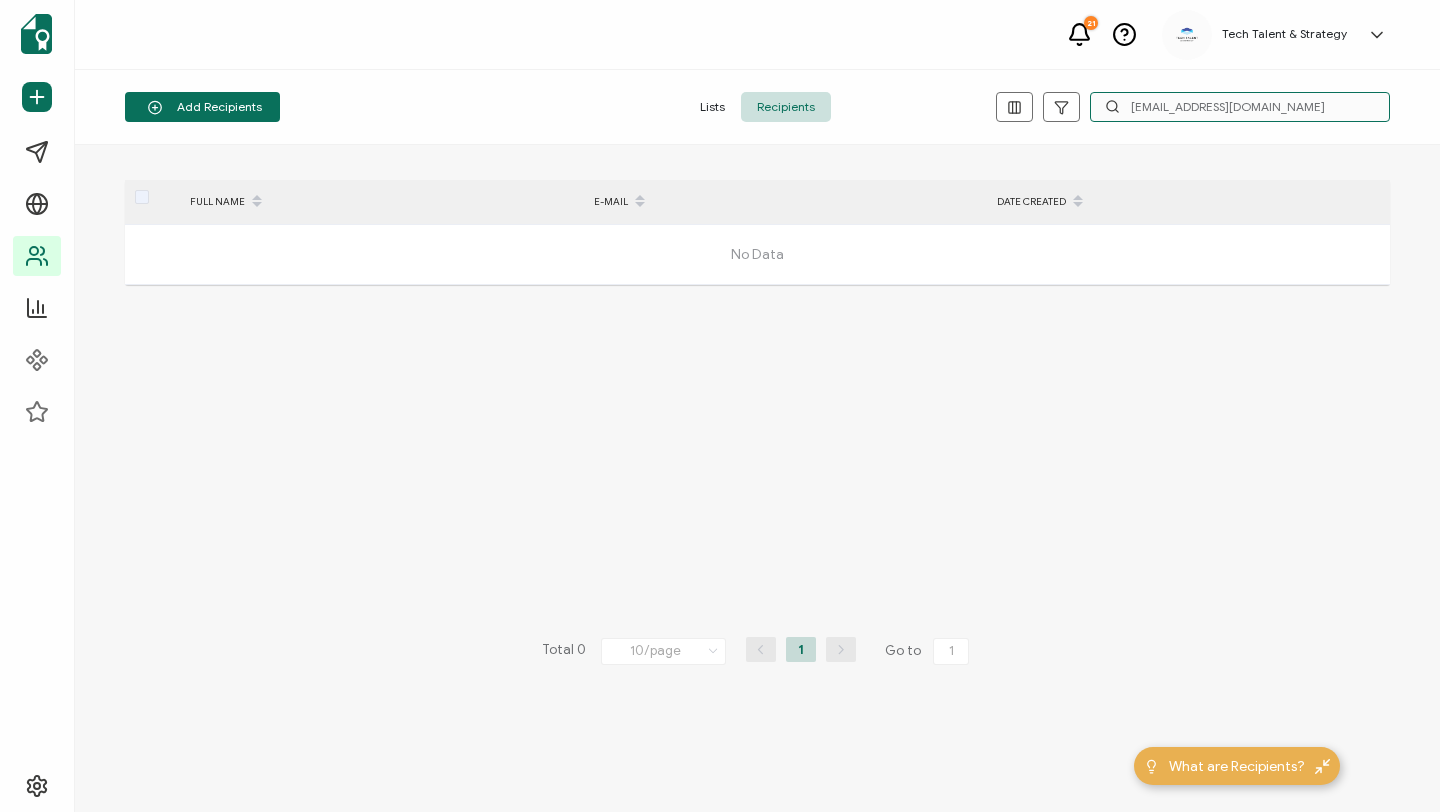 click on "[EMAIL_ADDRESS][DOMAIN_NAME]" at bounding box center [1240, 107] 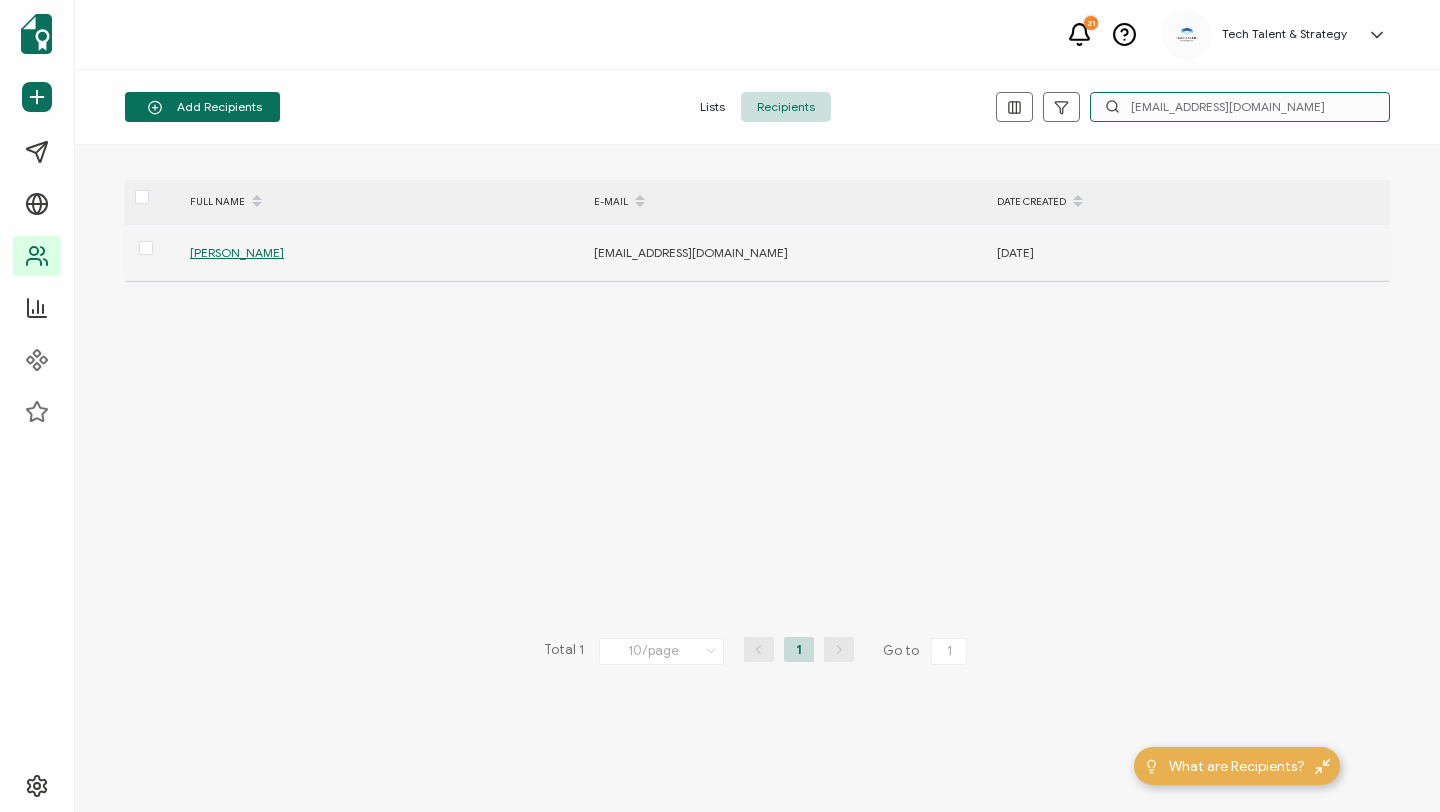 type on "[EMAIL_ADDRESS][DOMAIN_NAME]" 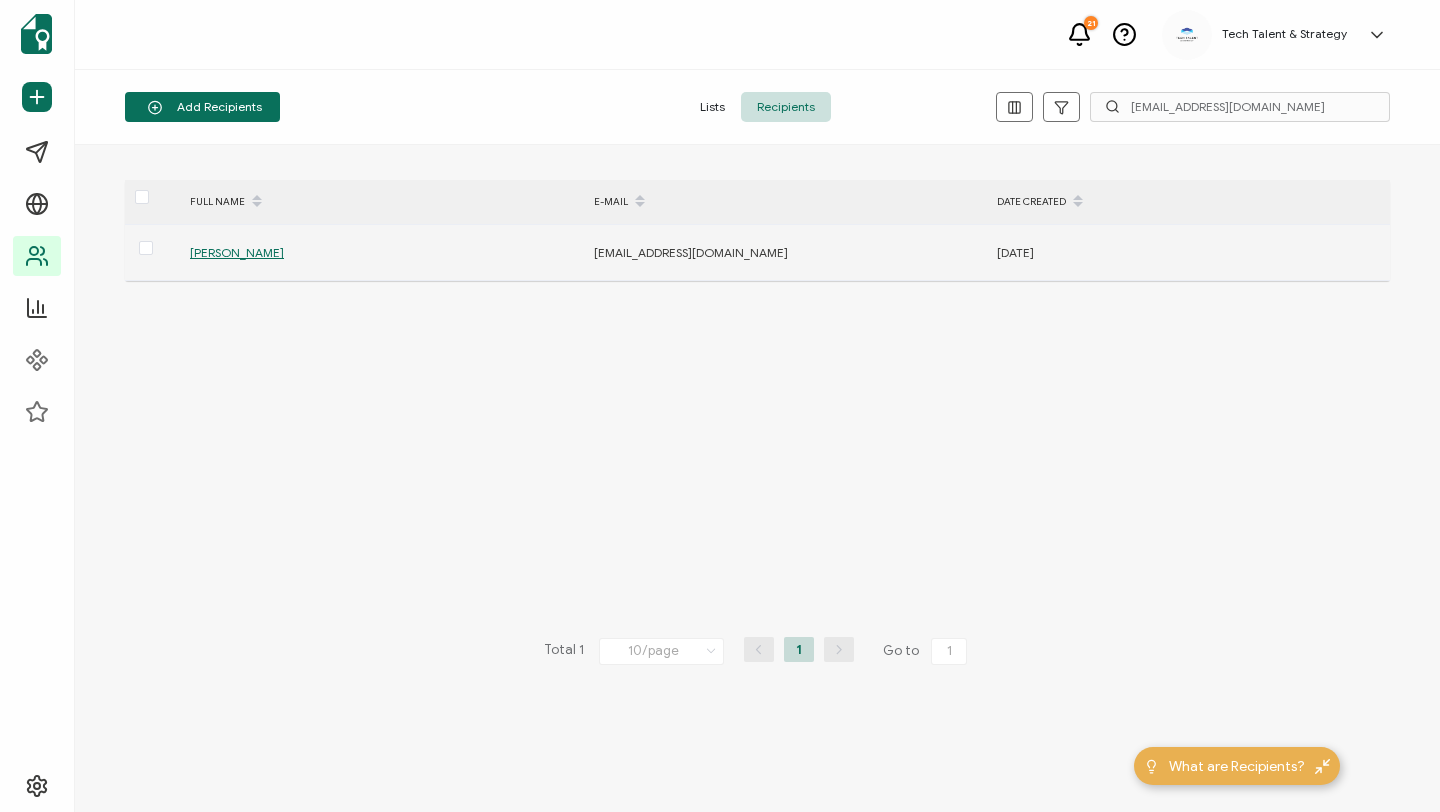 click on "[PERSON_NAME]" at bounding box center (237, 252) 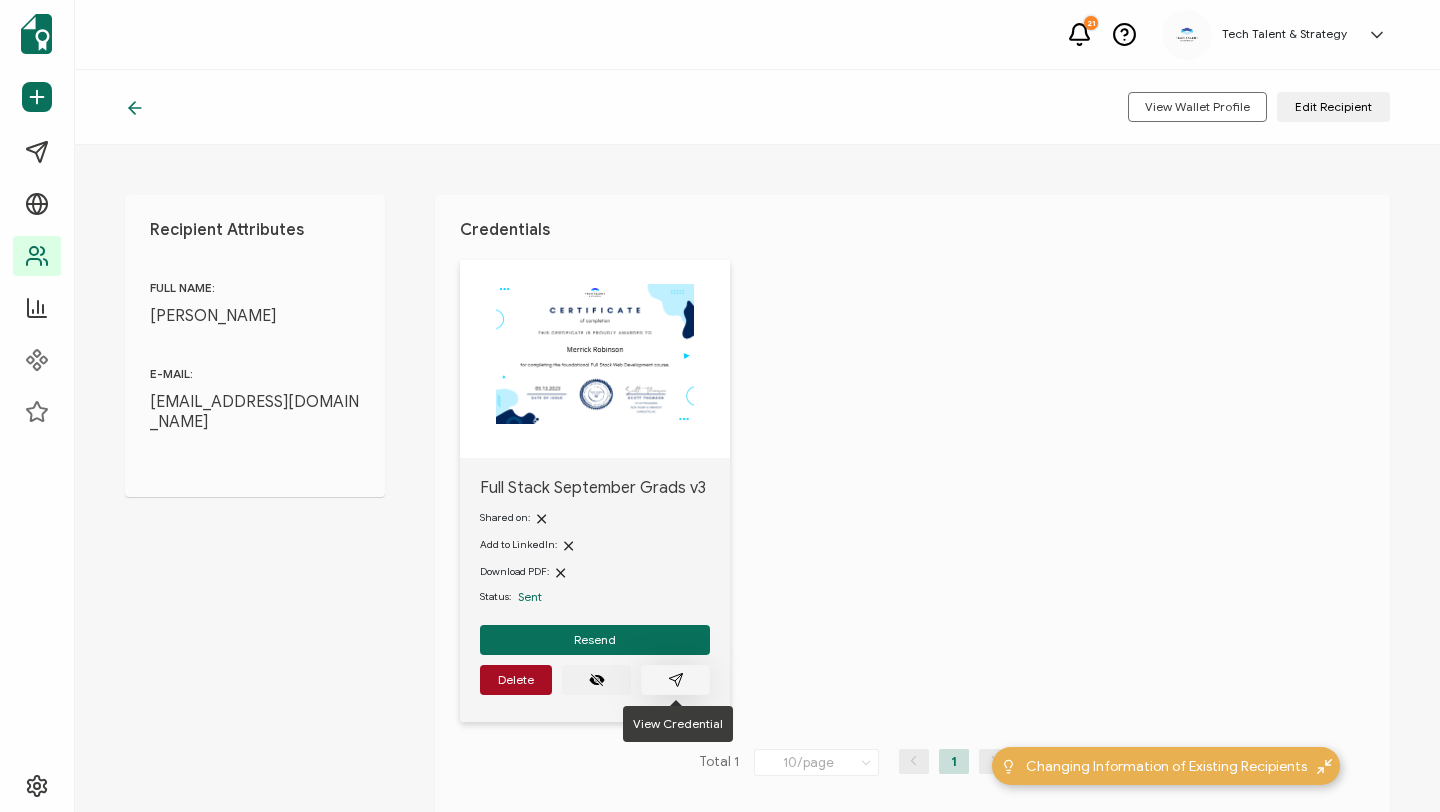 click at bounding box center [675, 680] 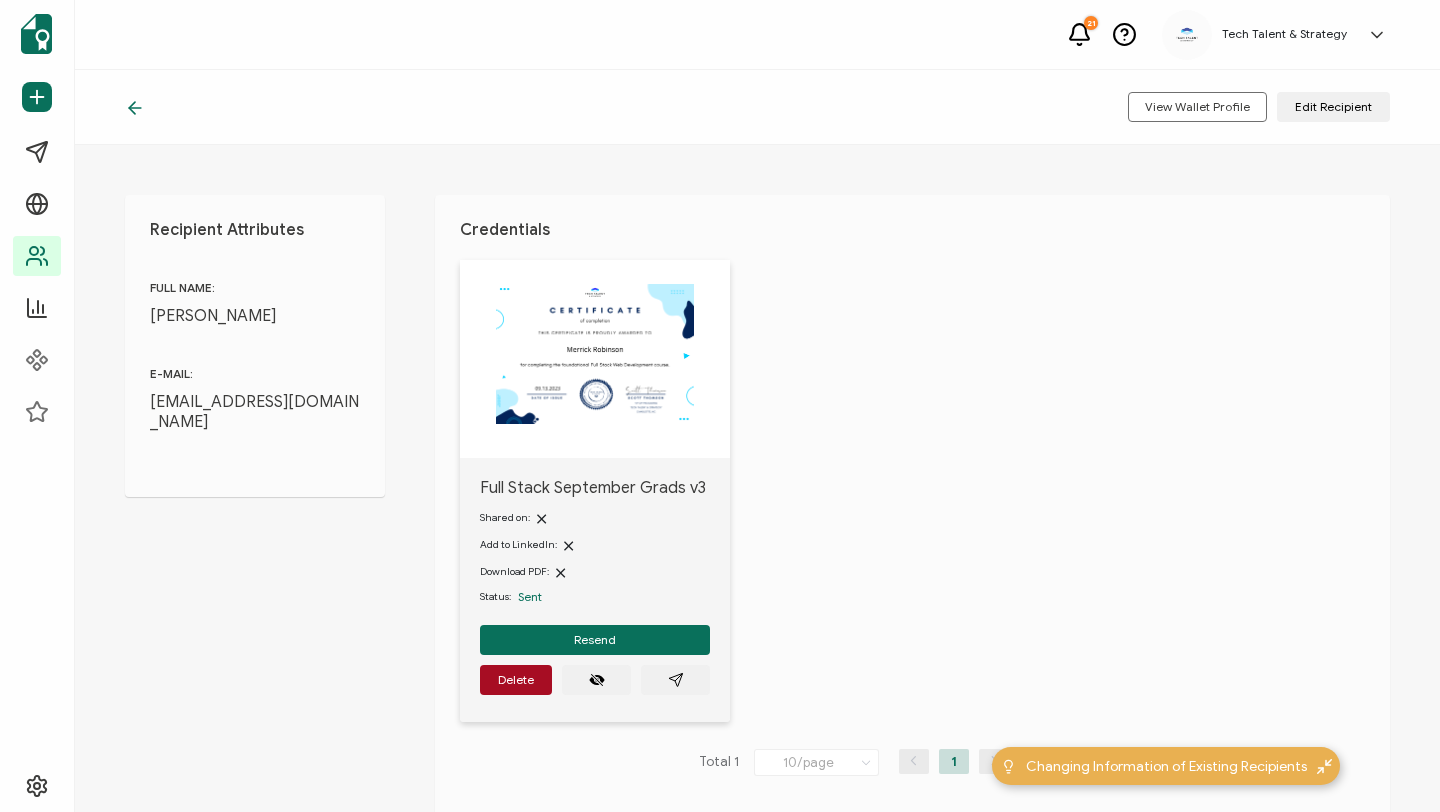 click 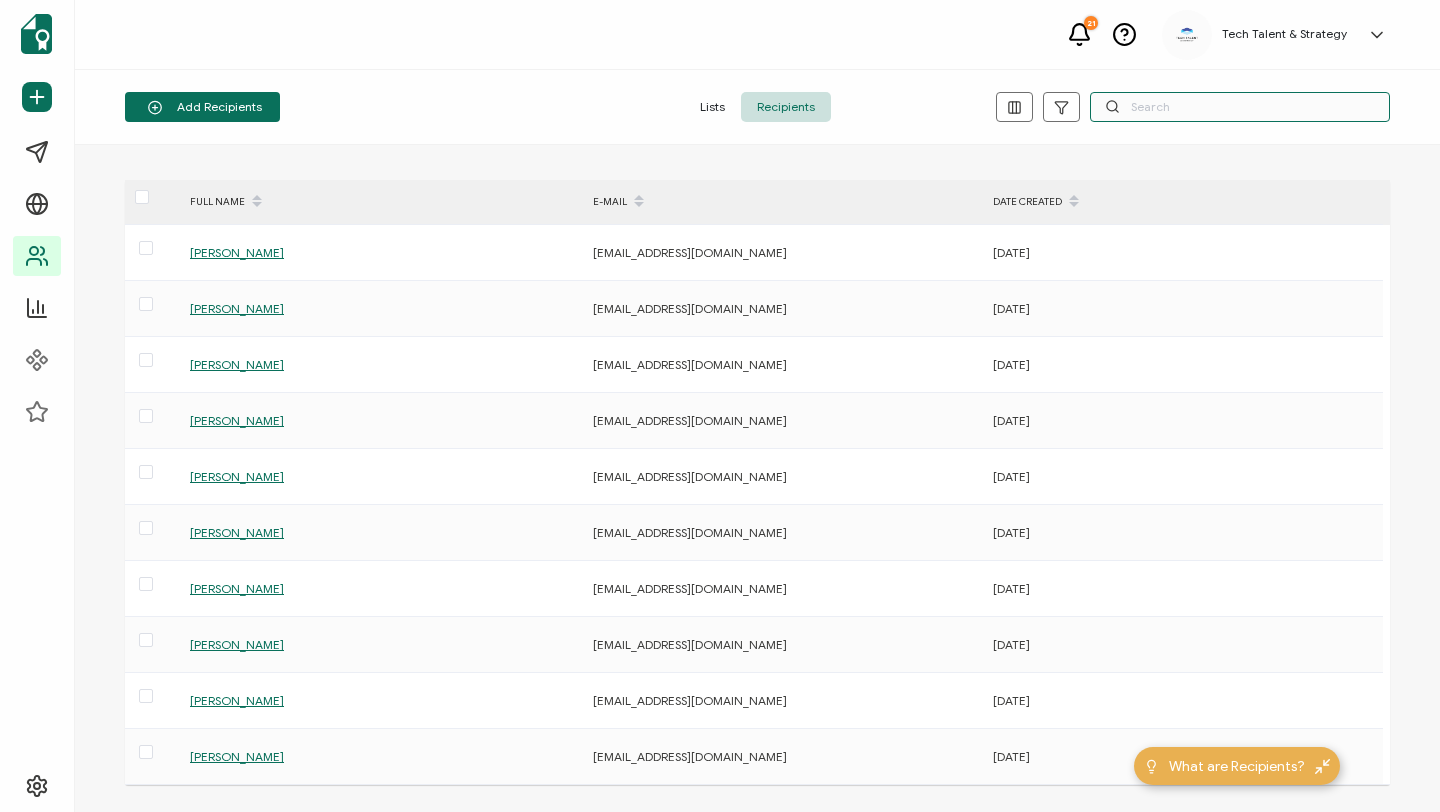 click at bounding box center (1240, 107) 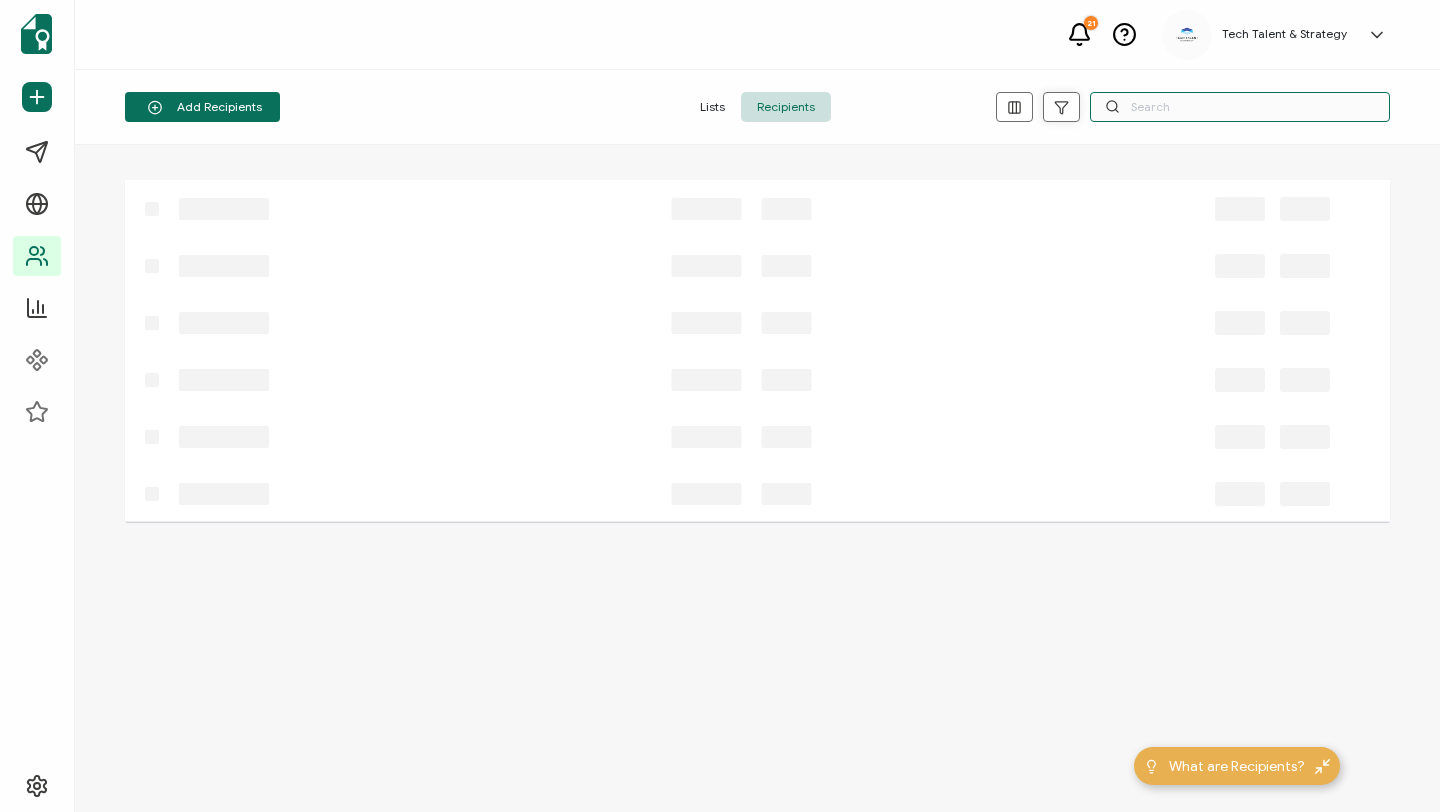 paste on "[EMAIL_ADDRESS][DOMAIN_NAME]" 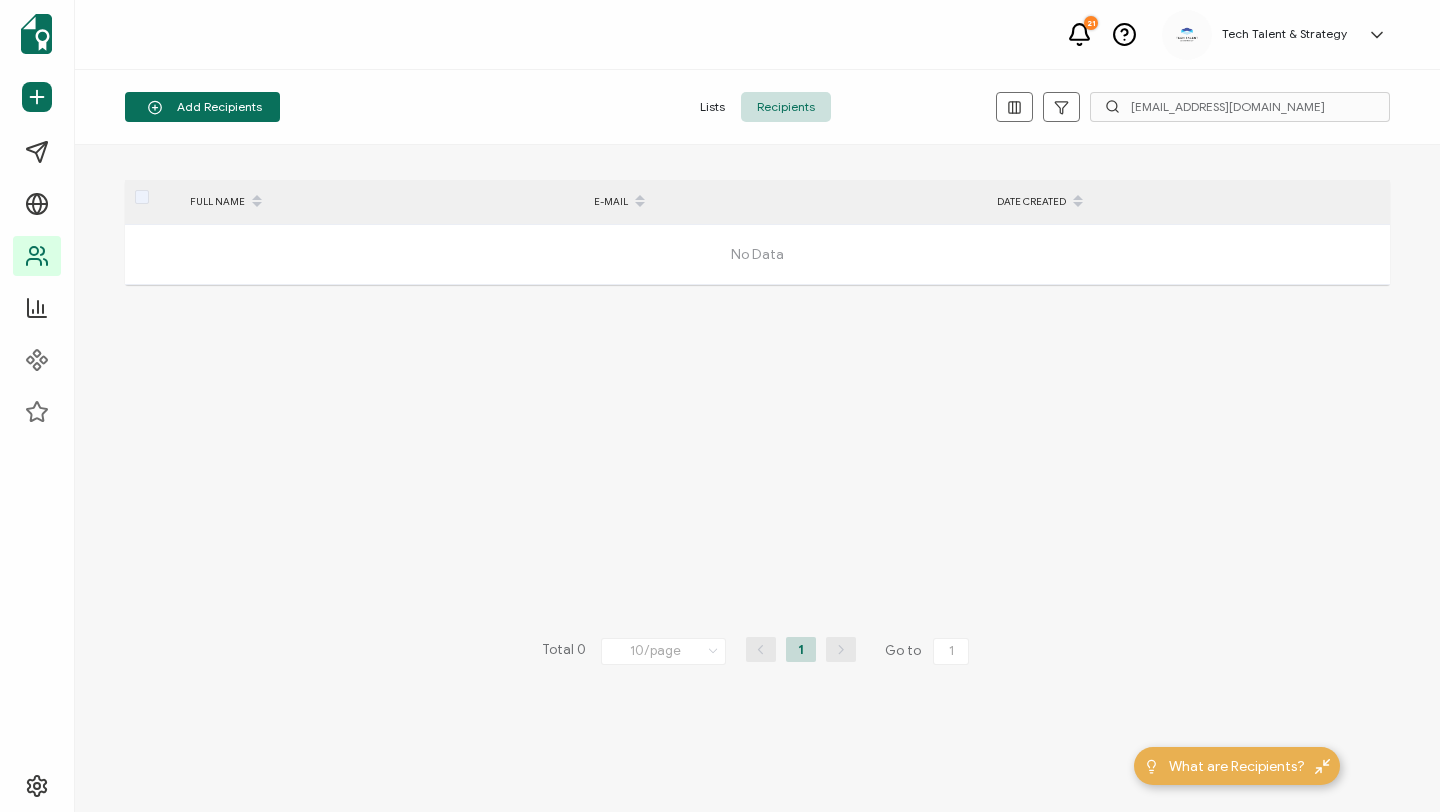 click on "Add Recipients
Upload Spreadsheet   Add a Single Recipient
Lists
Recipients
[EMAIL_ADDRESS][DOMAIN_NAME]" at bounding box center (757, 107) 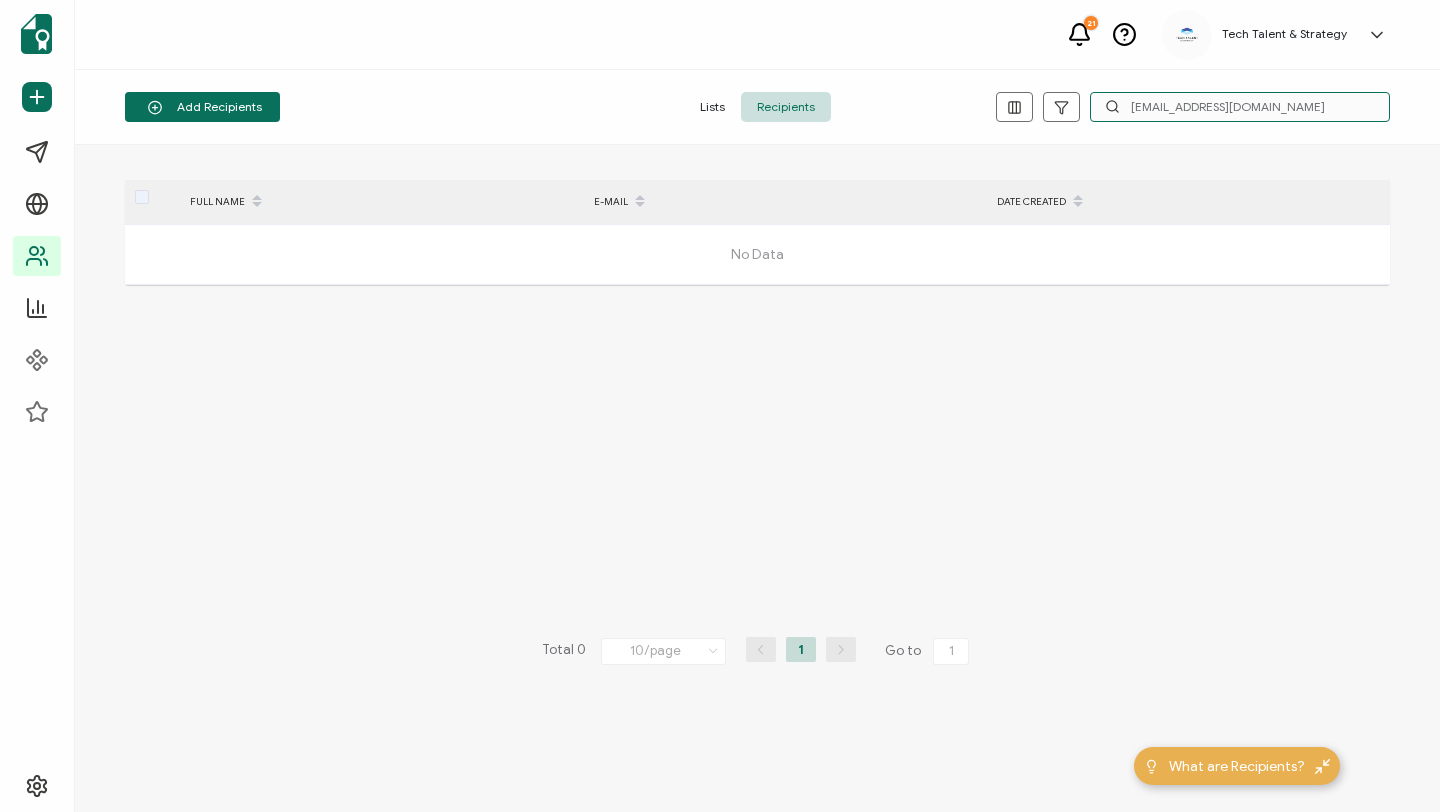 click on "[EMAIL_ADDRESS][DOMAIN_NAME]" at bounding box center (1240, 107) 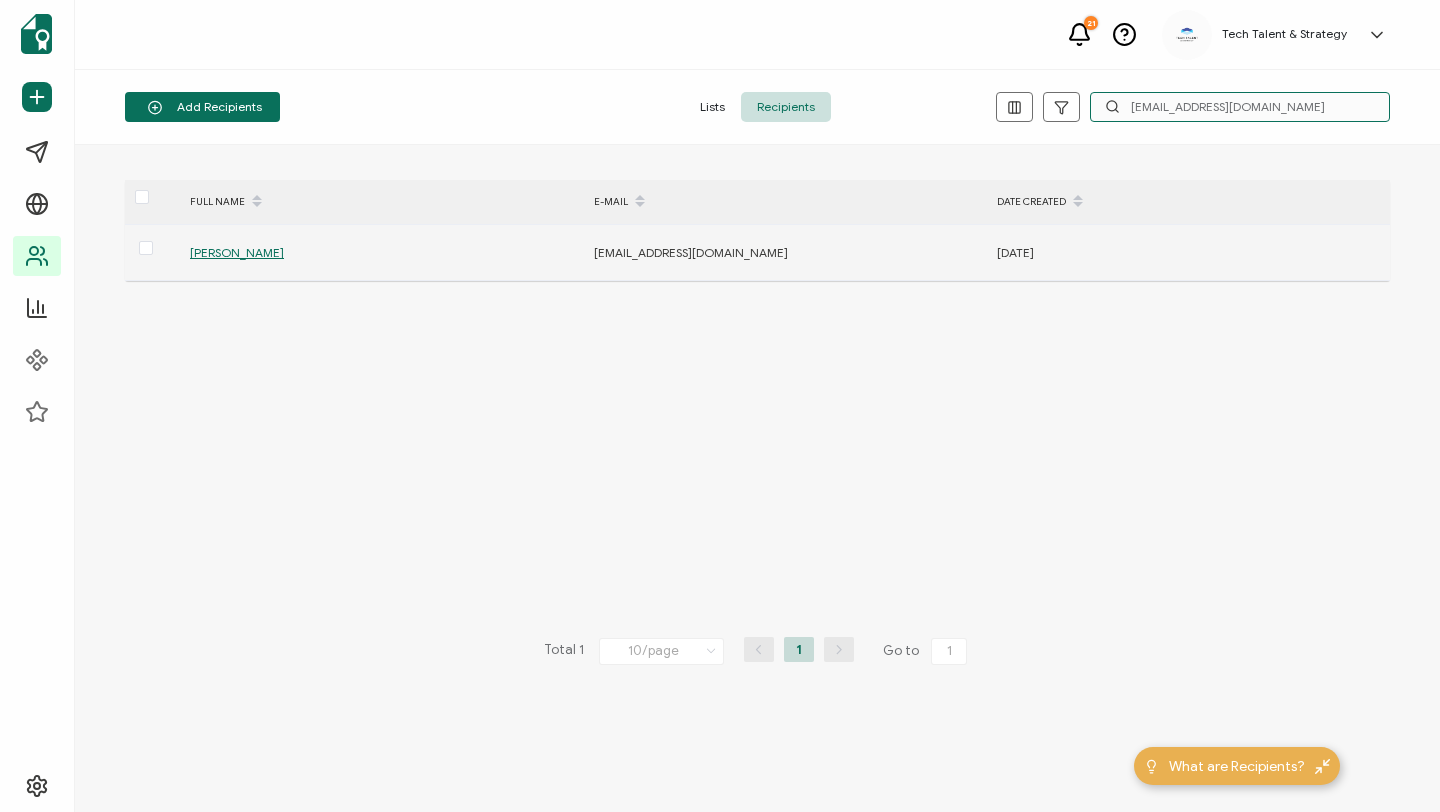 type on "[EMAIL_ADDRESS][DOMAIN_NAME]" 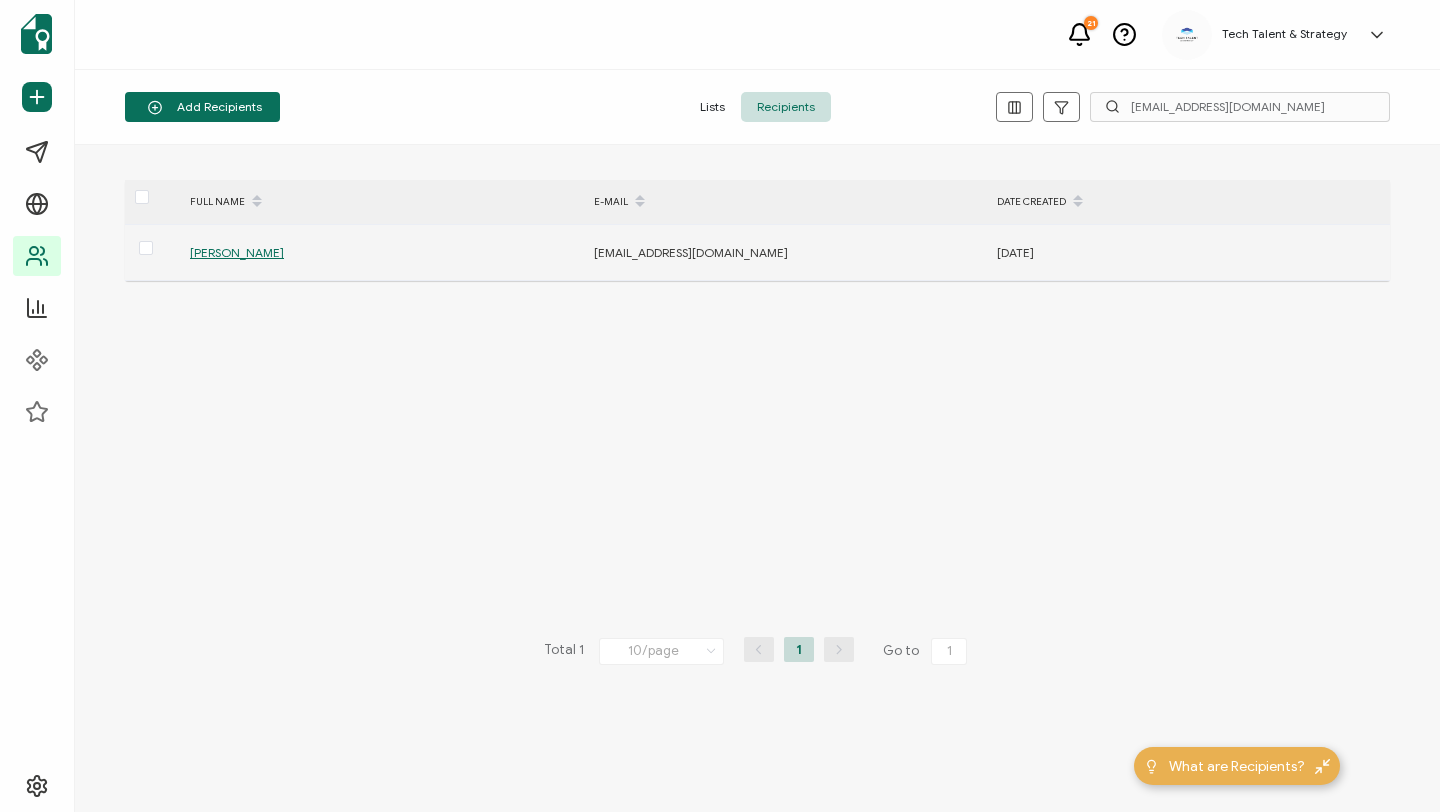 click on "[PERSON_NAME]" at bounding box center [237, 252] 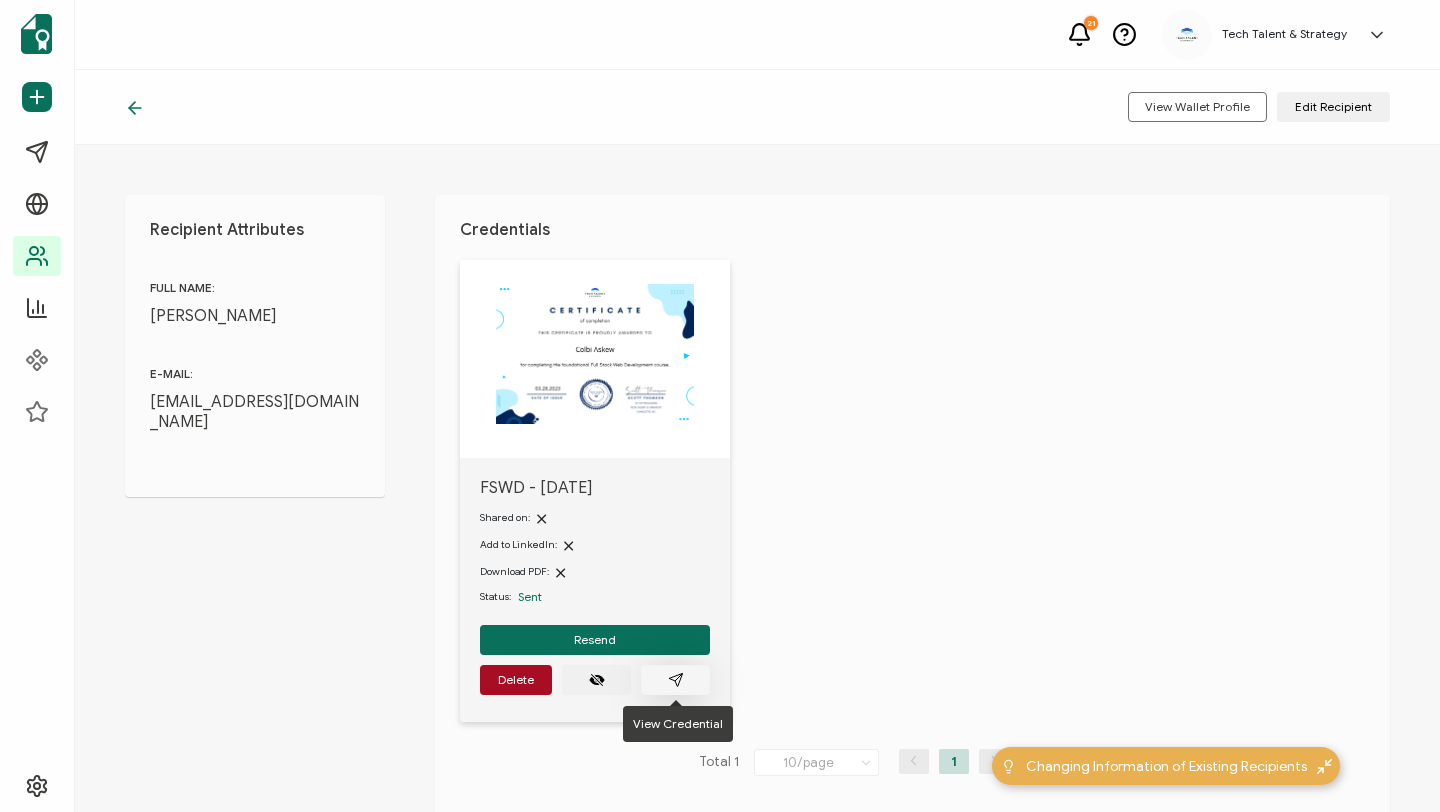 click at bounding box center (675, 680) 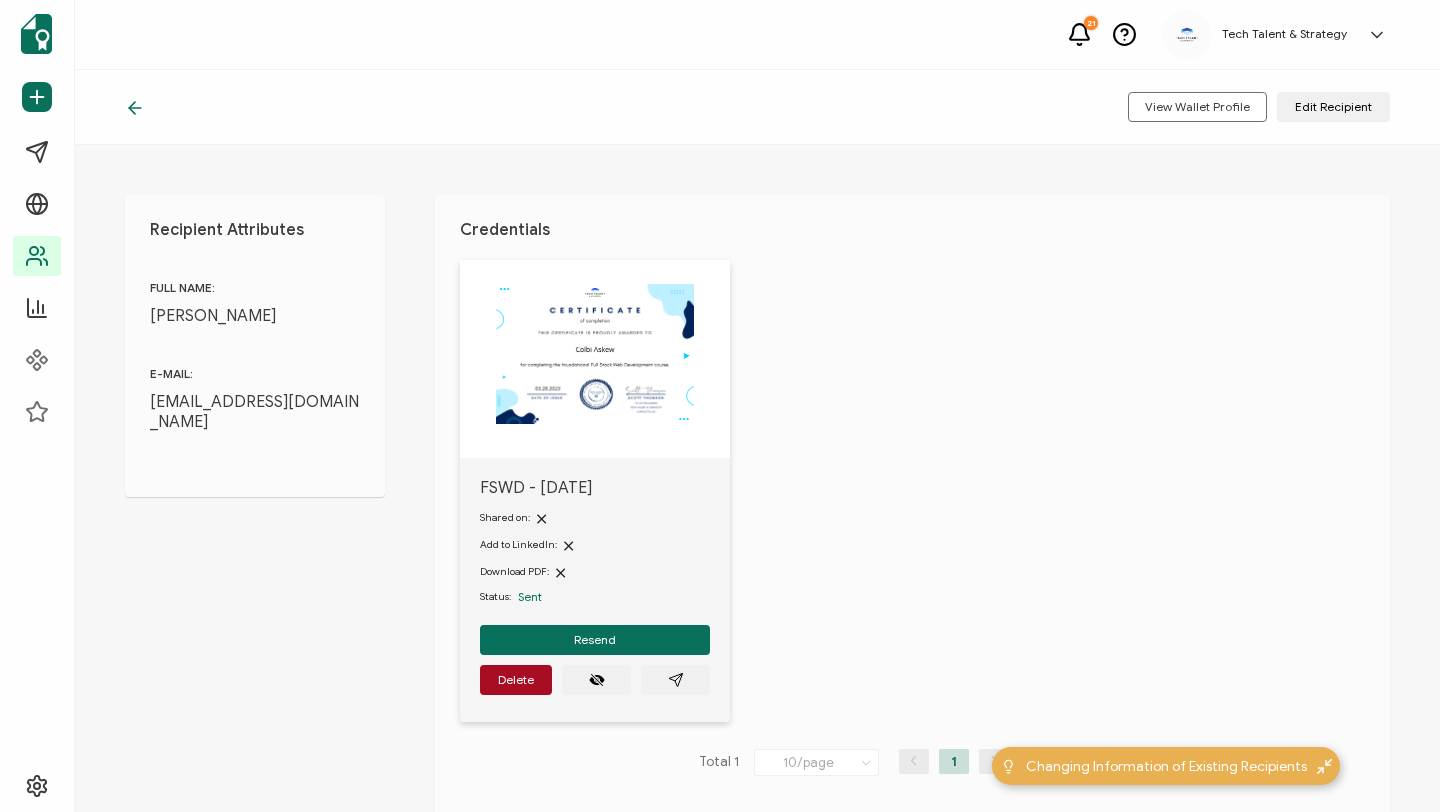 click 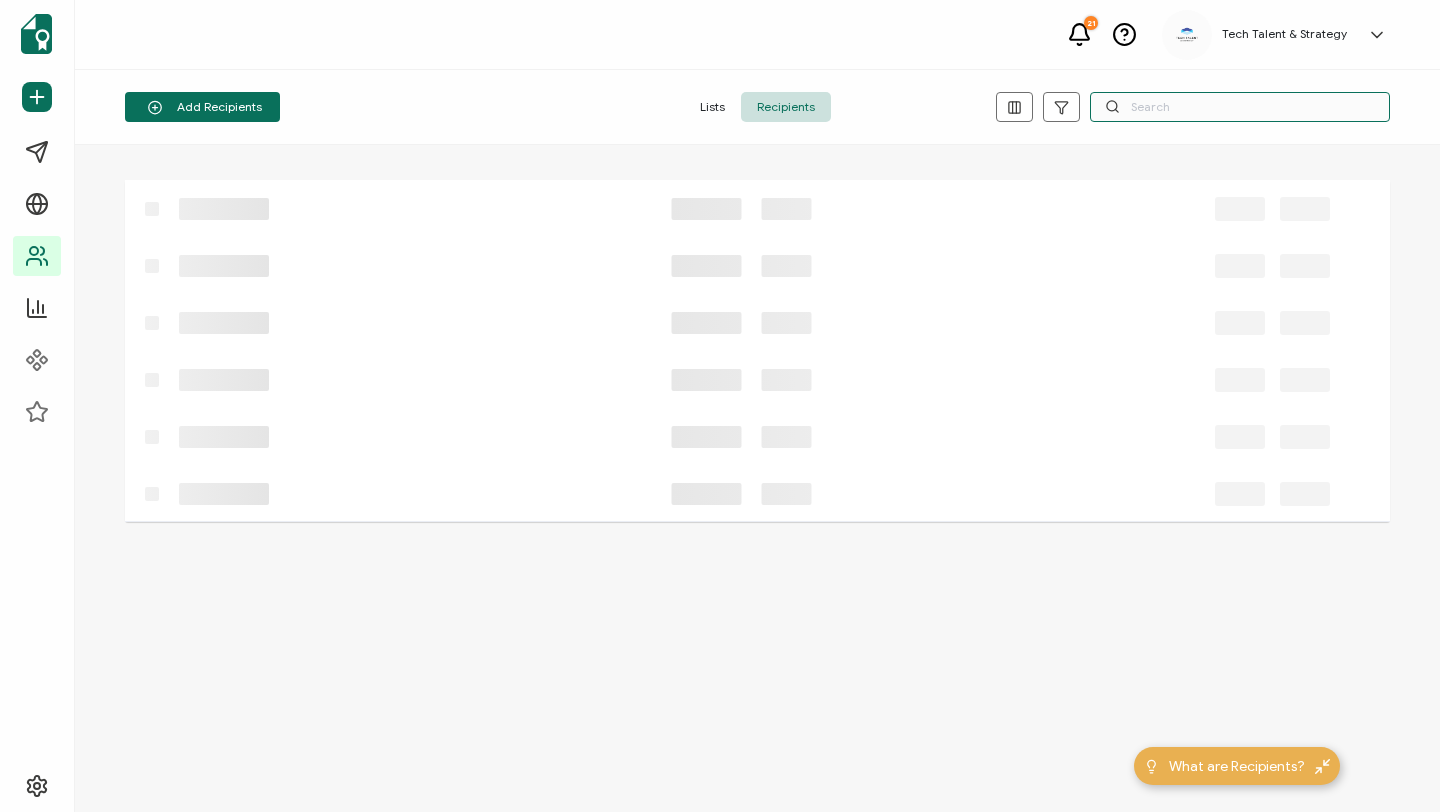 click at bounding box center [1240, 107] 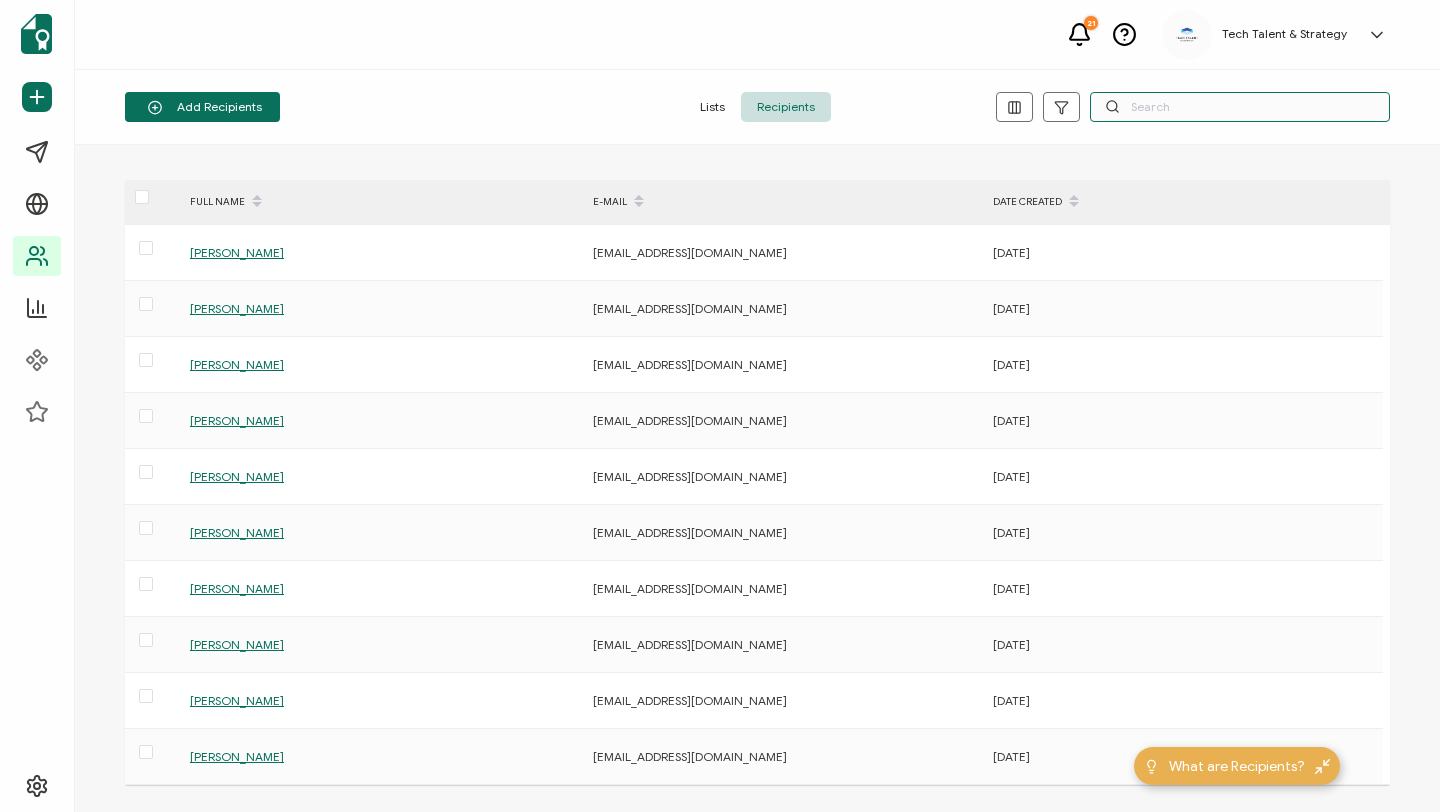 paste on "[EMAIL_ADDRESS][DOMAIN_NAME]" 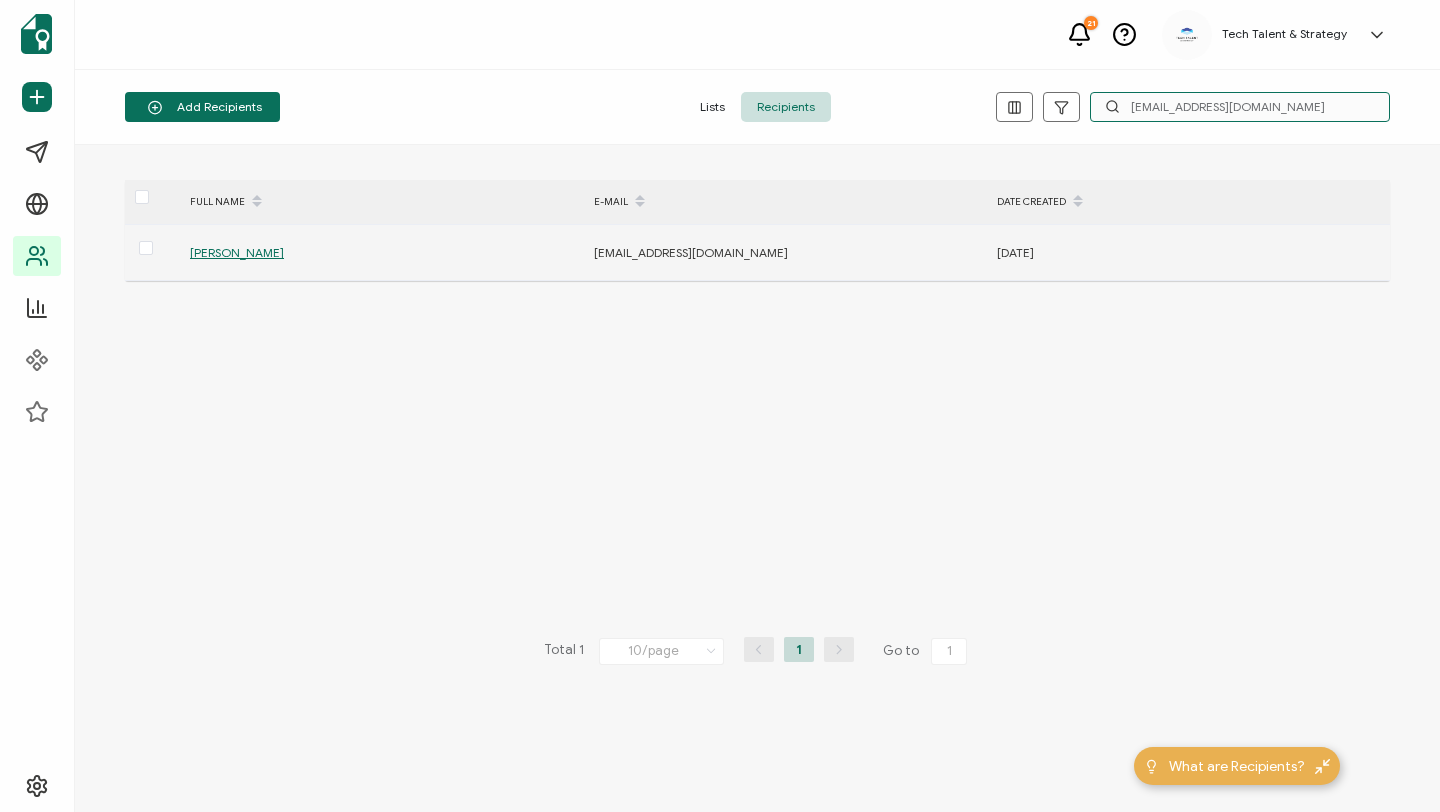 type on "[EMAIL_ADDRESS][DOMAIN_NAME]" 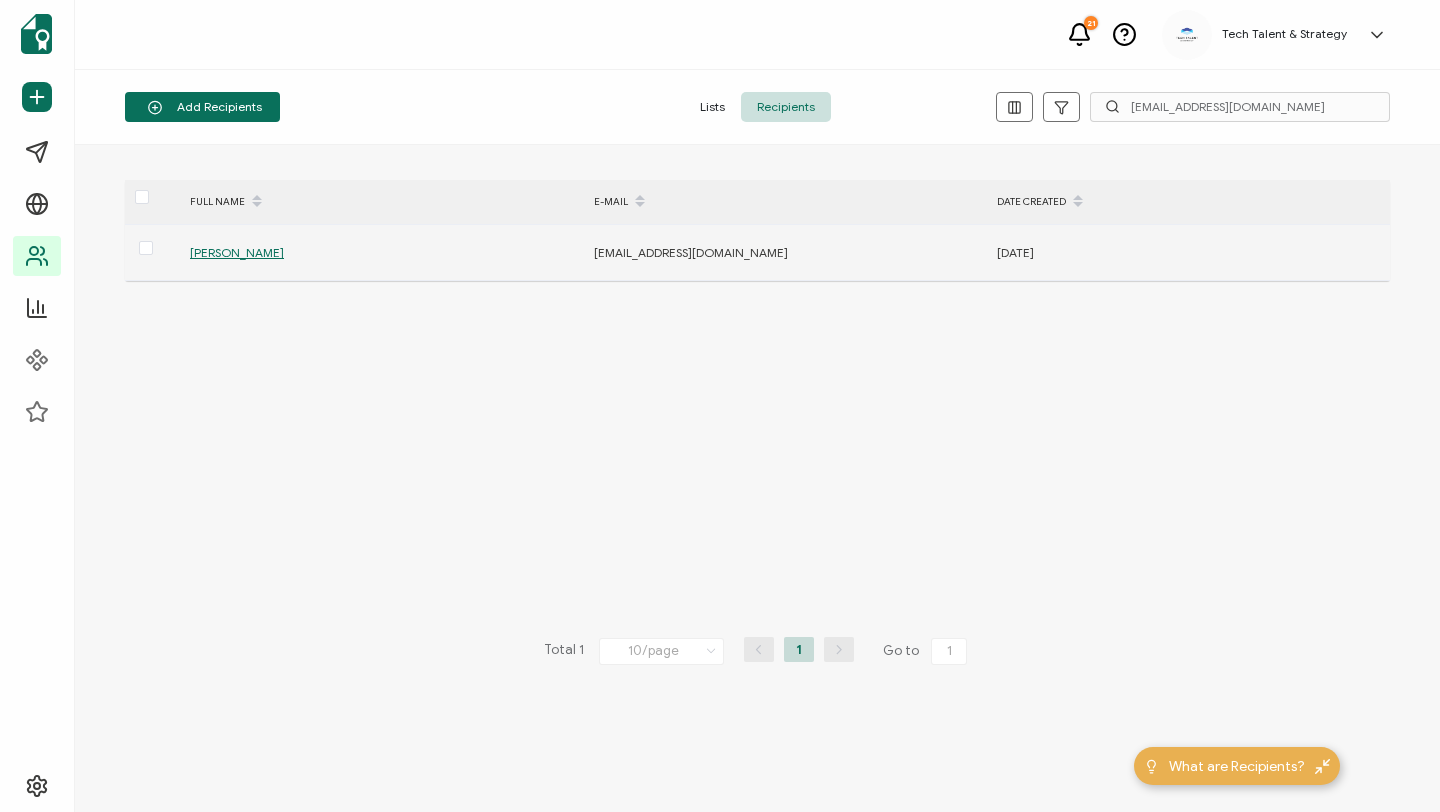 click on "[PERSON_NAME]" at bounding box center (237, 252) 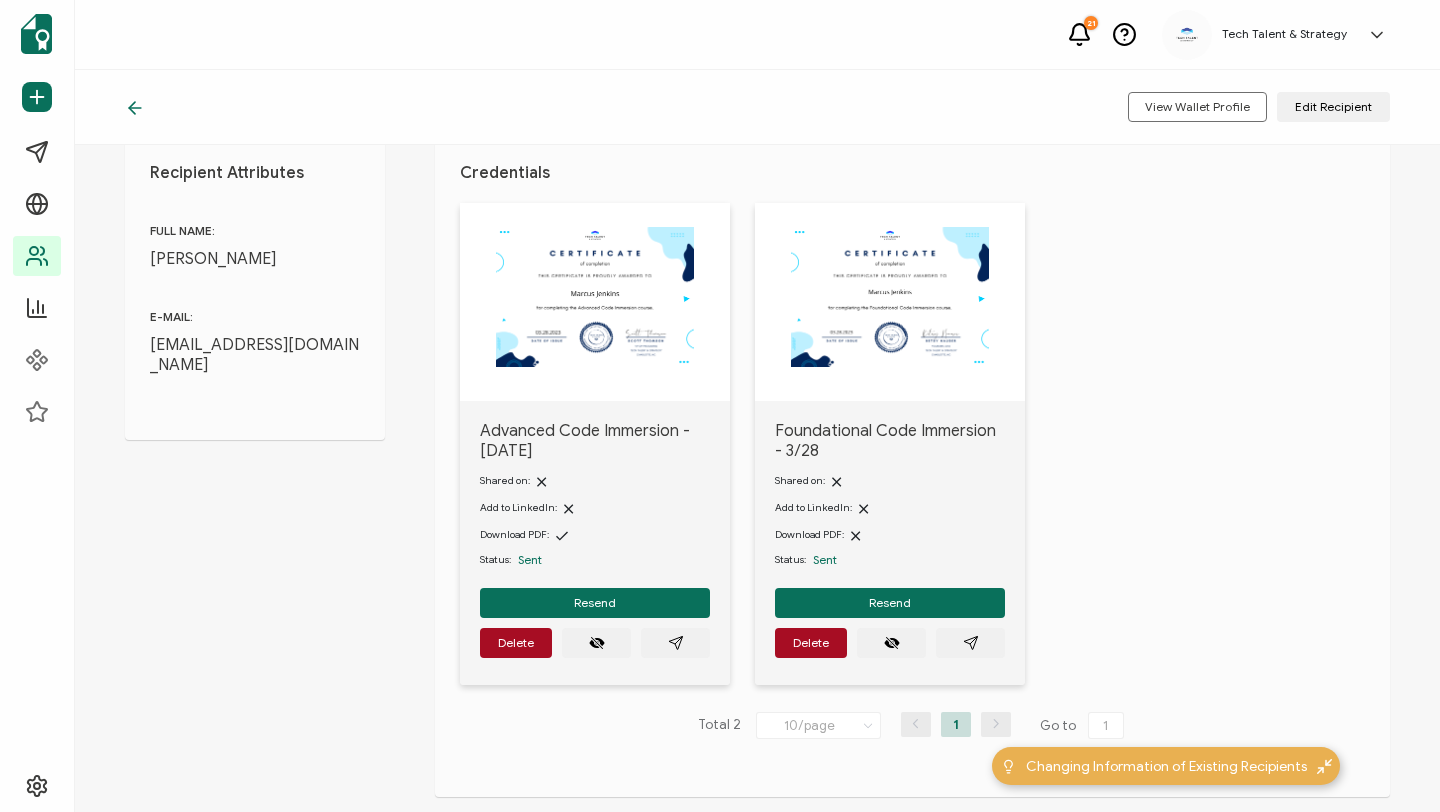 scroll, scrollTop: 59, scrollLeft: 0, axis: vertical 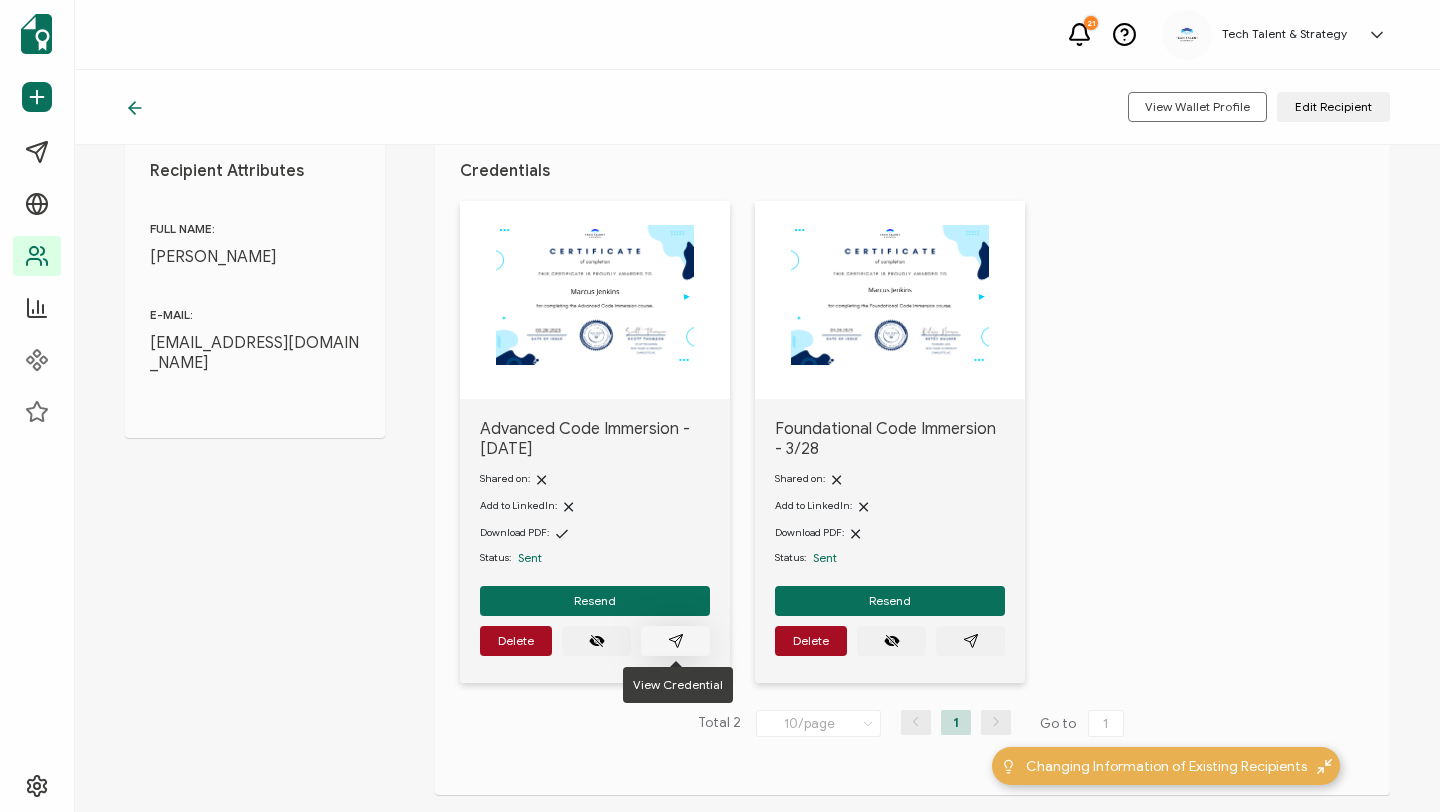 click 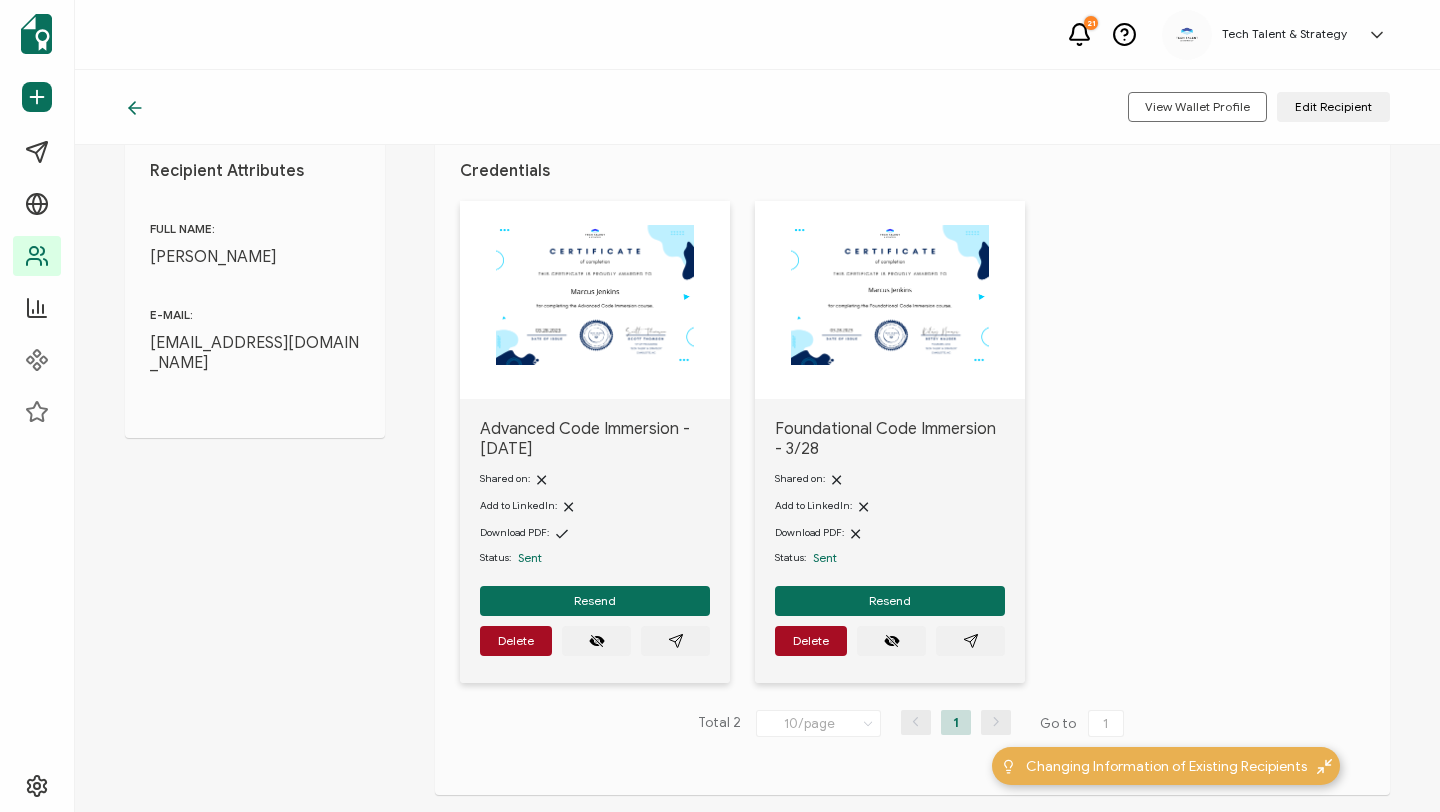 click 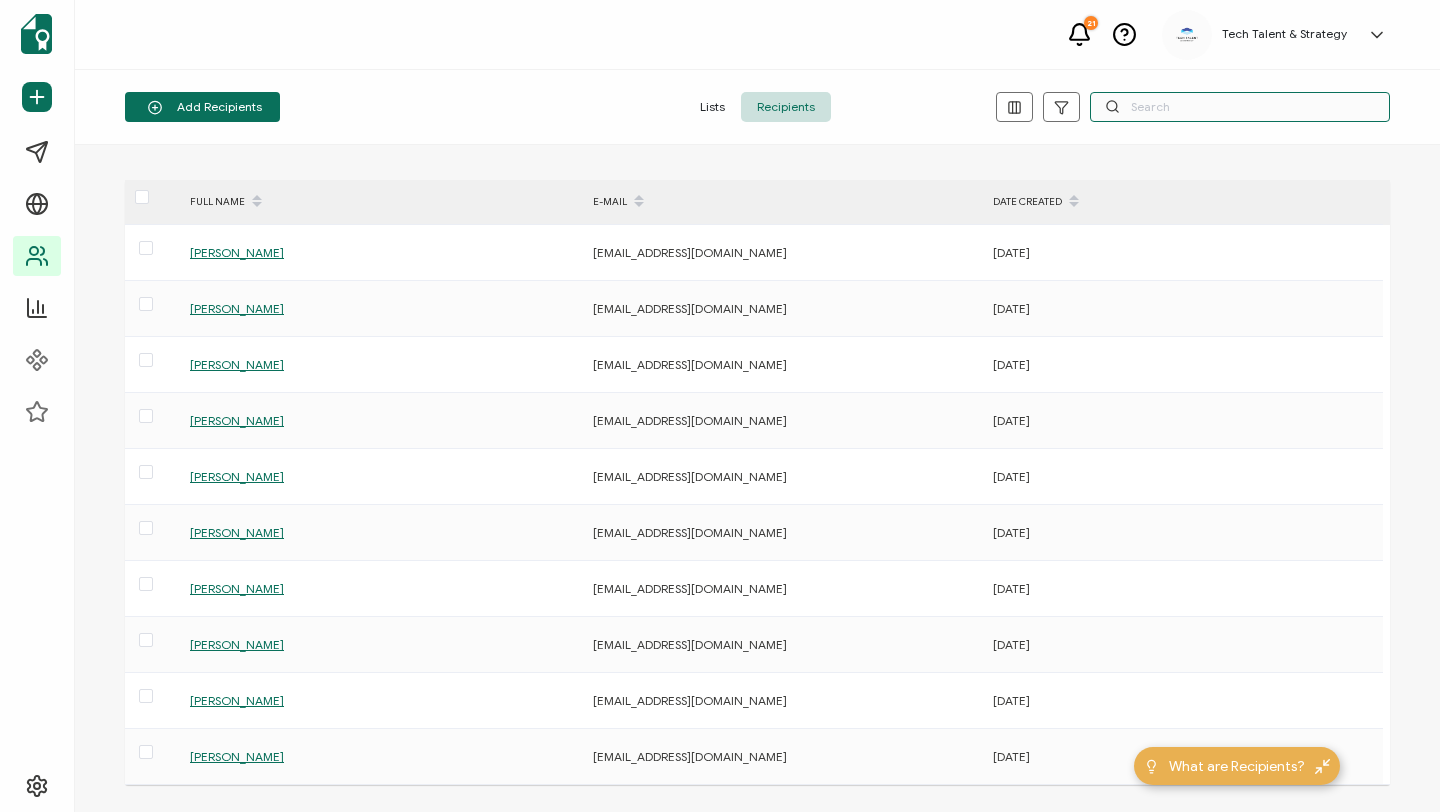 click at bounding box center (1240, 107) 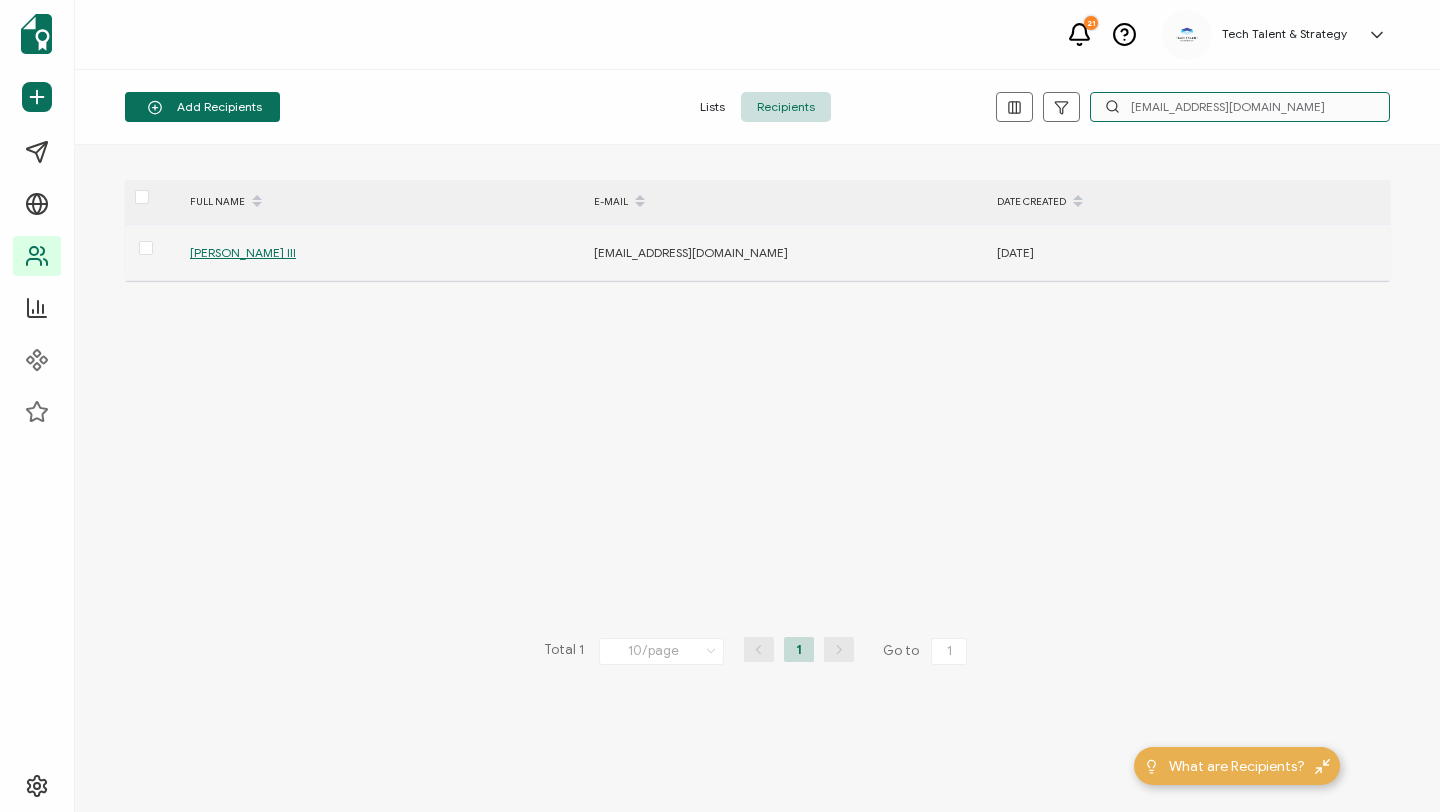 type on "[EMAIL_ADDRESS][DOMAIN_NAME]" 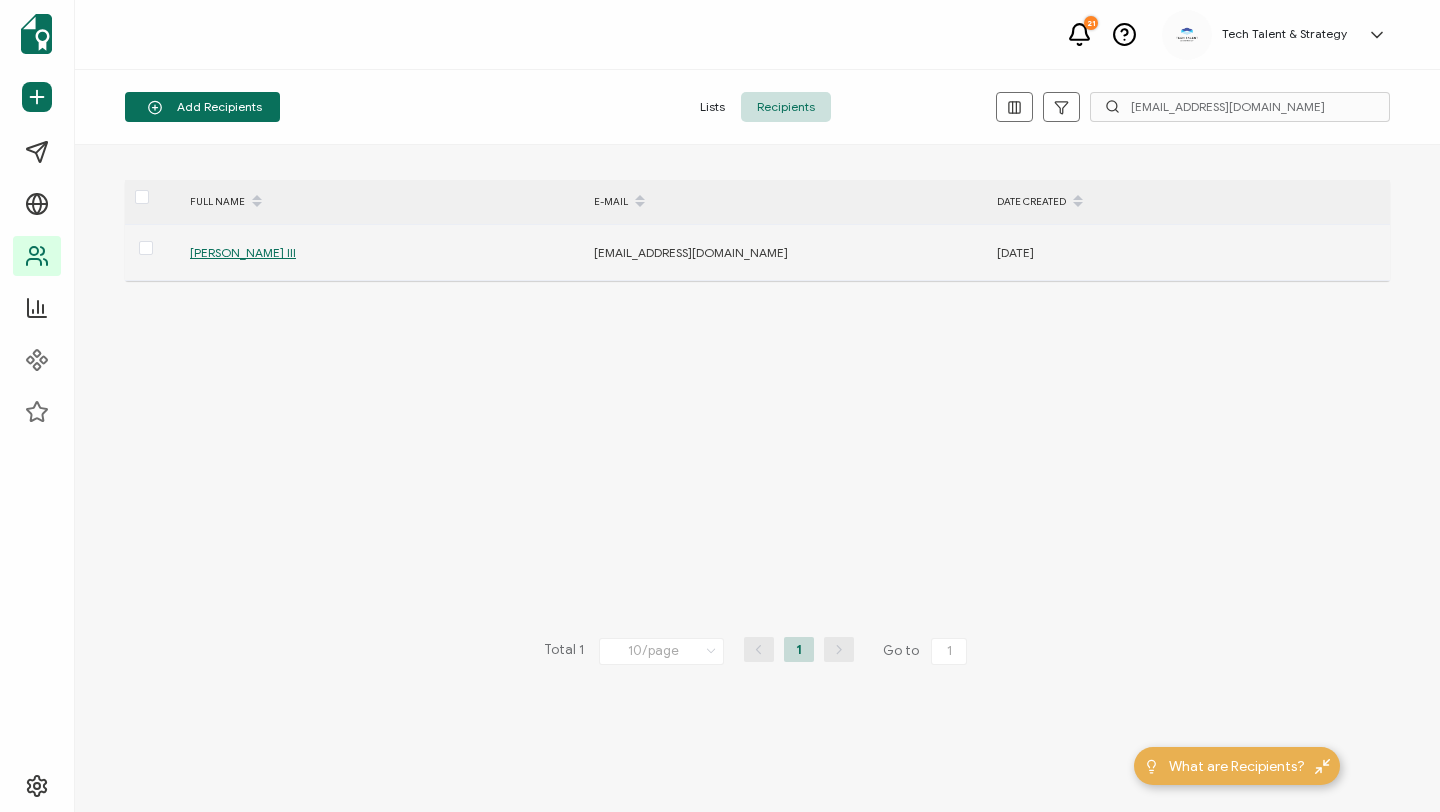click on "[PERSON_NAME] III" at bounding box center (381, 252) 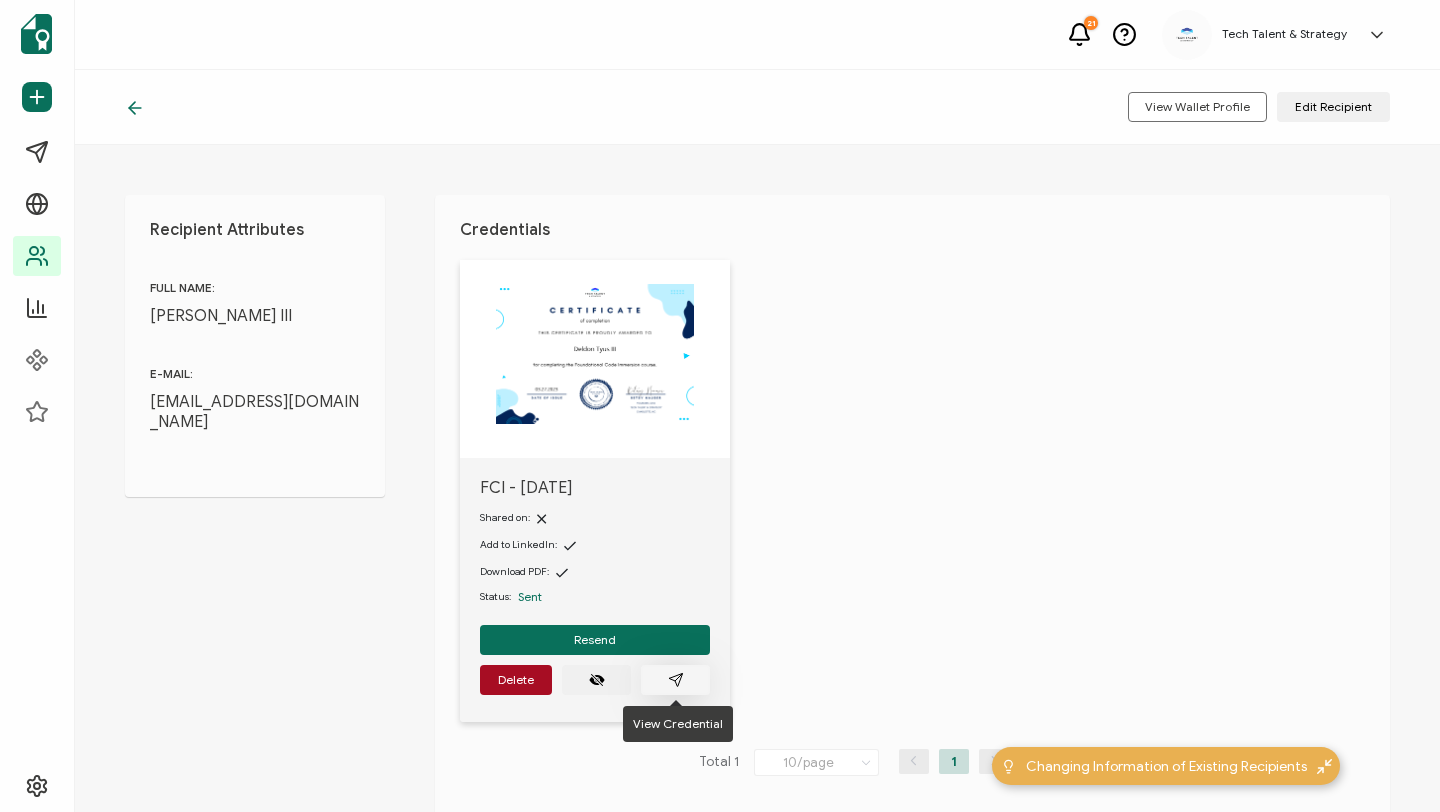 click at bounding box center (675, 680) 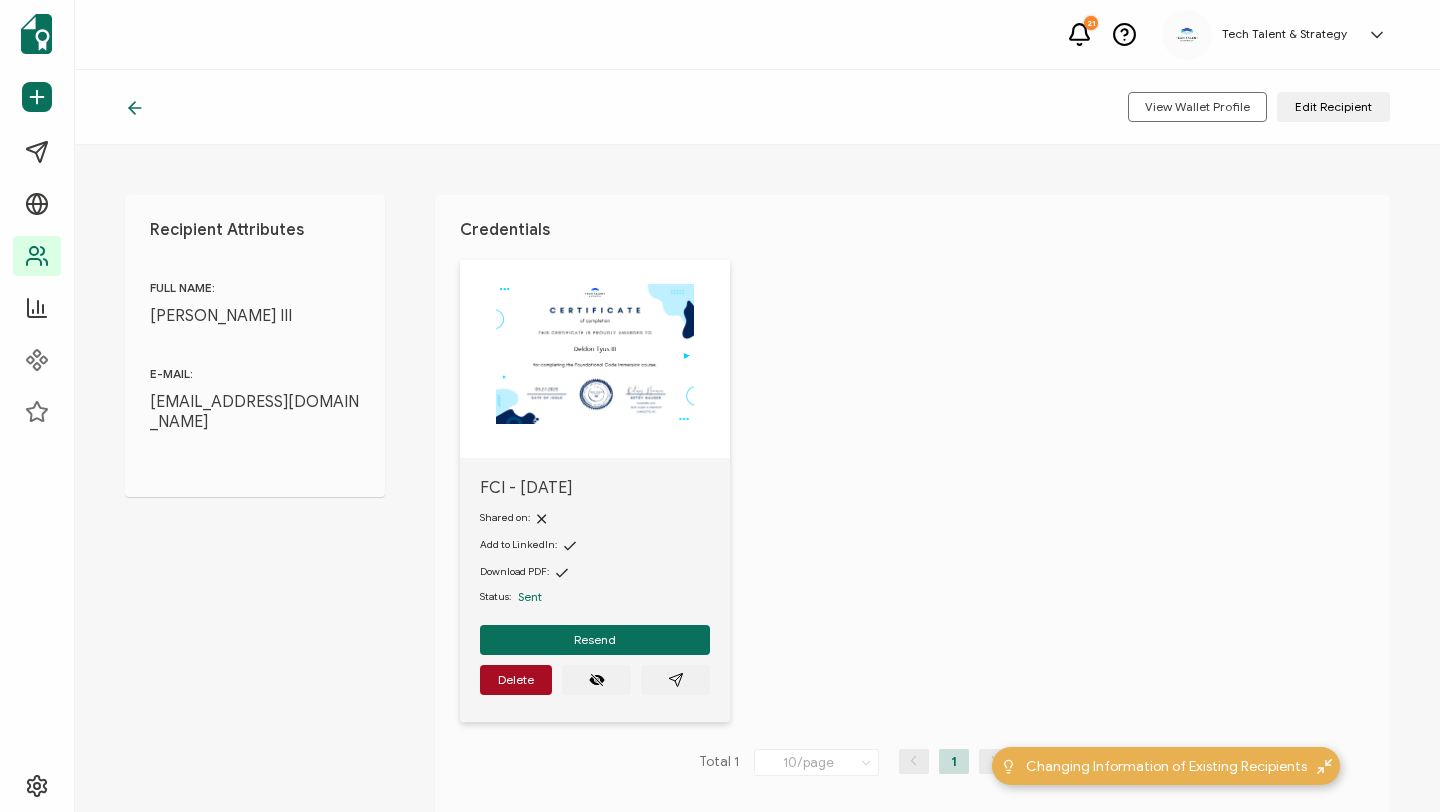 click 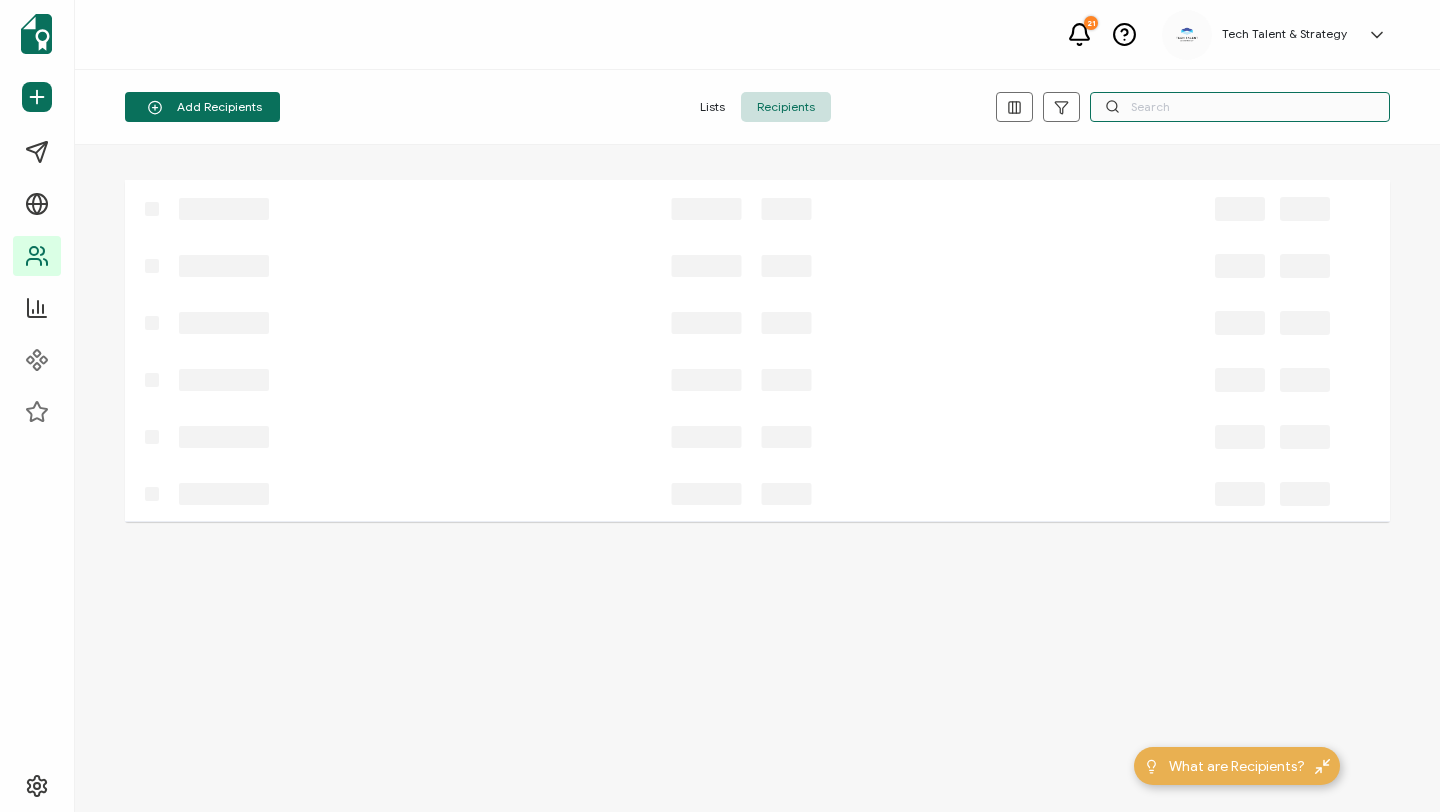click at bounding box center (1240, 107) 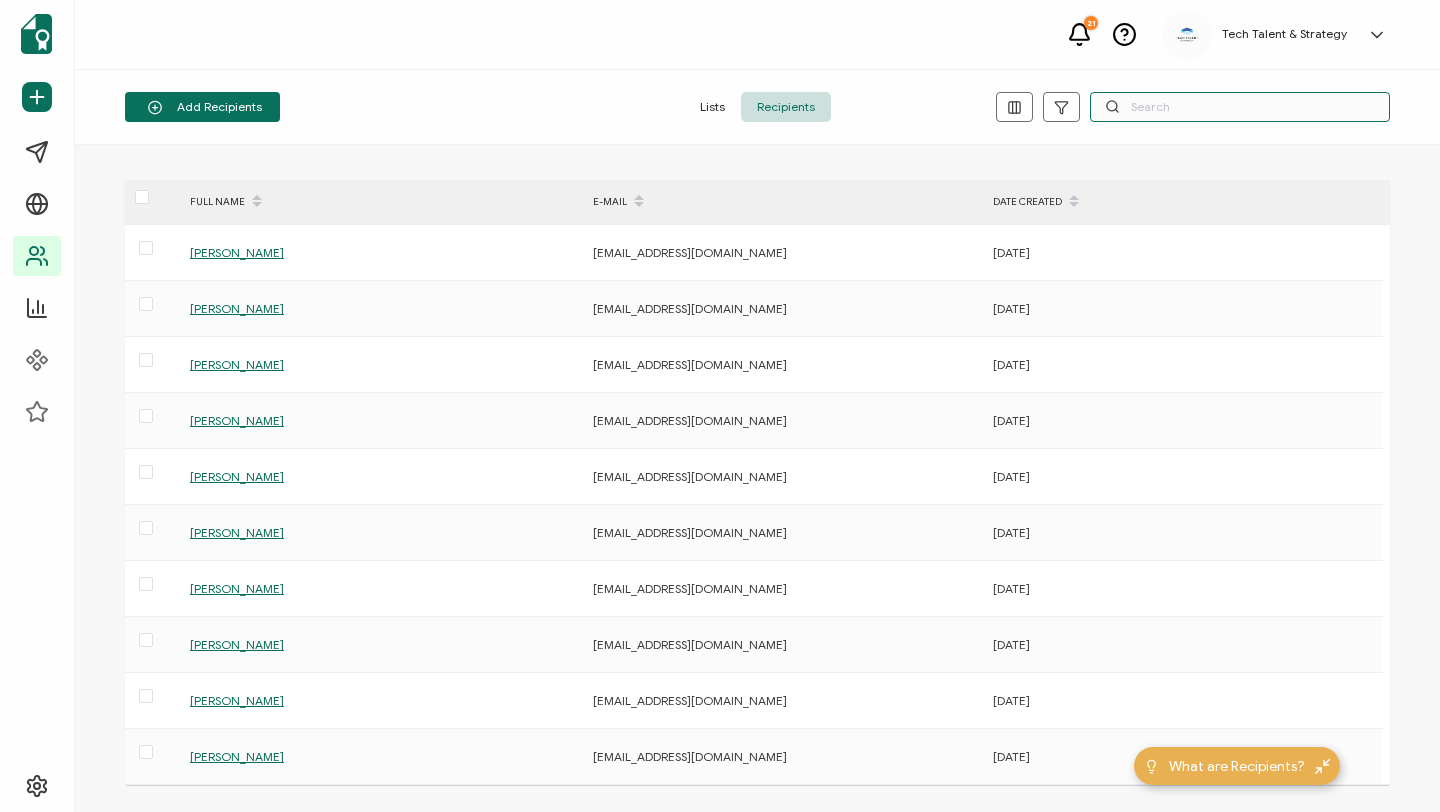 paste on "[EMAIL_ADDRESS][DOMAIN_NAME]" 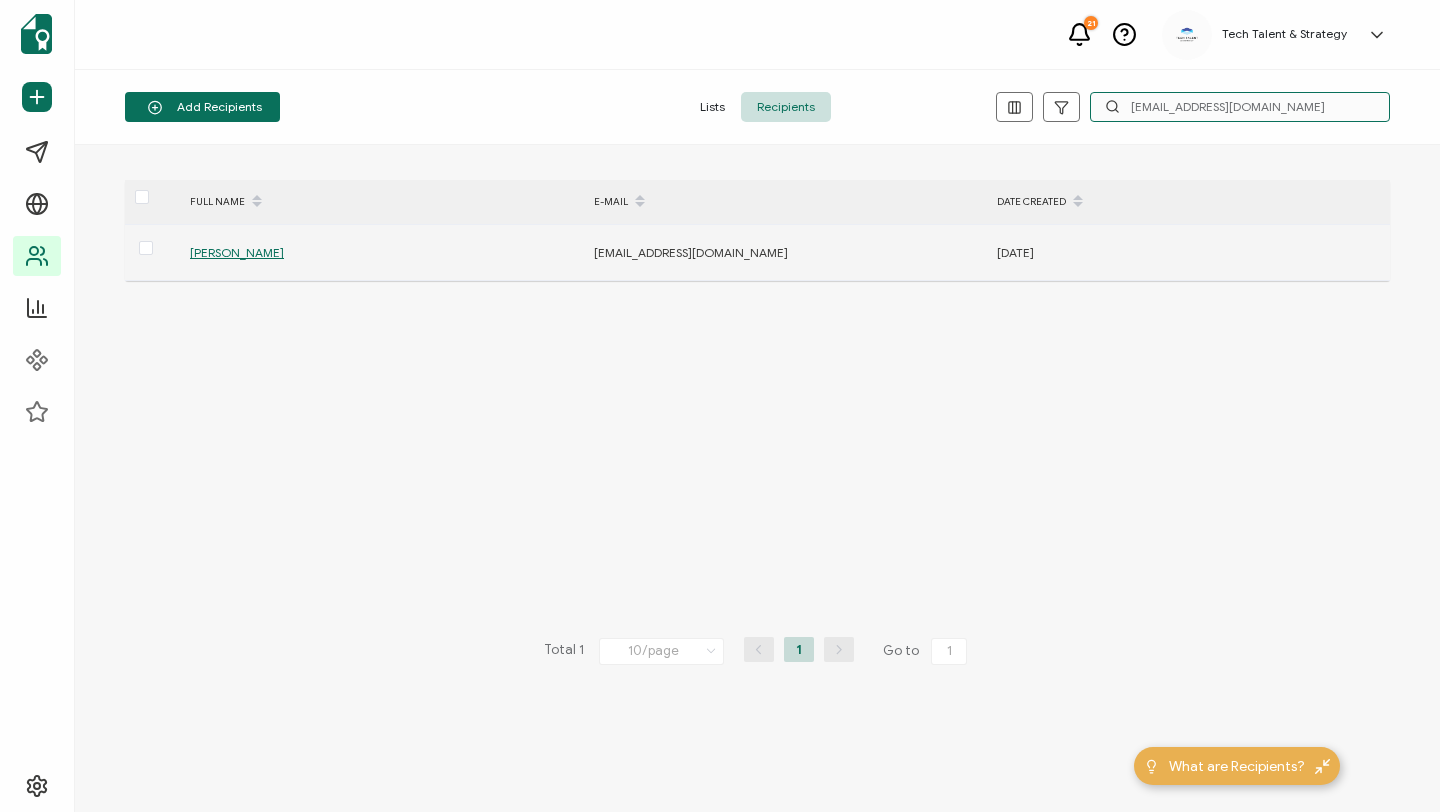 type on "[EMAIL_ADDRESS][DOMAIN_NAME]" 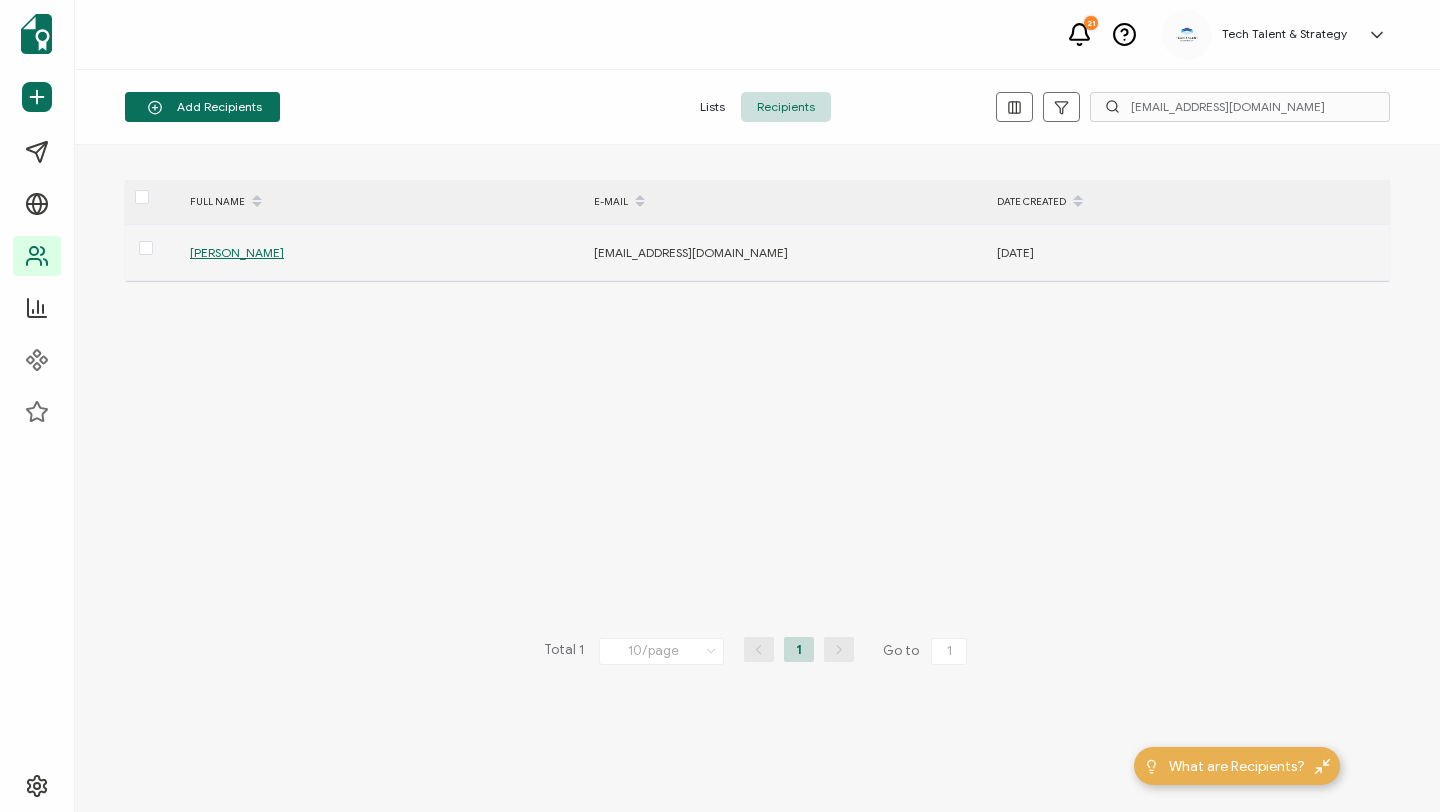 click on "[PERSON_NAME]" at bounding box center (237, 252) 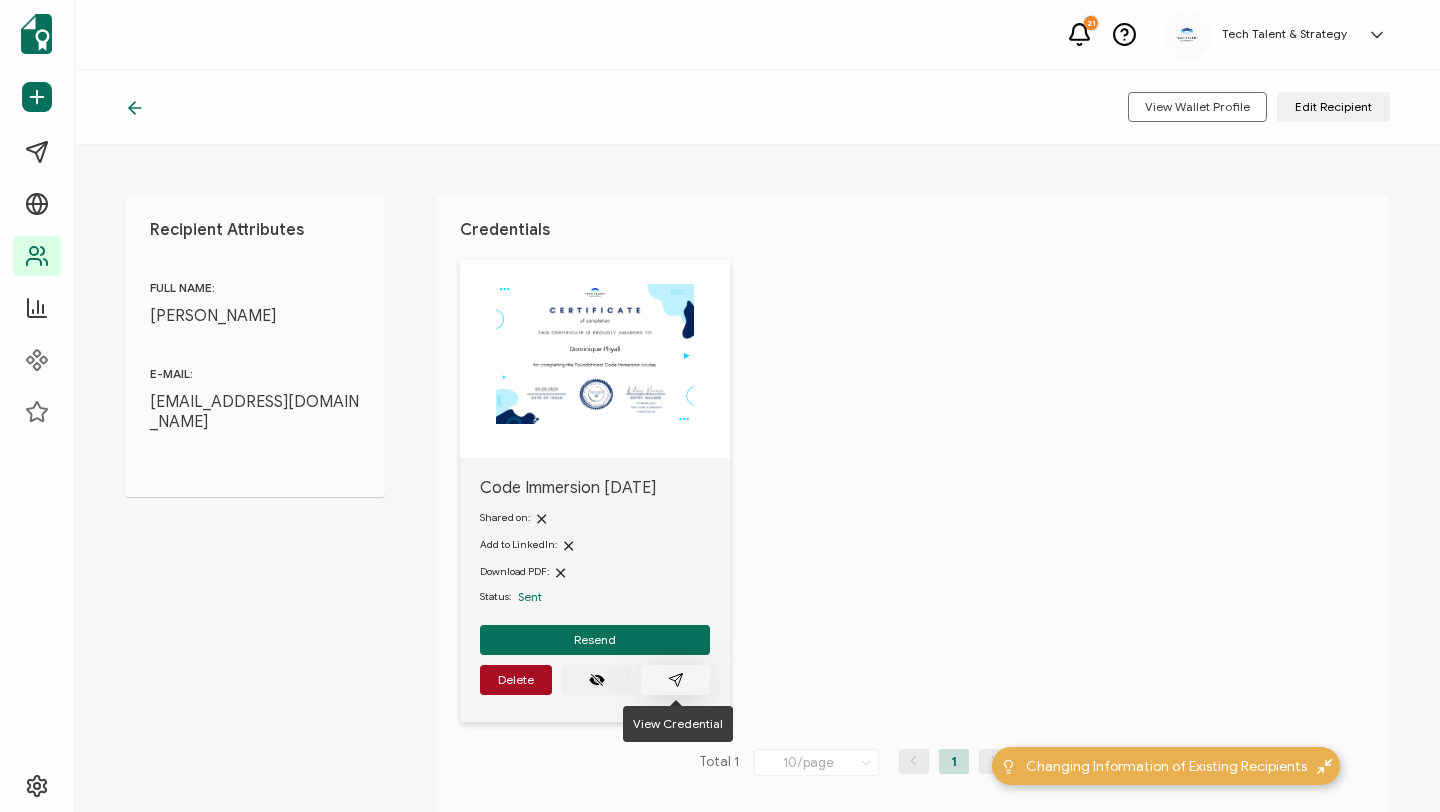 click at bounding box center [675, 680] 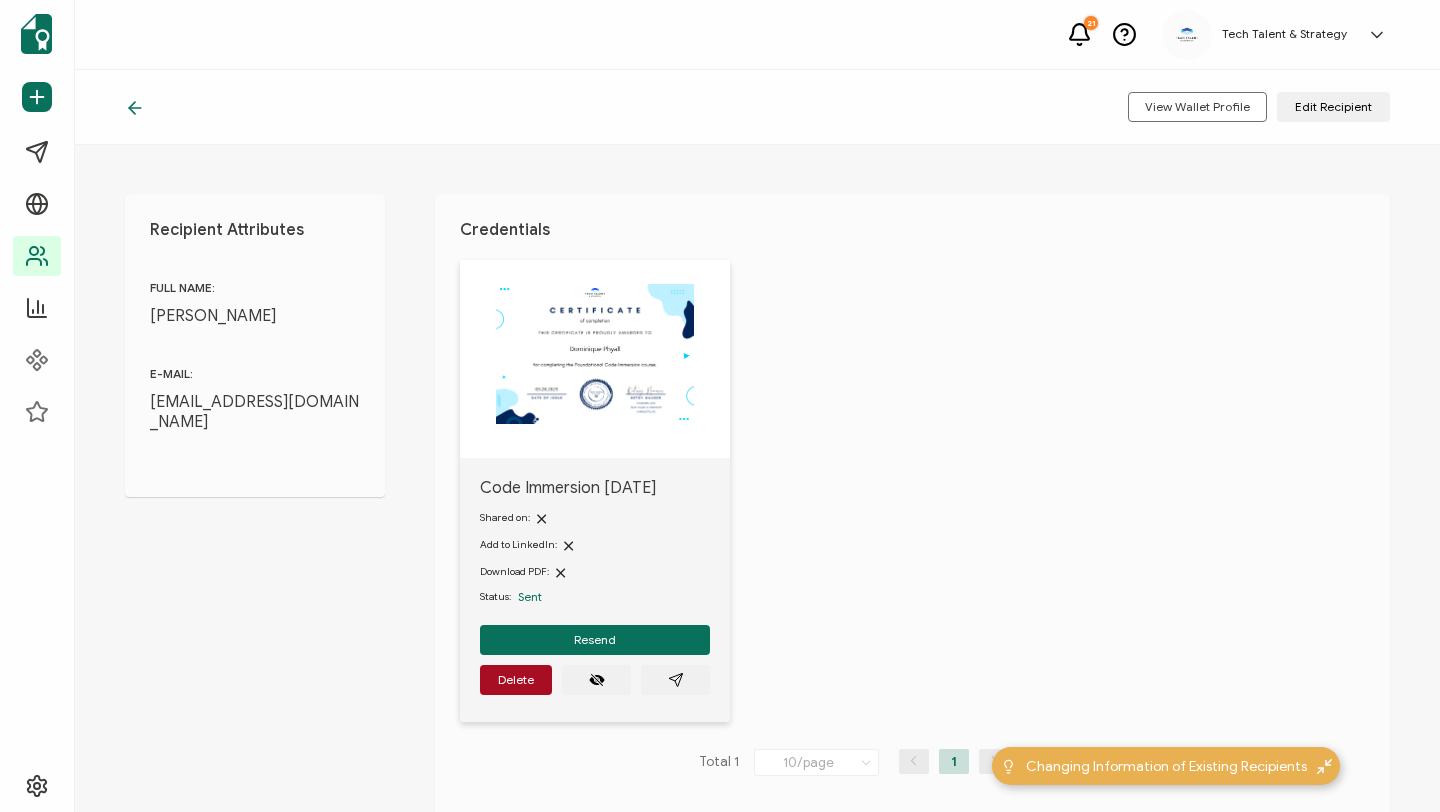 click on "View Wallet Profile
Edit Recipient" at bounding box center (757, 107) 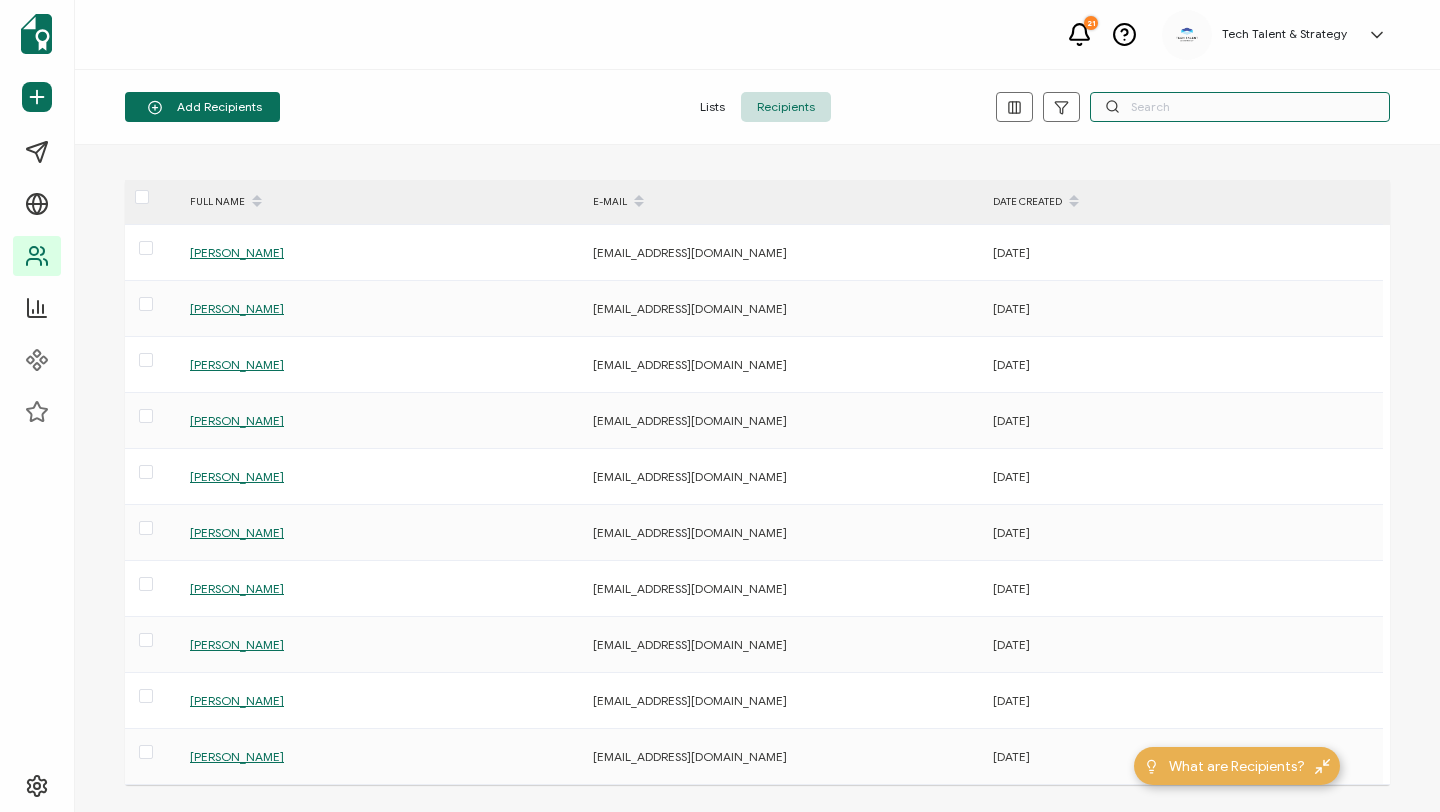 click at bounding box center (1240, 107) 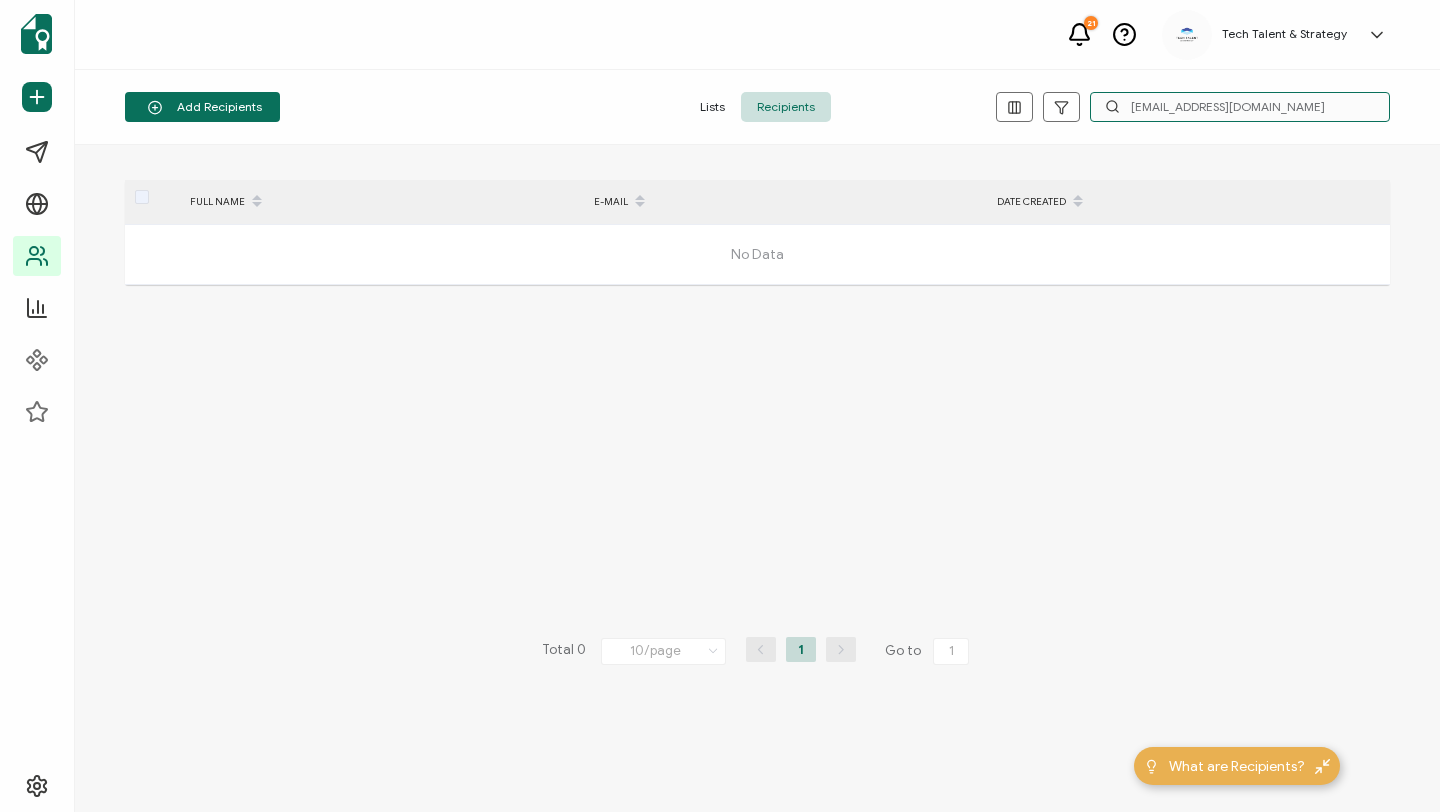 click on "[EMAIL_ADDRESS][DOMAIN_NAME]" at bounding box center [1240, 107] 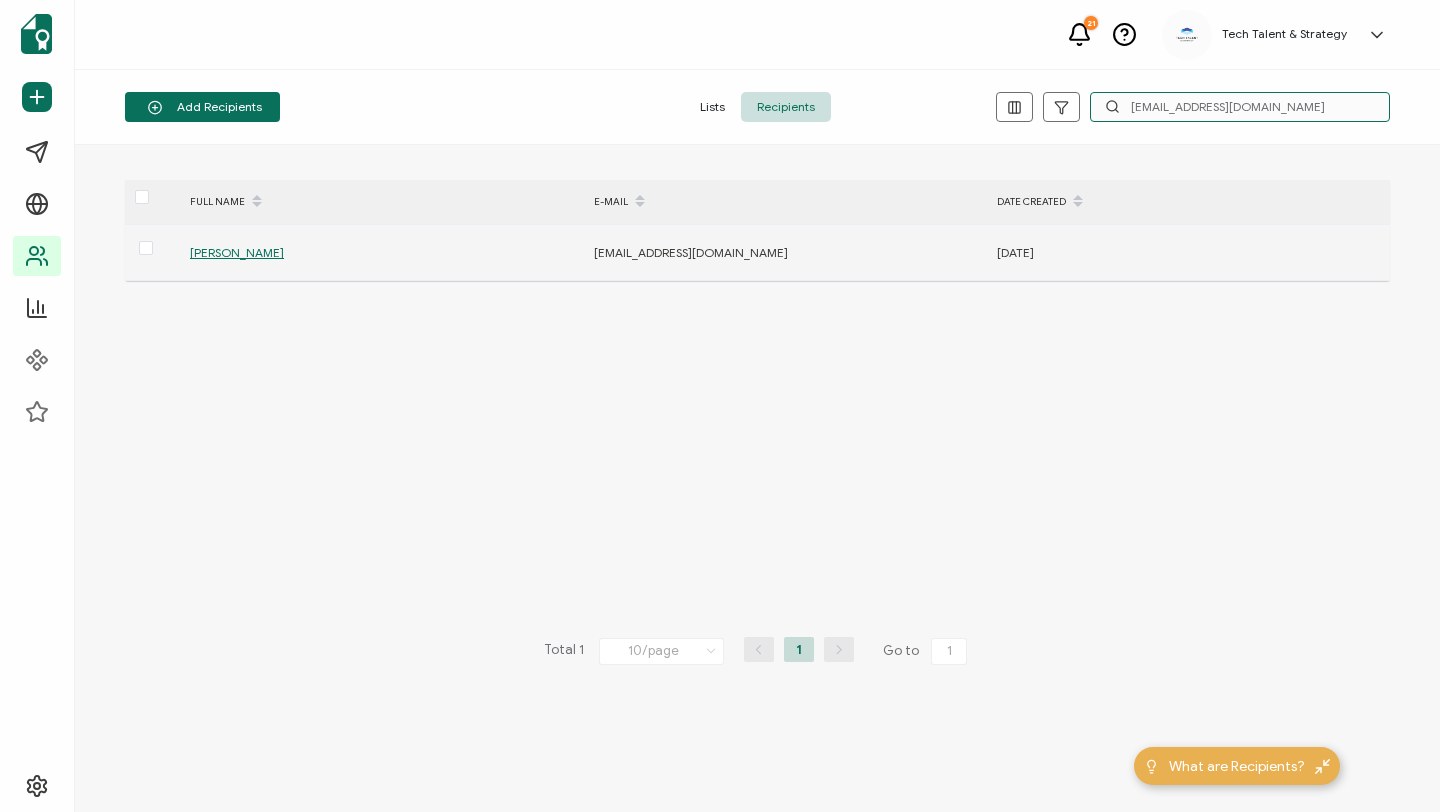 type on "[EMAIL_ADDRESS][DOMAIN_NAME]" 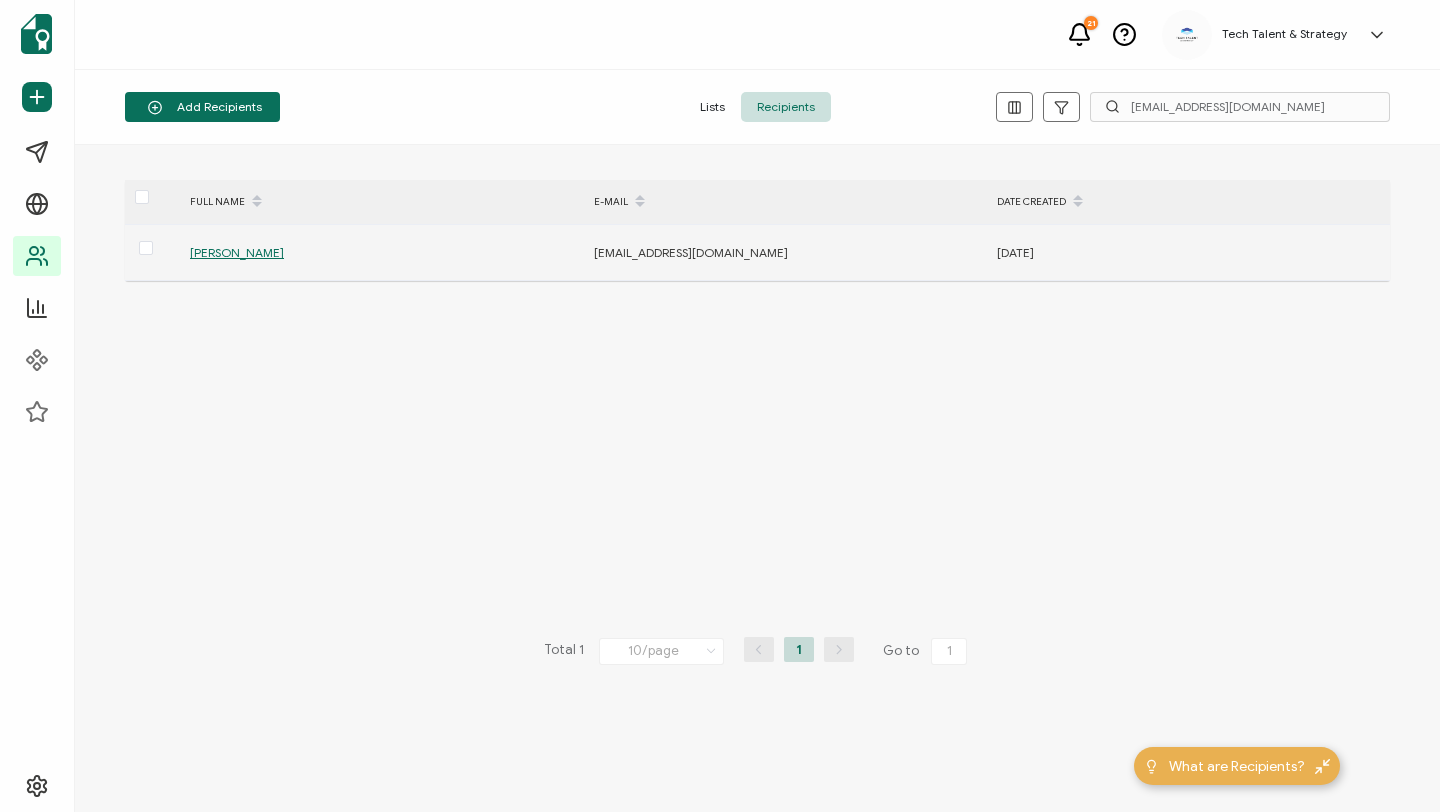 click on "[PERSON_NAME]" at bounding box center [237, 252] 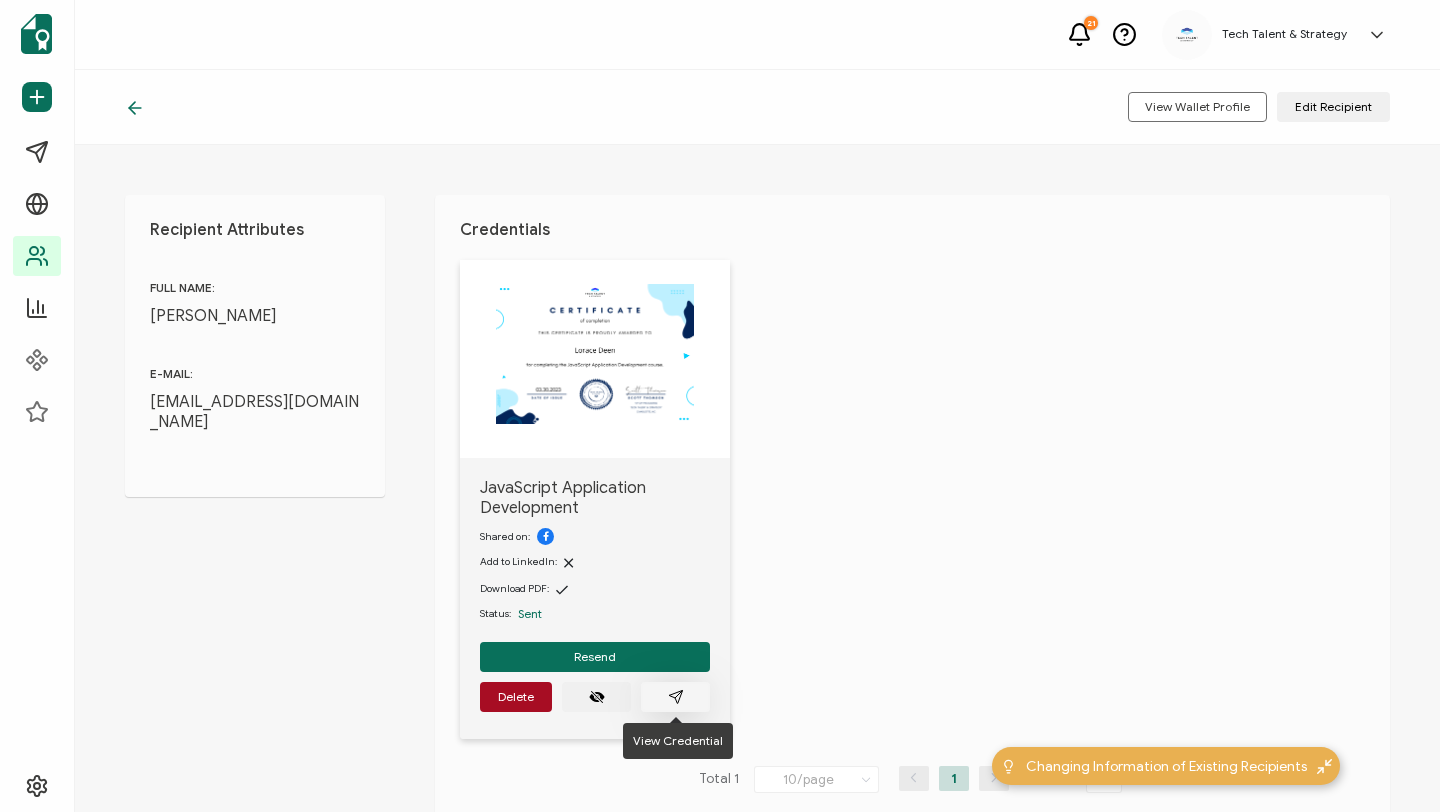 click at bounding box center (675, 697) 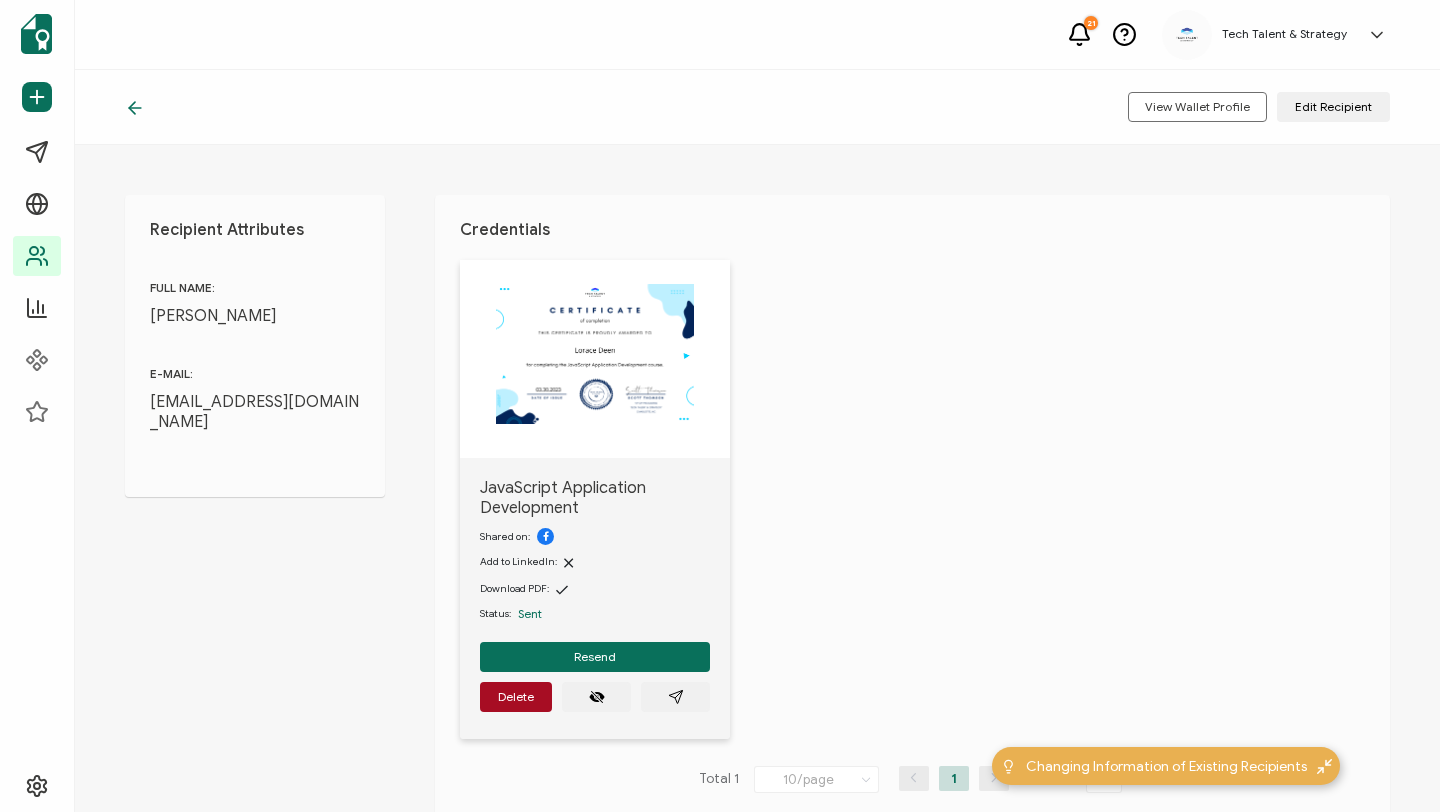 click 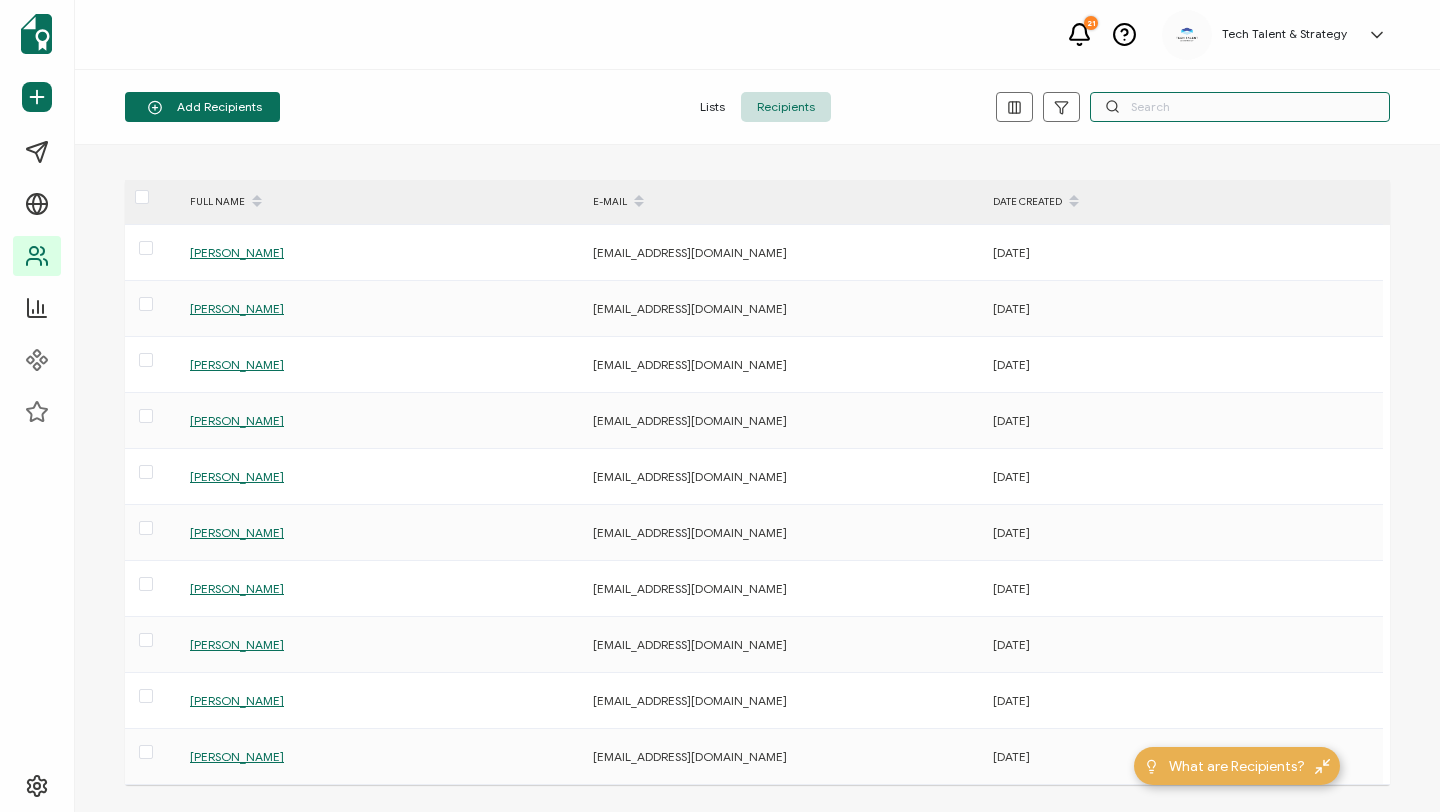 click at bounding box center (1240, 107) 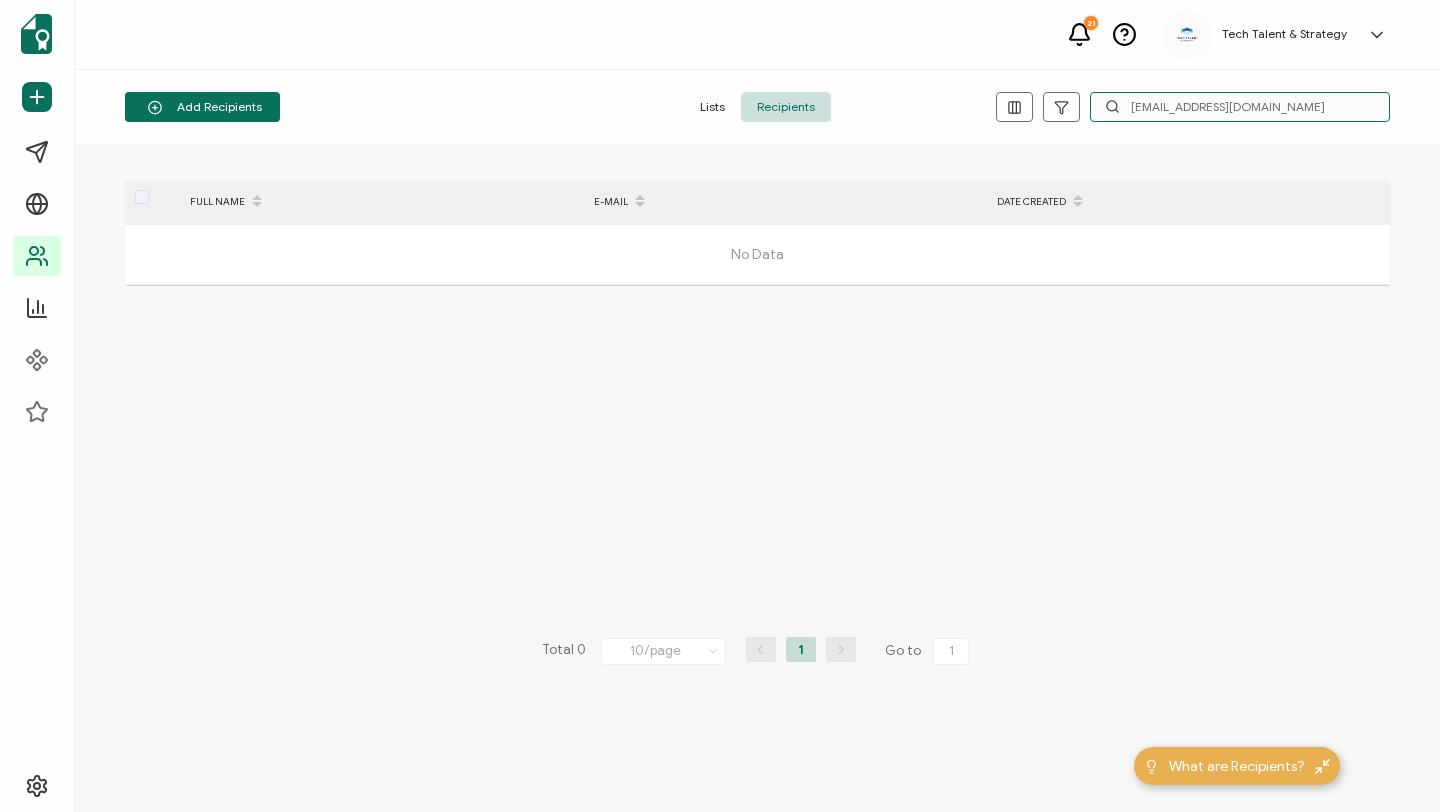 click on "[EMAIL_ADDRESS][DOMAIN_NAME]" at bounding box center [1240, 107] 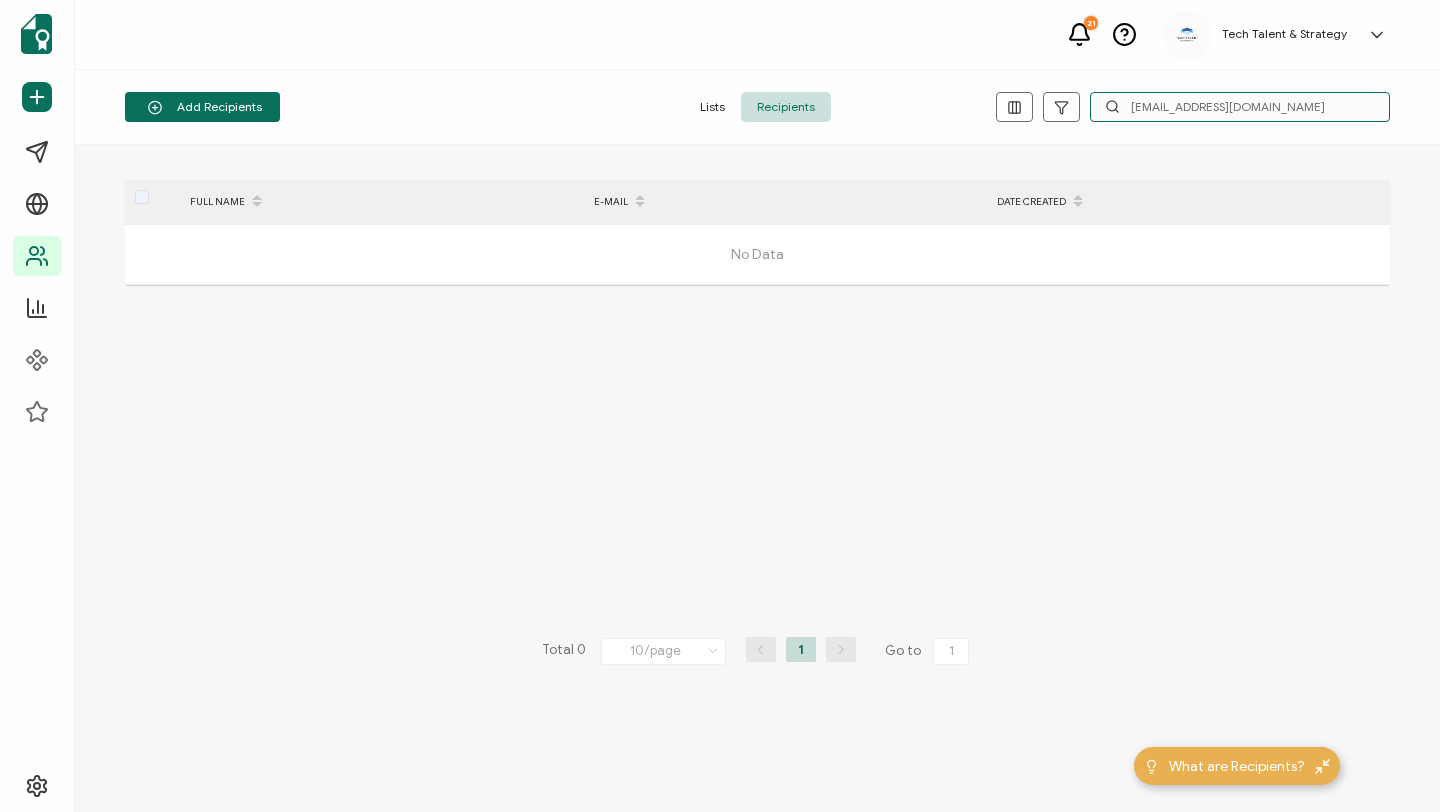 click on "[EMAIL_ADDRESS][DOMAIN_NAME]" at bounding box center [1240, 107] 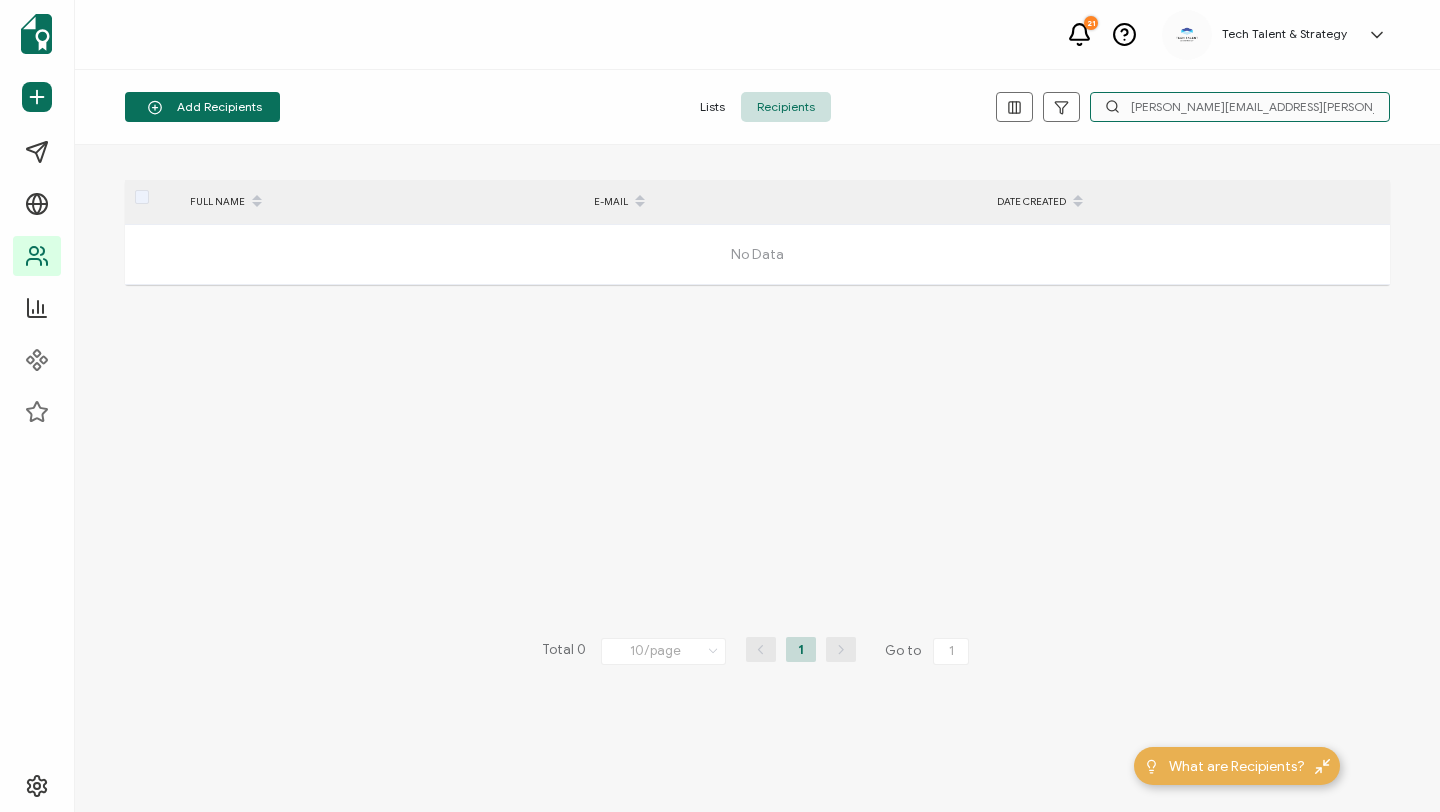 click on "[PERSON_NAME][EMAIL_ADDRESS][PERSON_NAME][DOMAIN_NAME]" at bounding box center (1240, 107) 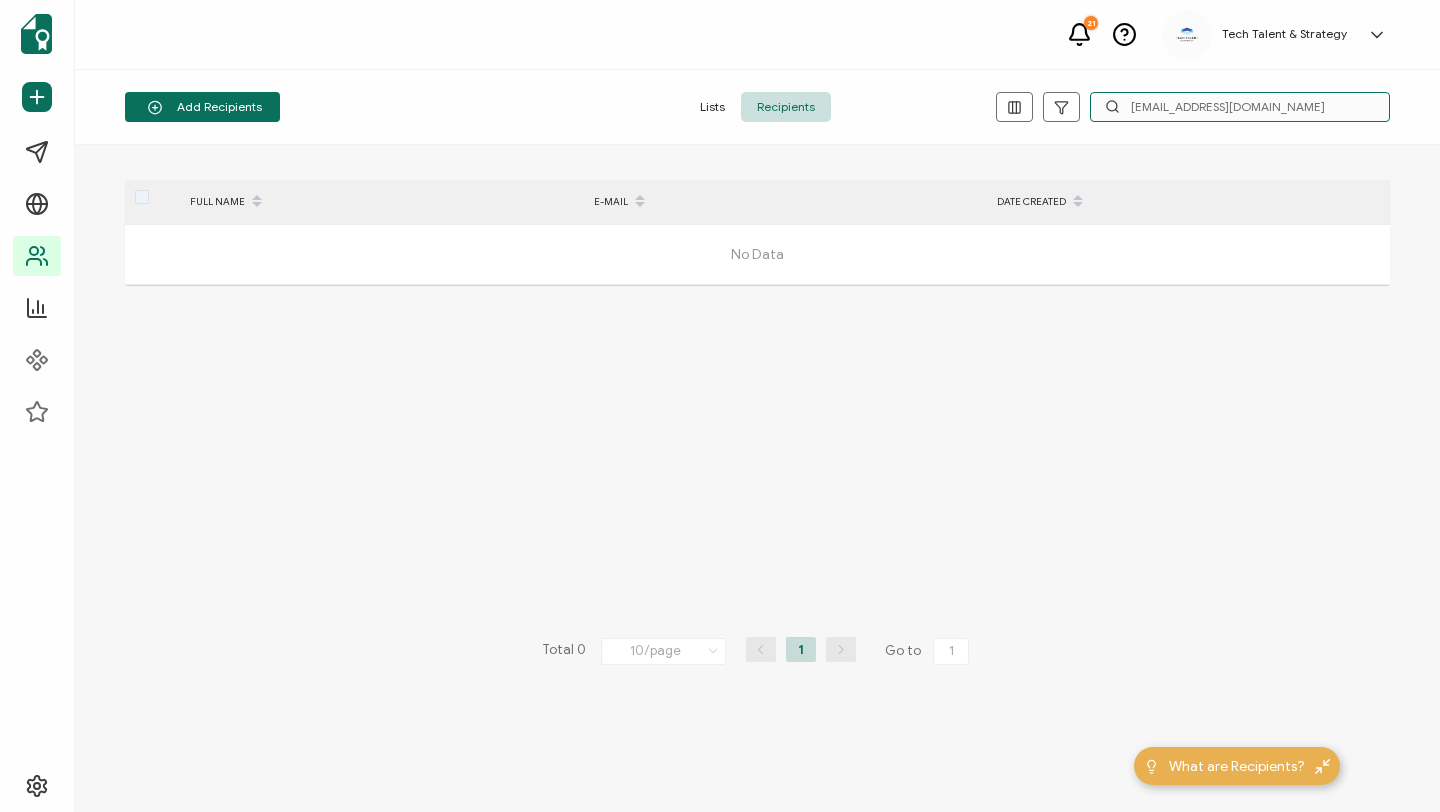 click on "[EMAIL_ADDRESS][DOMAIN_NAME]" at bounding box center (1240, 107) 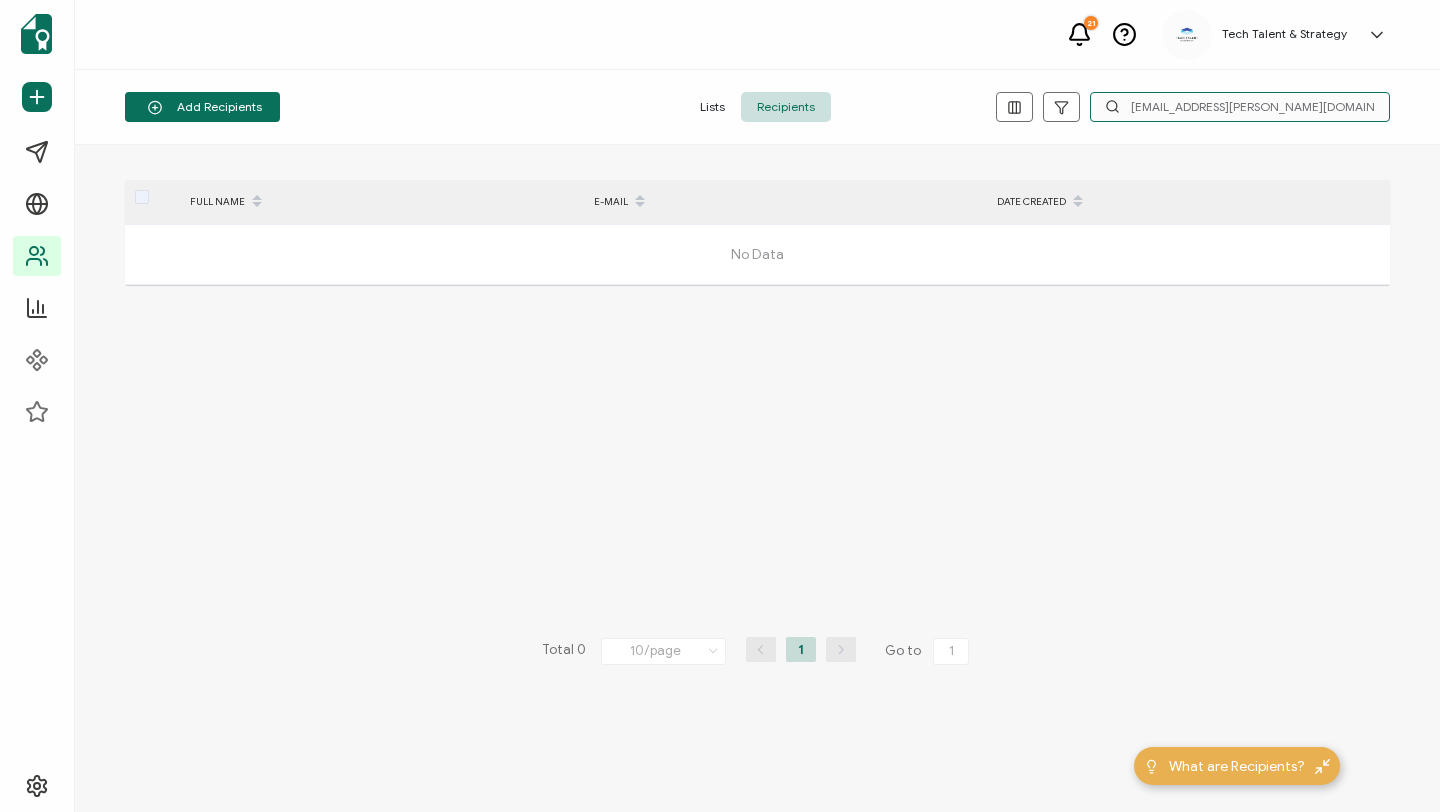 click on "[EMAIL_ADDRESS][PERSON_NAME][DOMAIN_NAME]" at bounding box center (1240, 107) 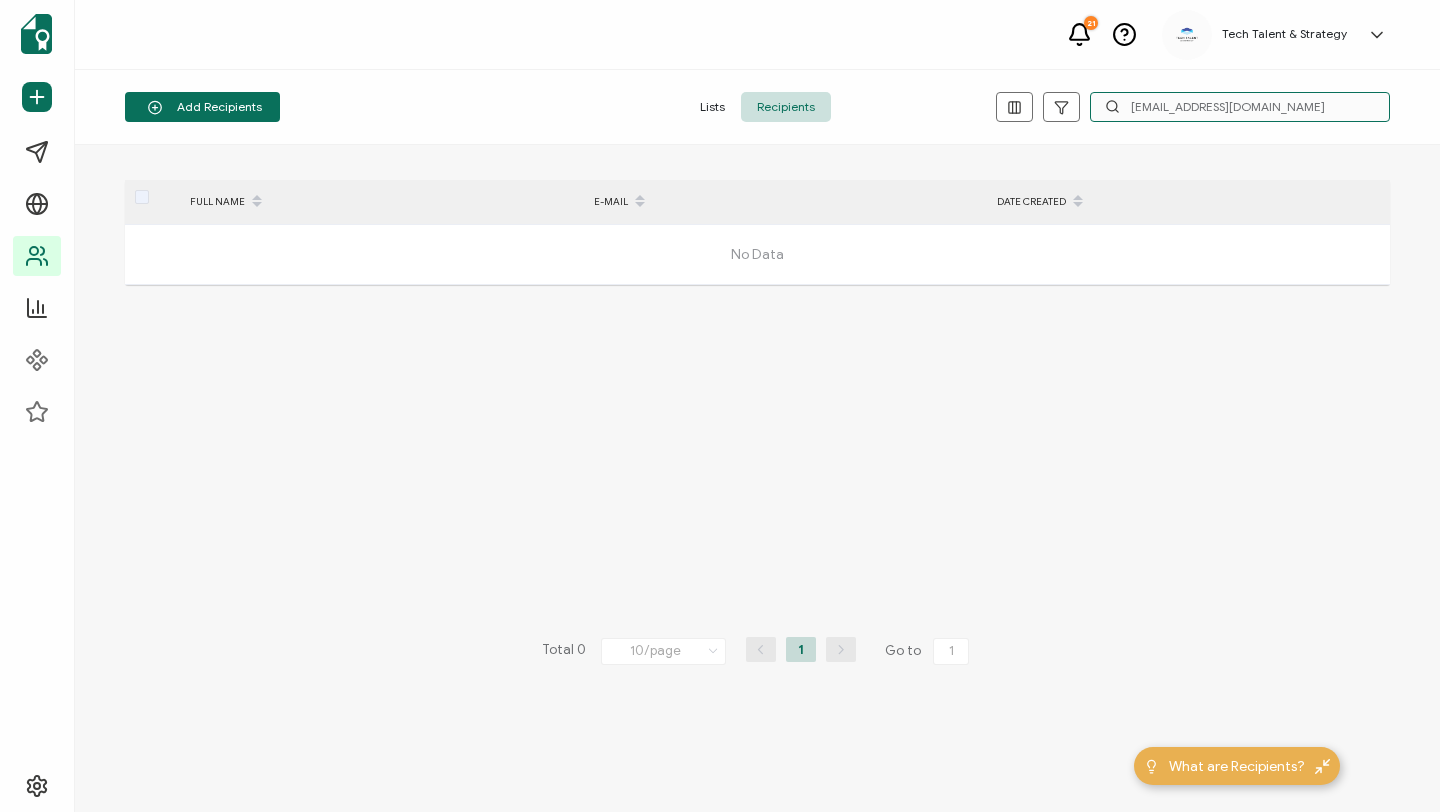 type on "[EMAIL_ADDRESS][DOMAIN_NAME]" 